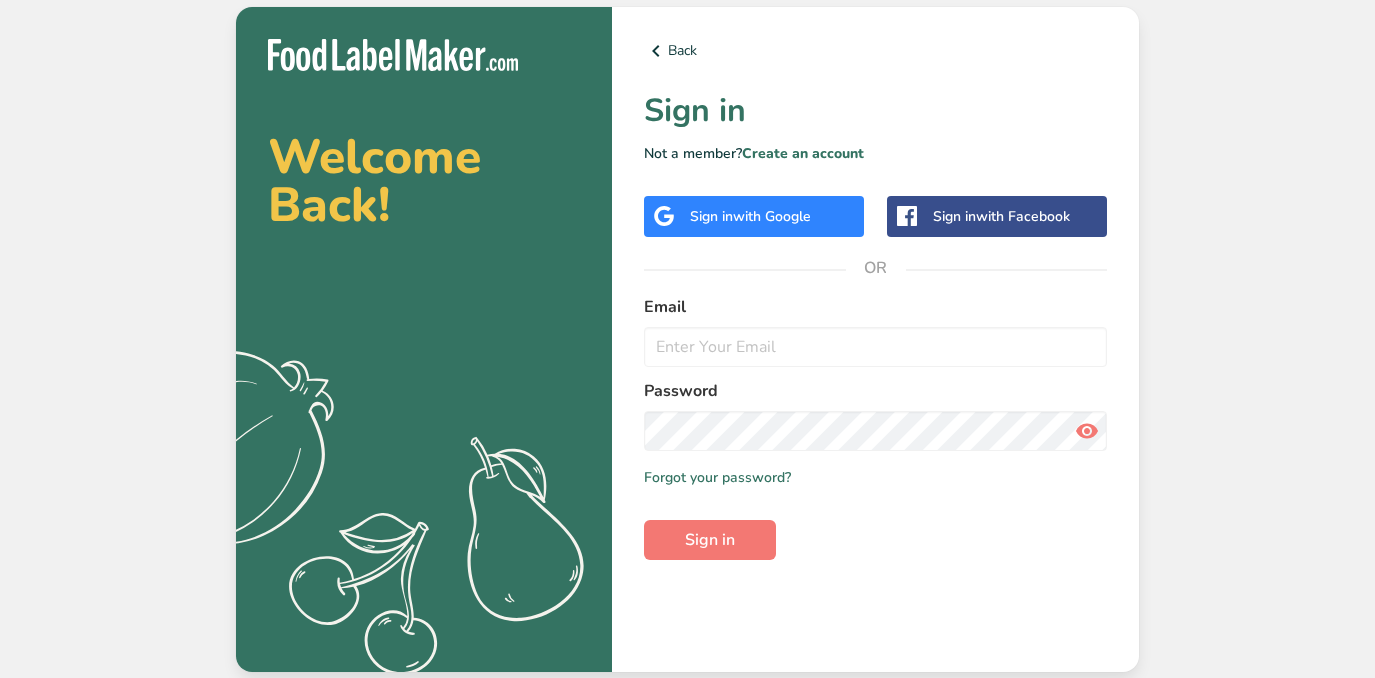 scroll, scrollTop: 0, scrollLeft: 0, axis: both 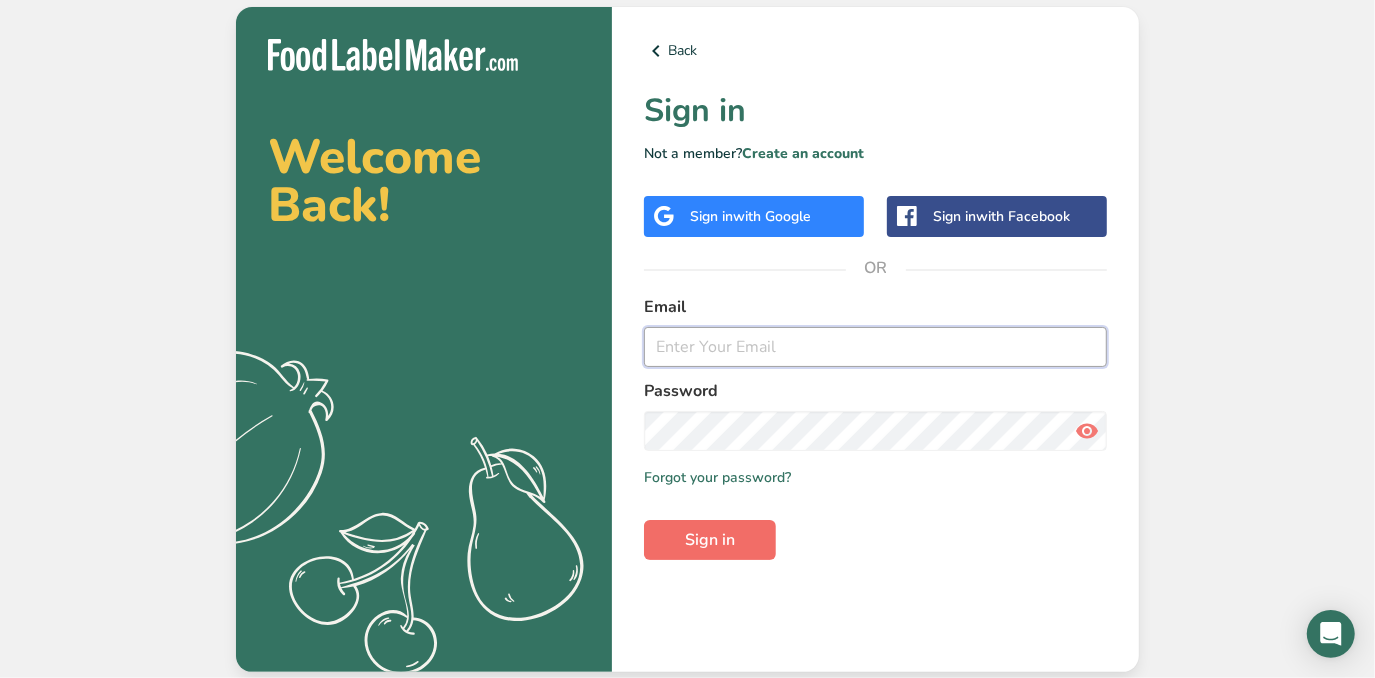 type on "[EMAIL]" 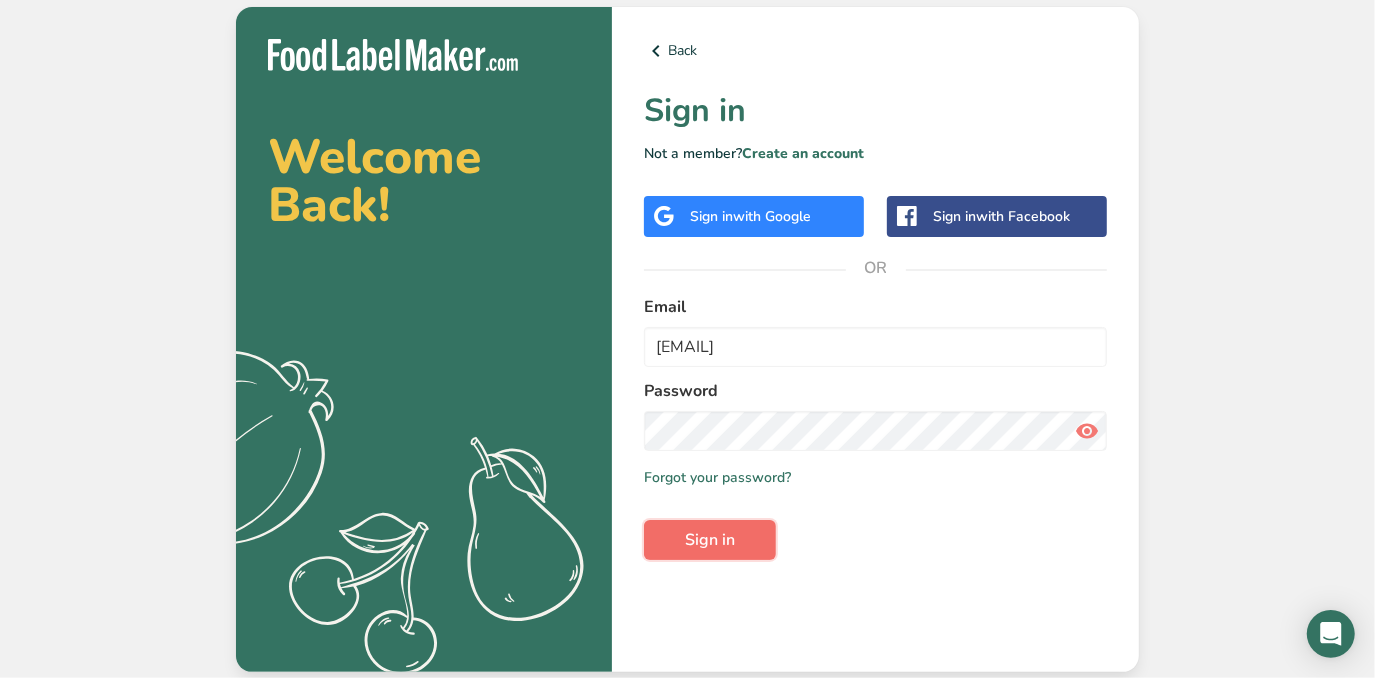 click on "Sign in" at bounding box center (710, 540) 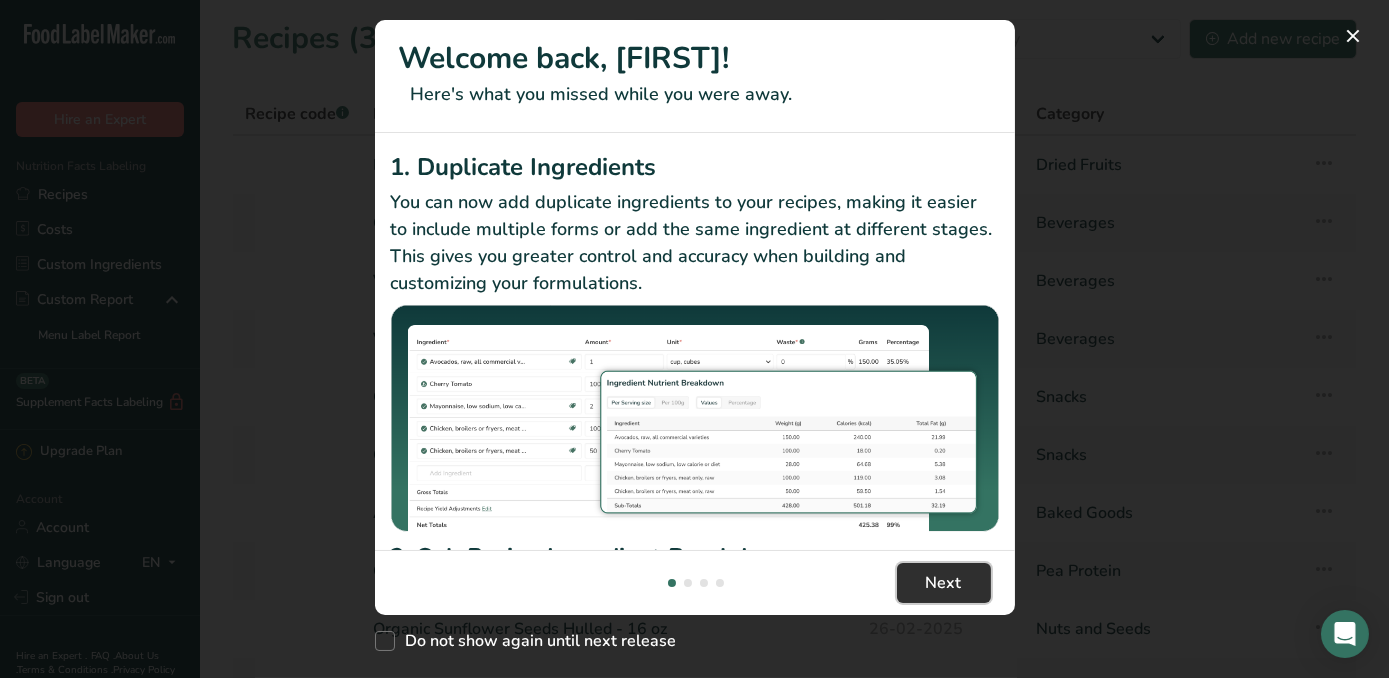click on "Next" at bounding box center [944, 583] 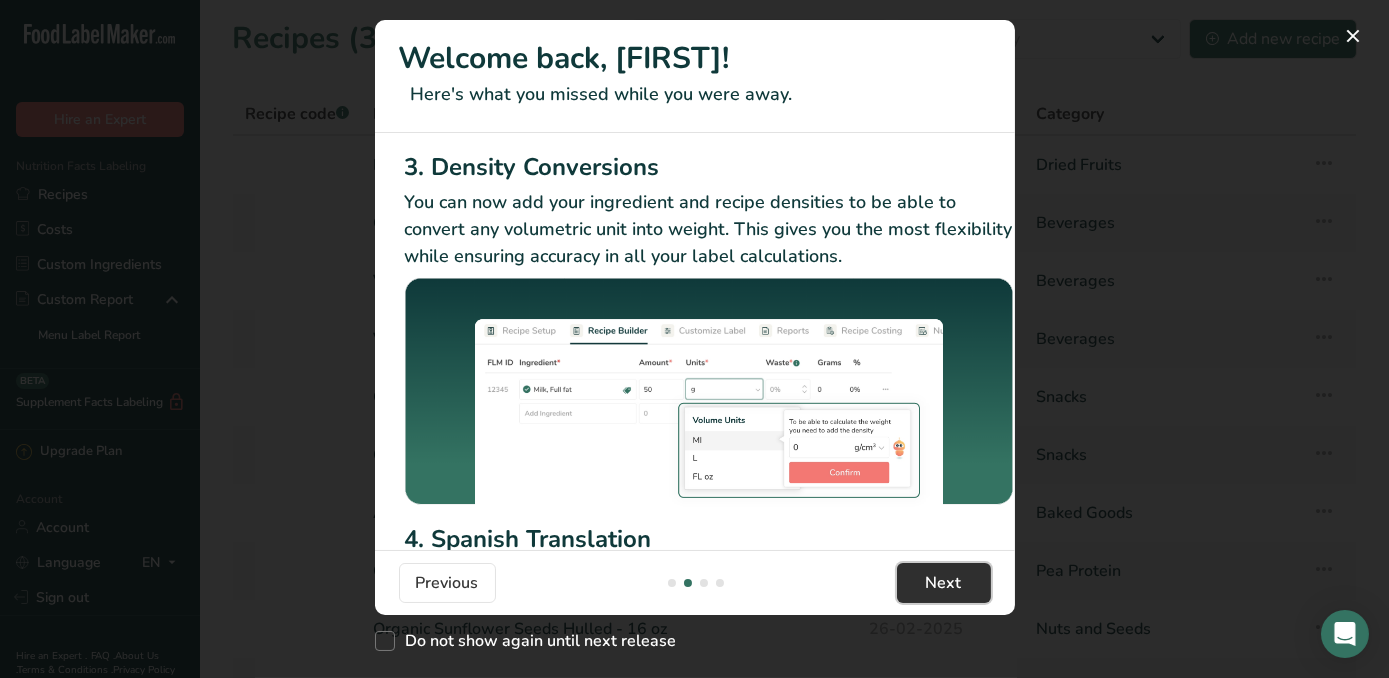 click on "Next" at bounding box center [944, 583] 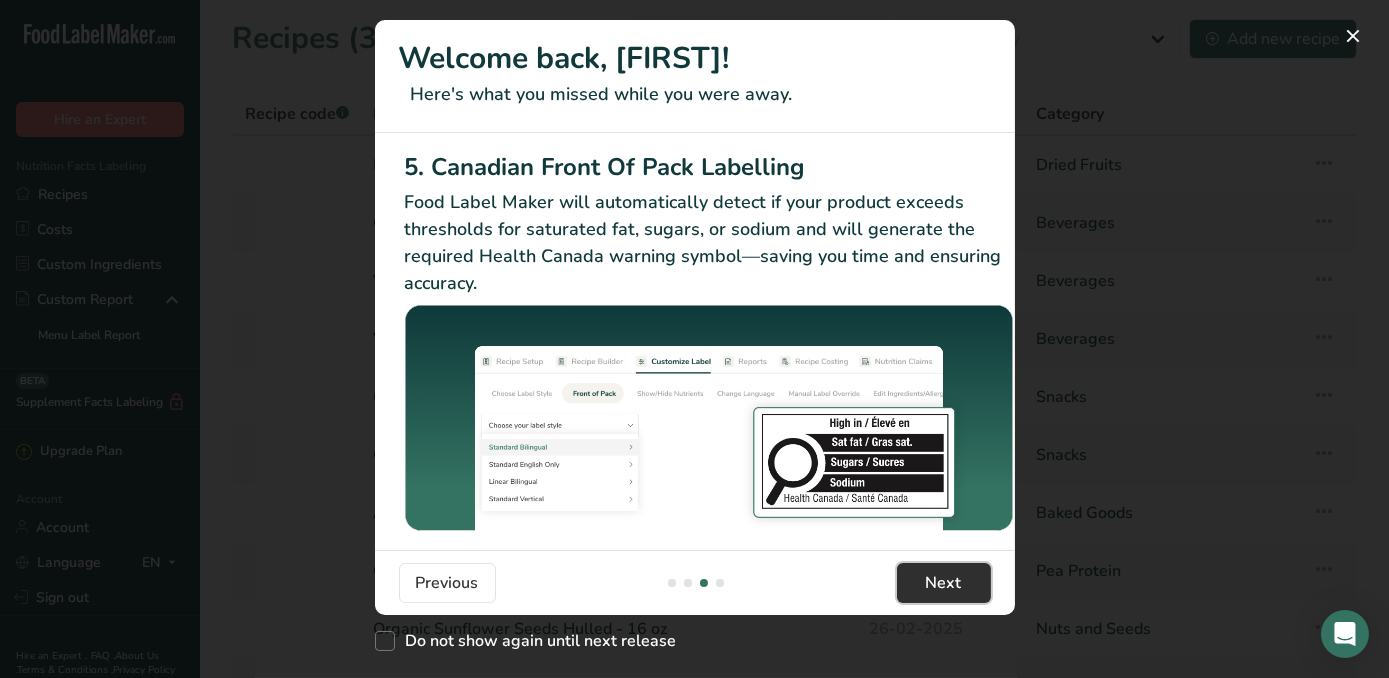click on "Next" at bounding box center [944, 583] 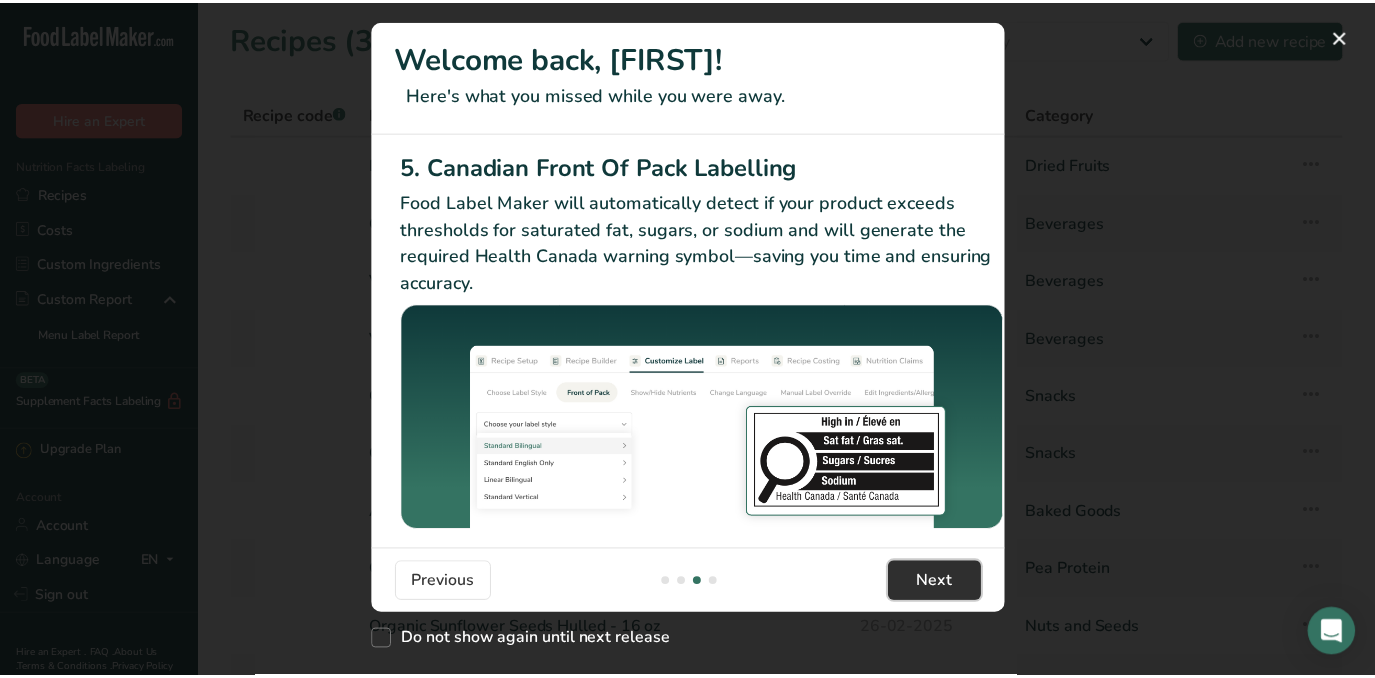 scroll, scrollTop: 0, scrollLeft: 1906, axis: horizontal 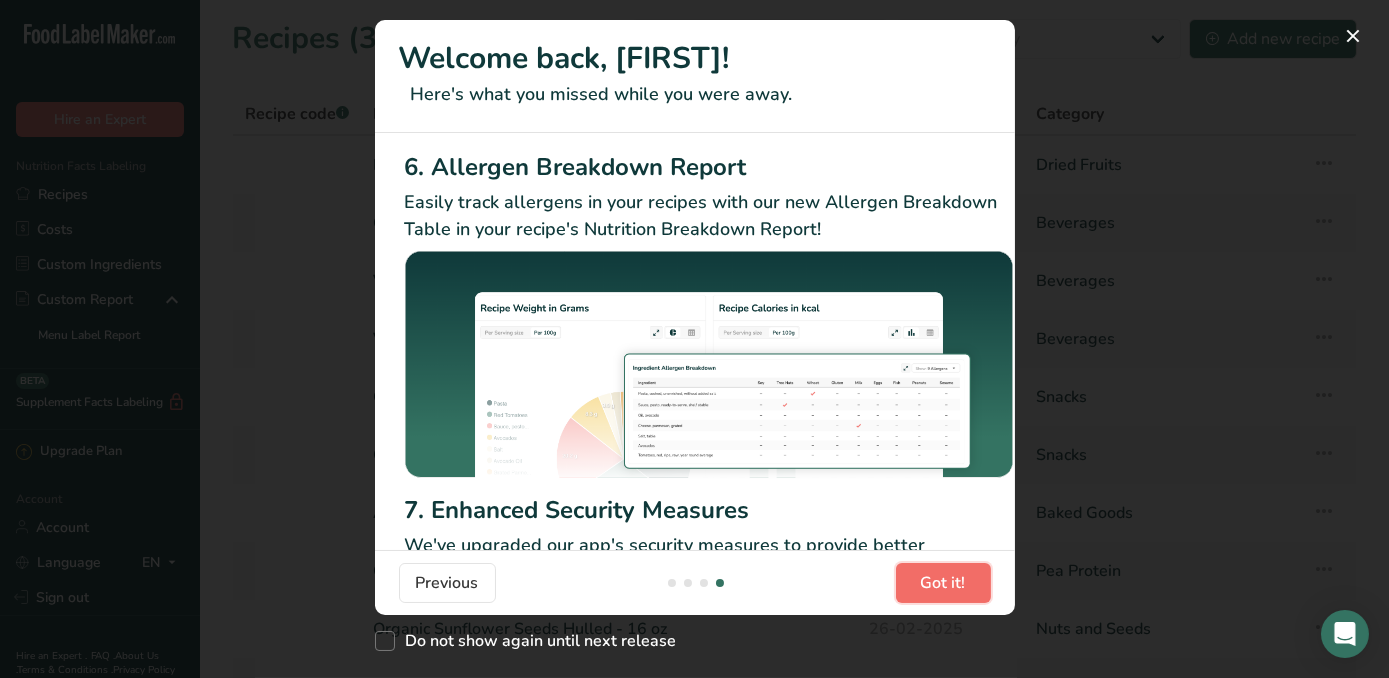 click on "Got it!" at bounding box center [943, 583] 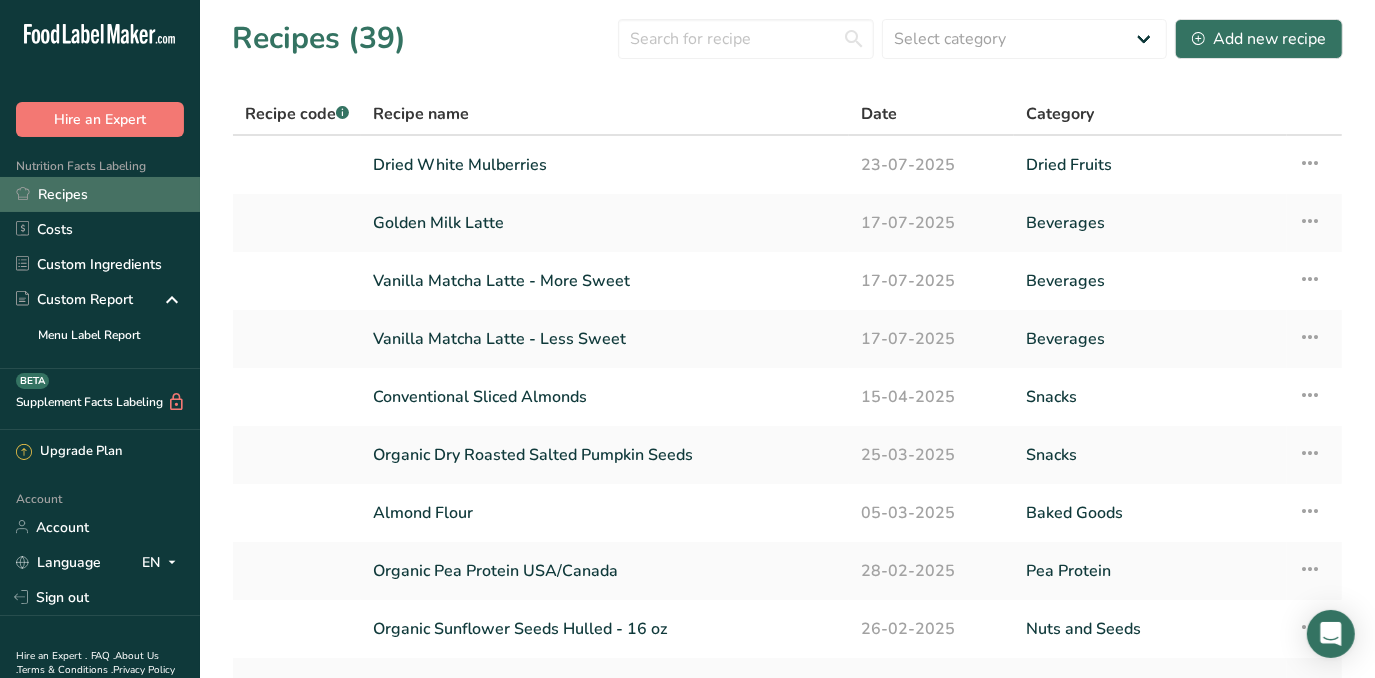 click on "Recipes" at bounding box center [100, 194] 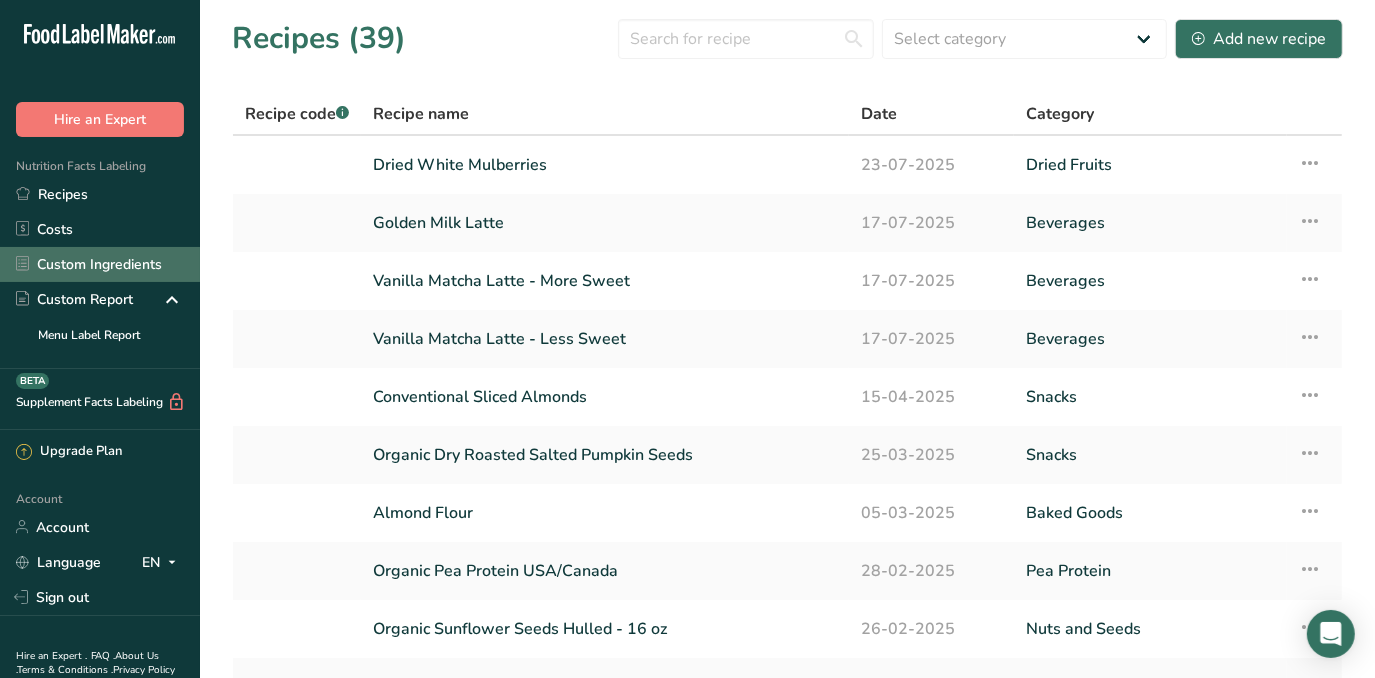 click on "Custom Ingredients" at bounding box center (100, 264) 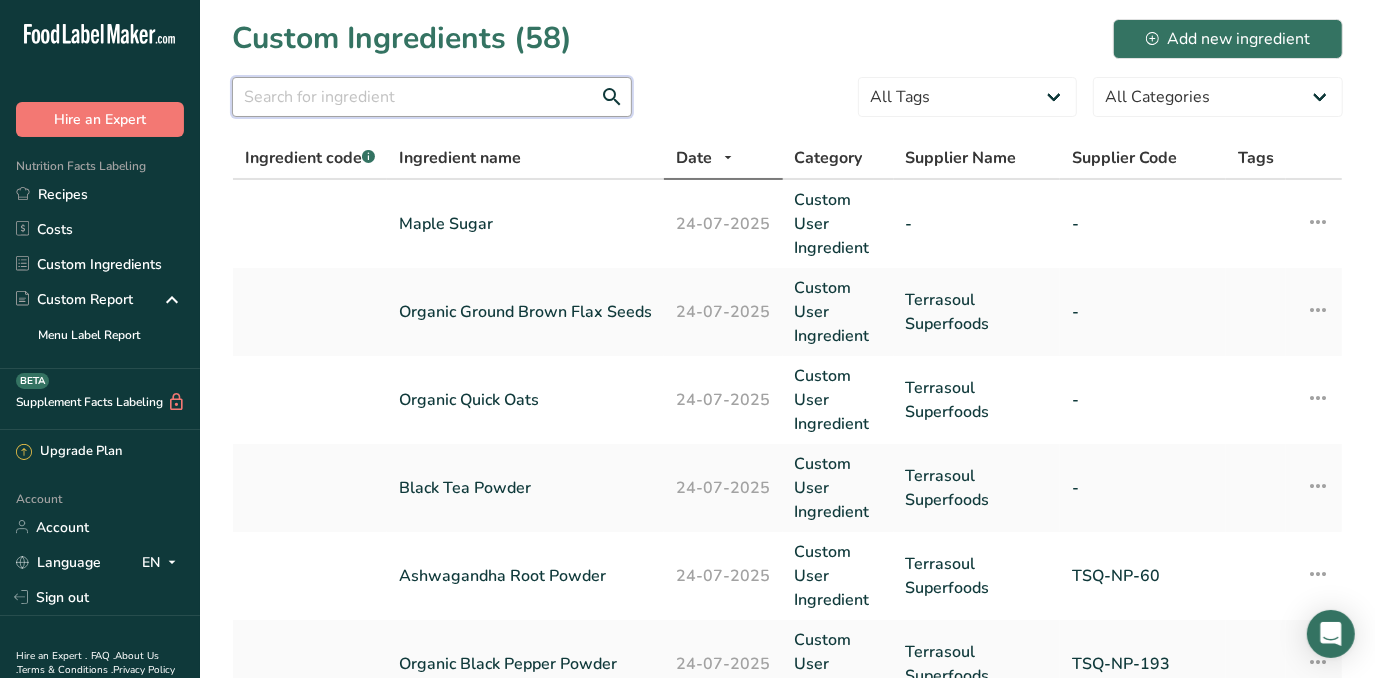click at bounding box center [432, 97] 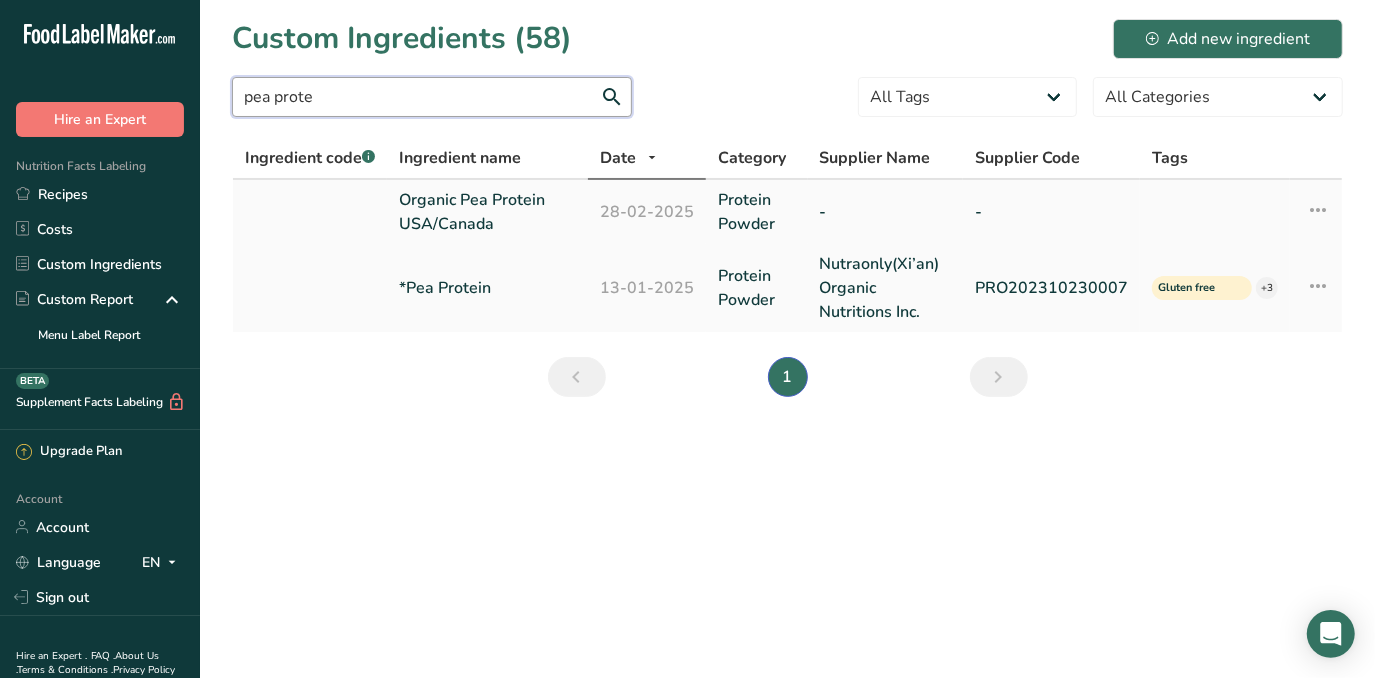 type on "pea prote" 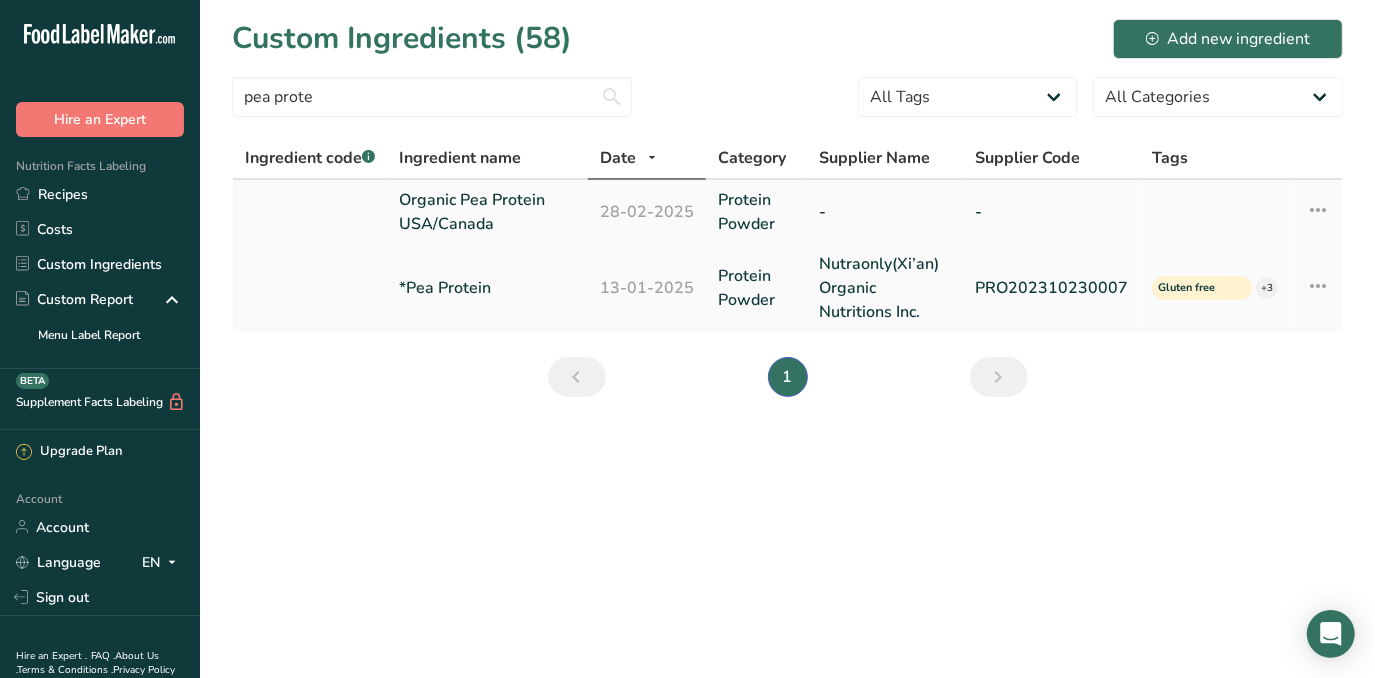 click on "Organic Pea Protein USA/Canada" at bounding box center (487, 212) 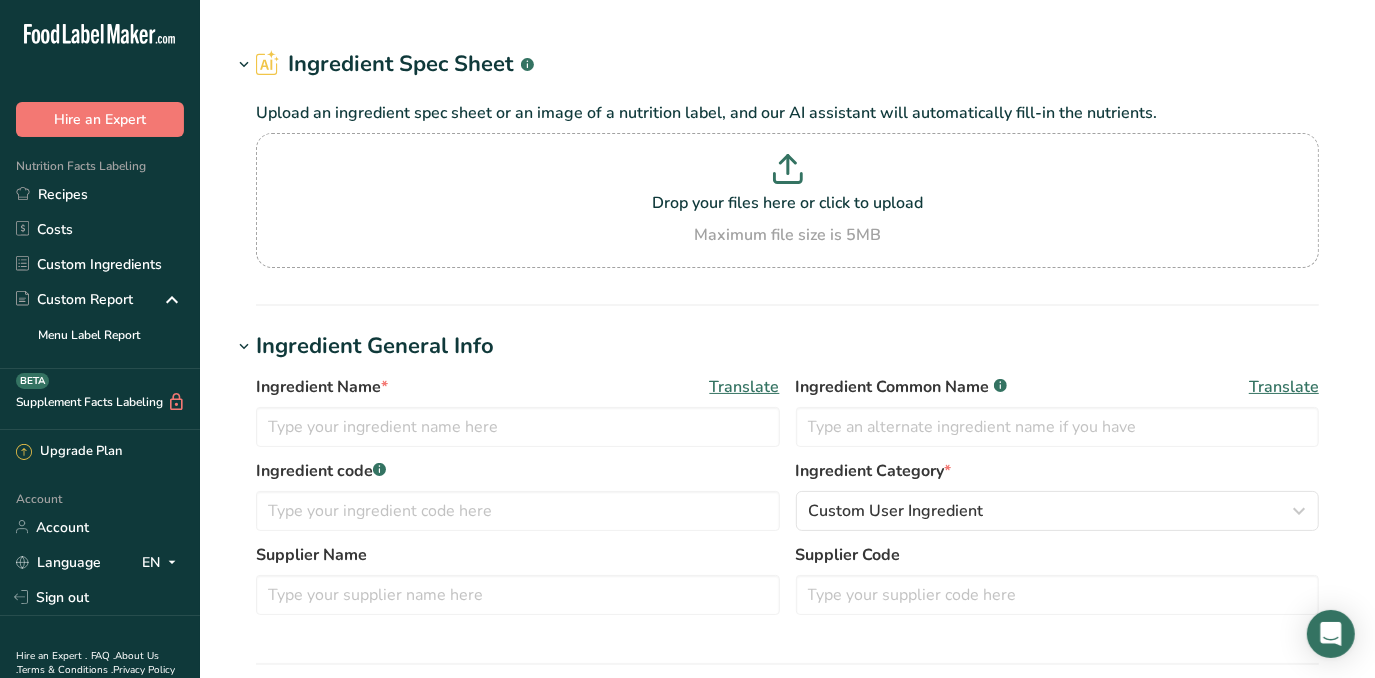 type on "Organic Pea Protein USA/Canada" 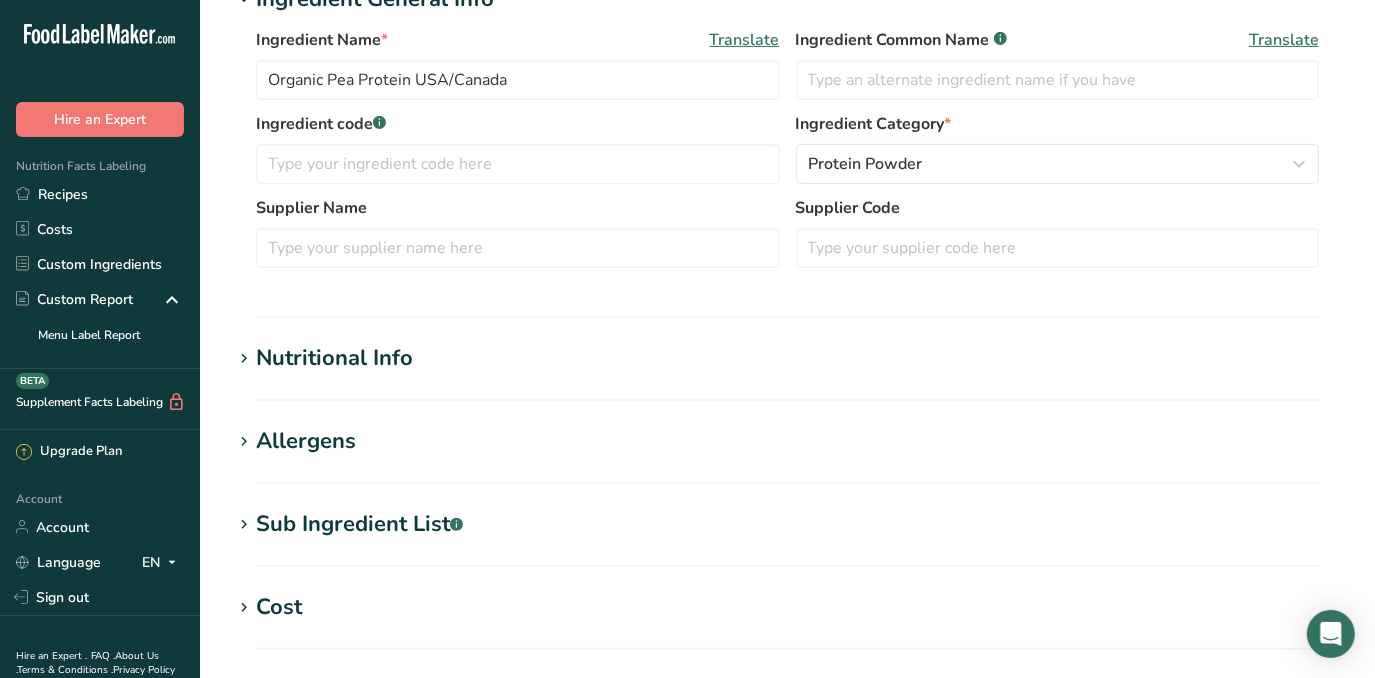 scroll, scrollTop: 545, scrollLeft: 0, axis: vertical 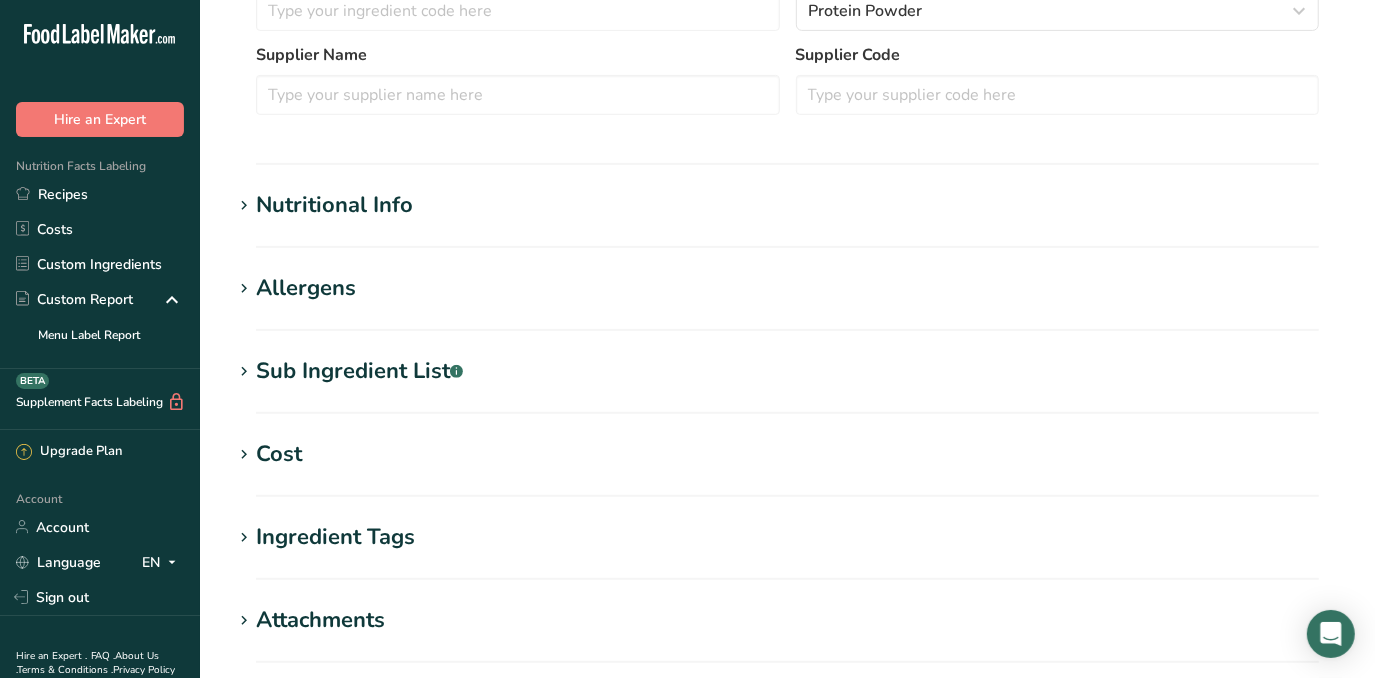 click on "Nutritional Info" at bounding box center [334, 205] 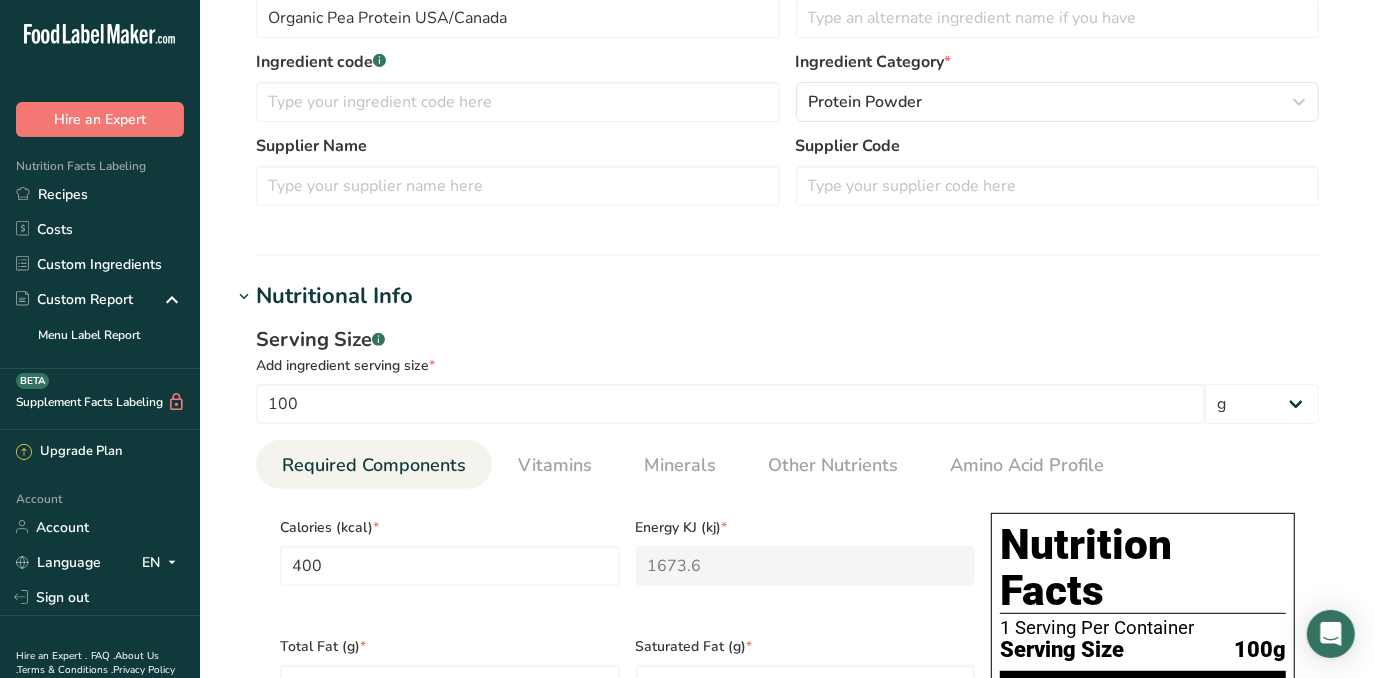scroll, scrollTop: 545, scrollLeft: 0, axis: vertical 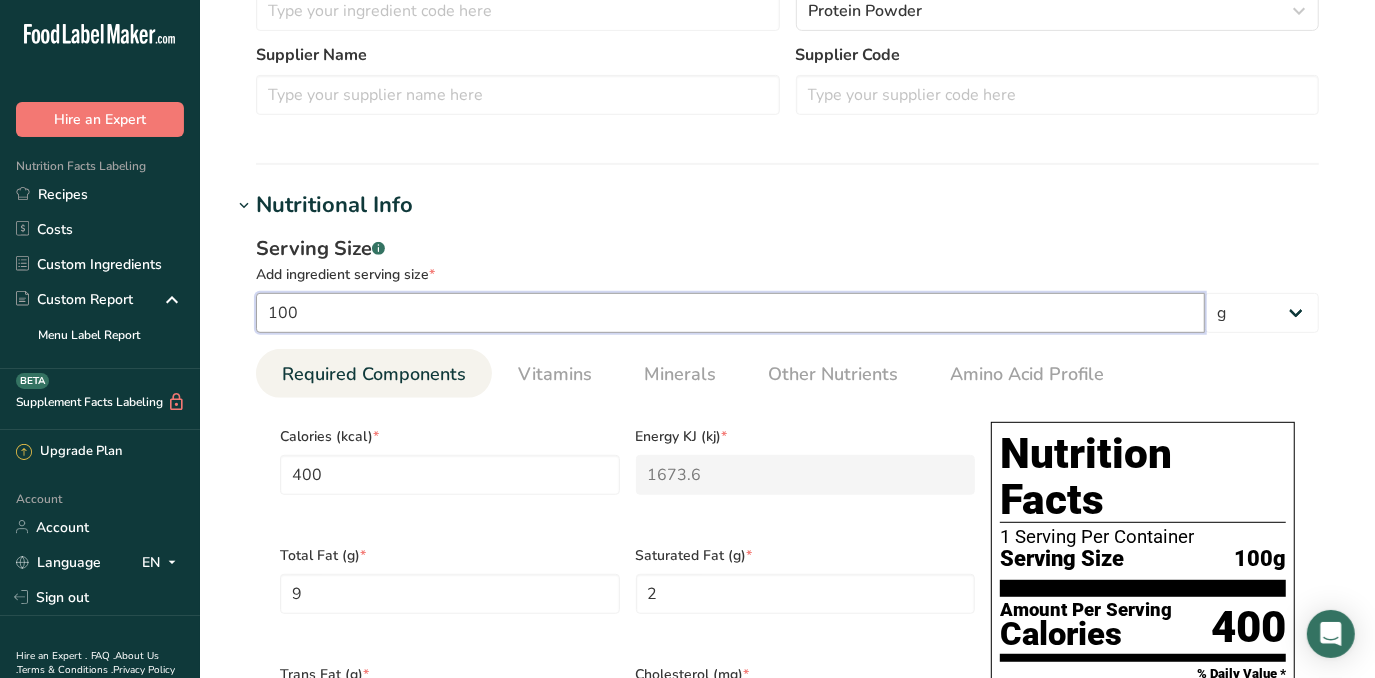 click on "100" at bounding box center [730, 313] 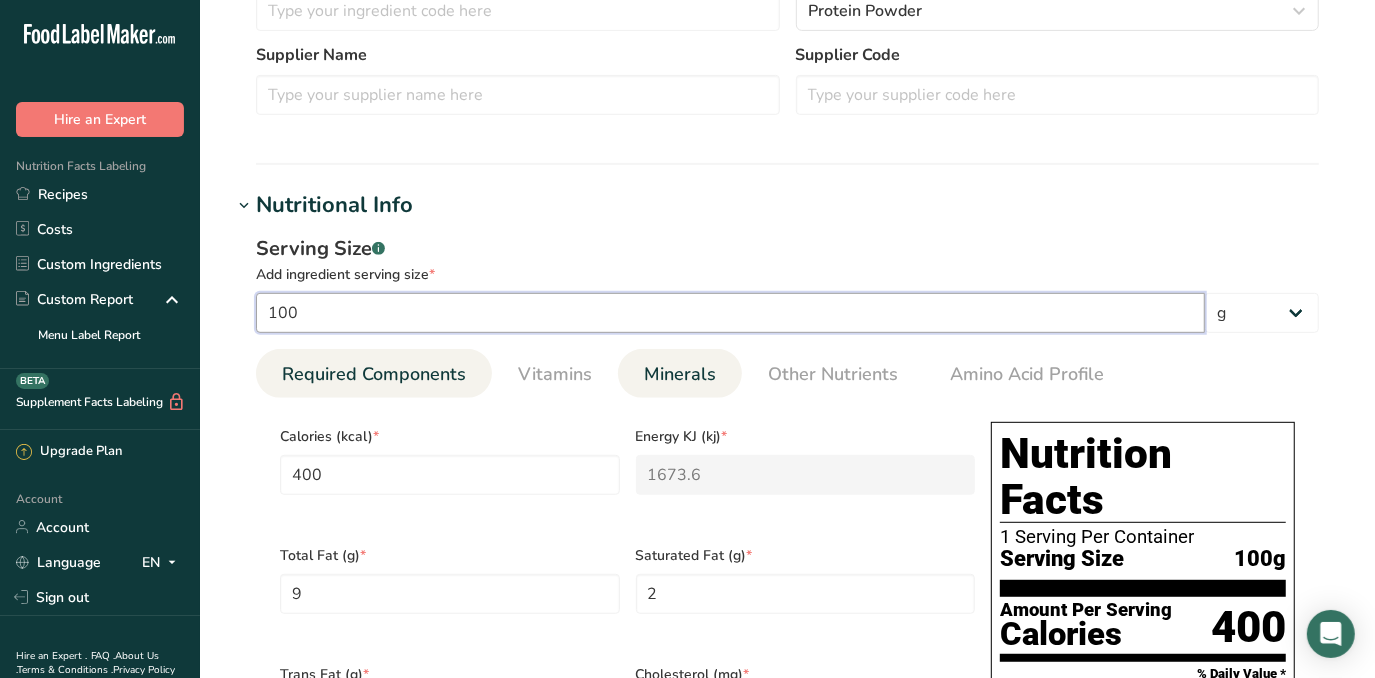 scroll, scrollTop: 636, scrollLeft: 0, axis: vertical 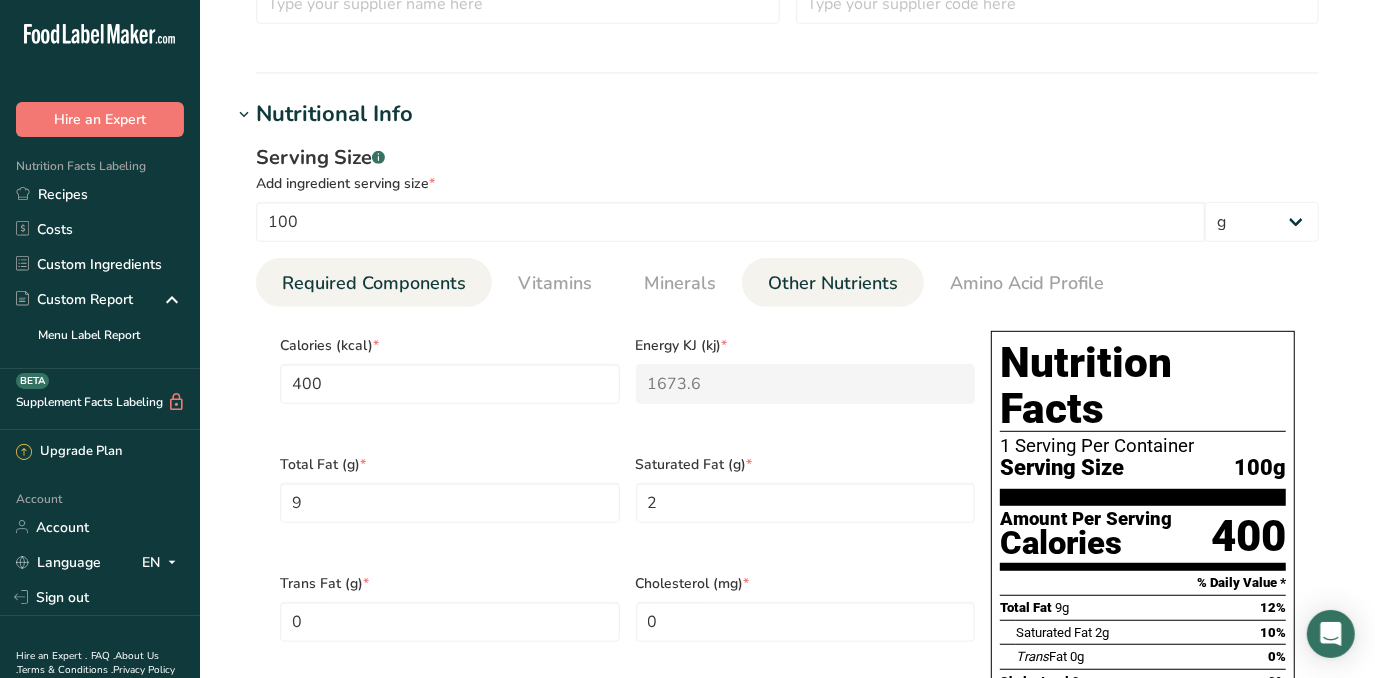 click on "Other Nutrients" at bounding box center (833, 283) 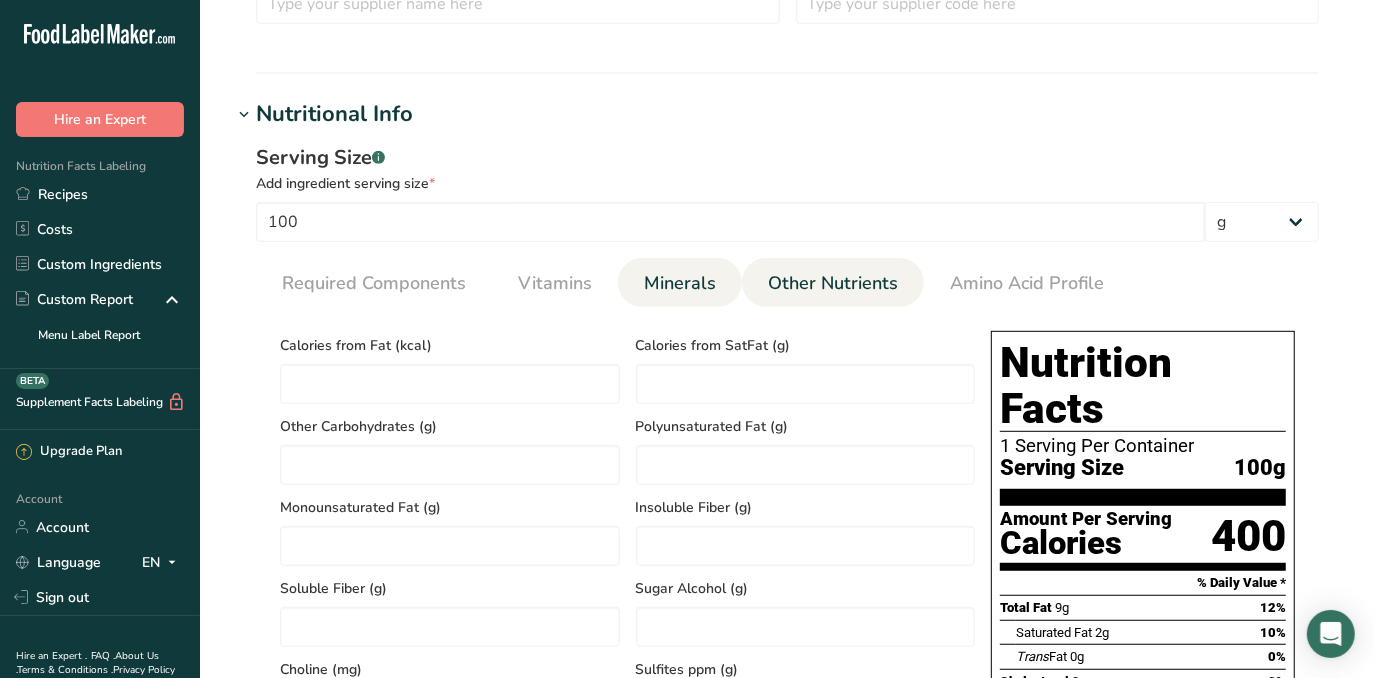 click on "Minerals" at bounding box center [680, 283] 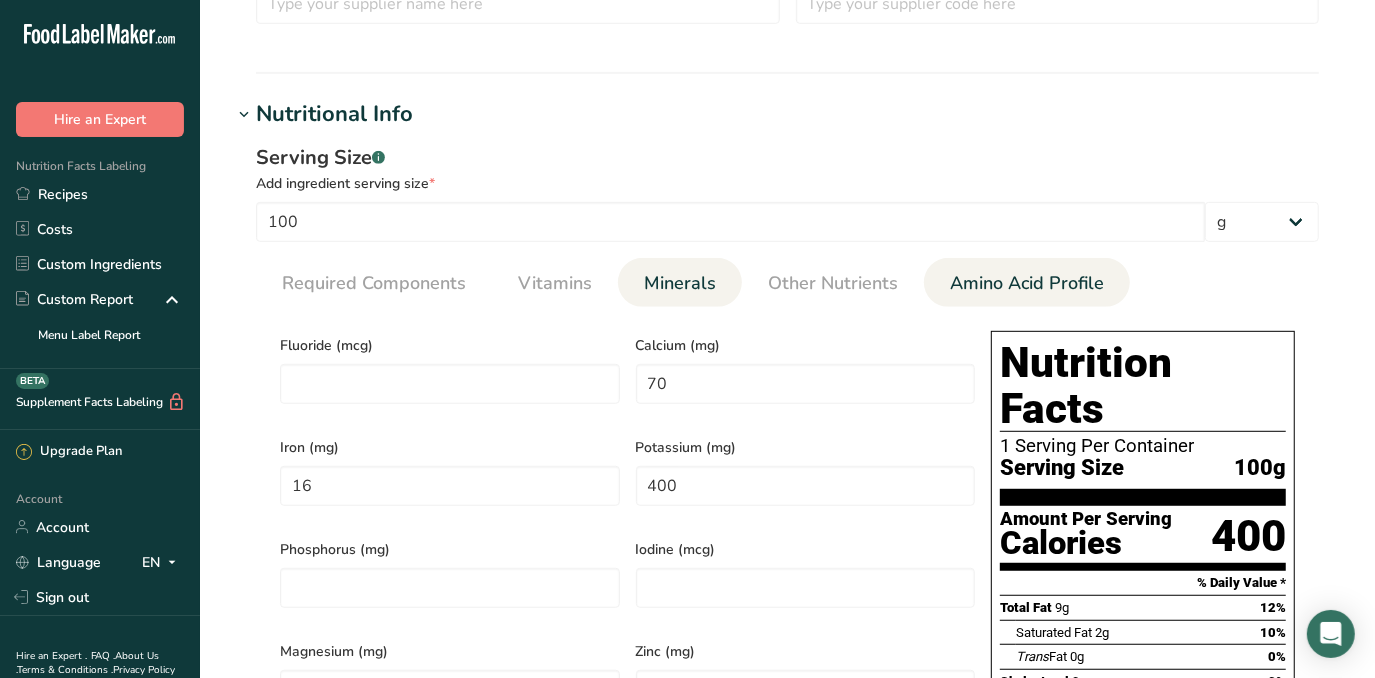 click on "Amino Acid Profile" at bounding box center [1027, 283] 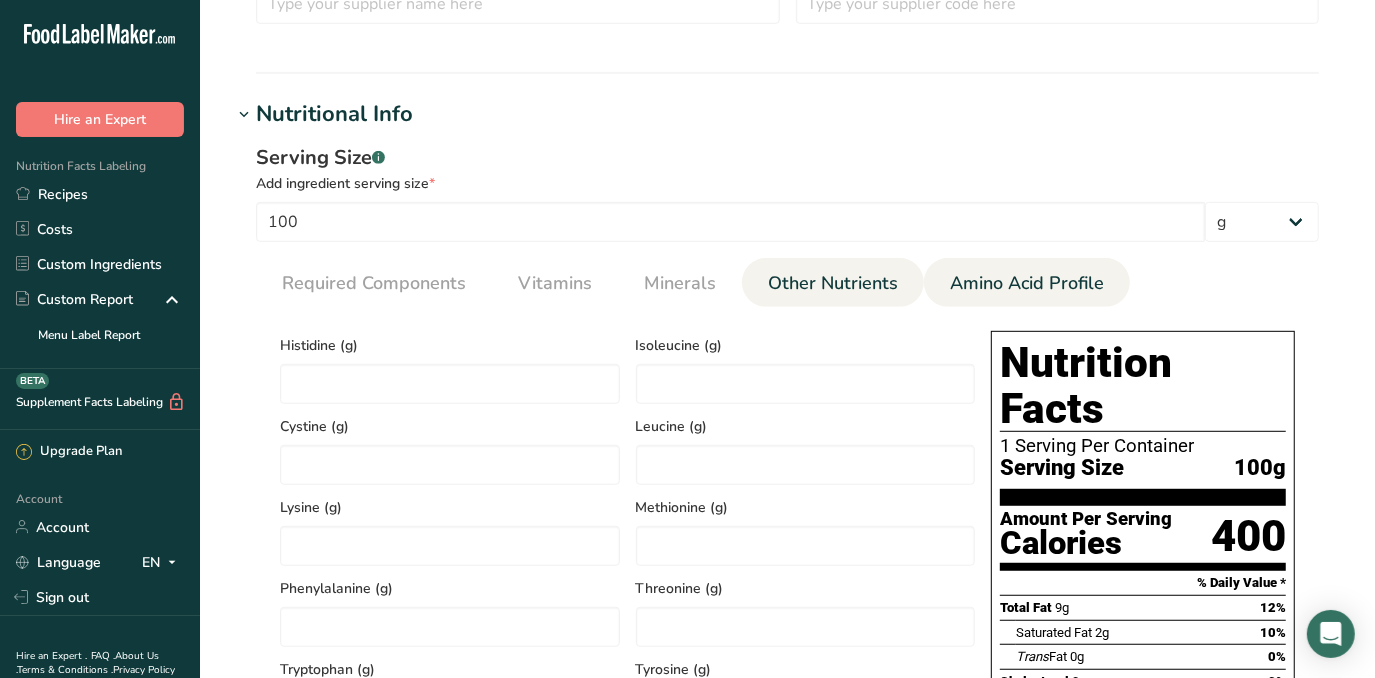 click on "Other Nutrients" at bounding box center [833, 283] 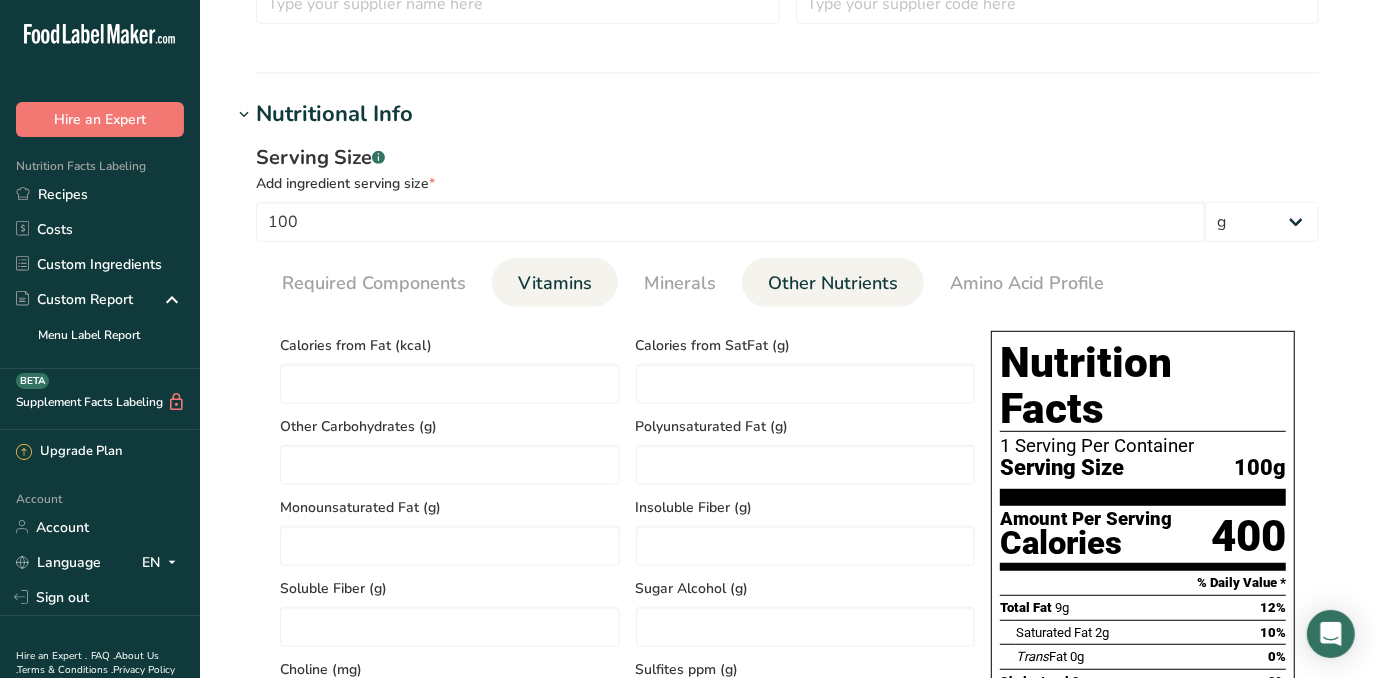 click on "Vitamins" at bounding box center (555, 282) 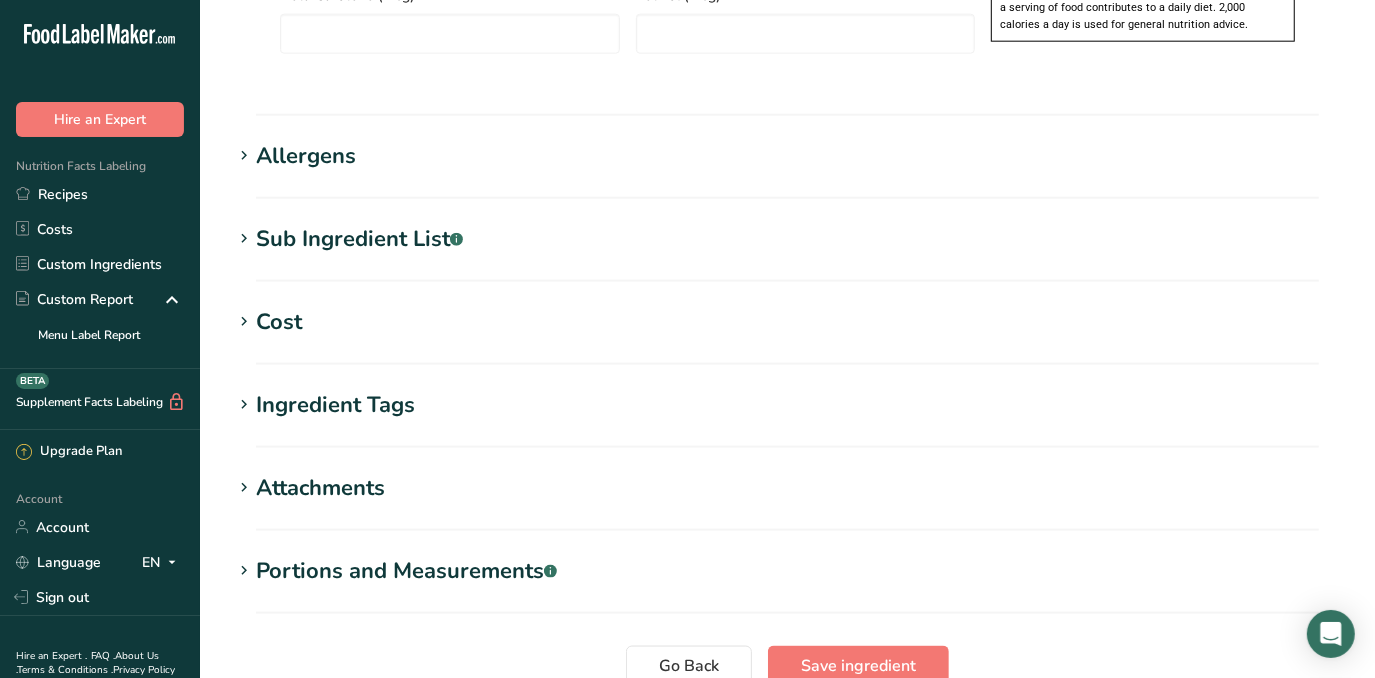 scroll, scrollTop: 1727, scrollLeft: 0, axis: vertical 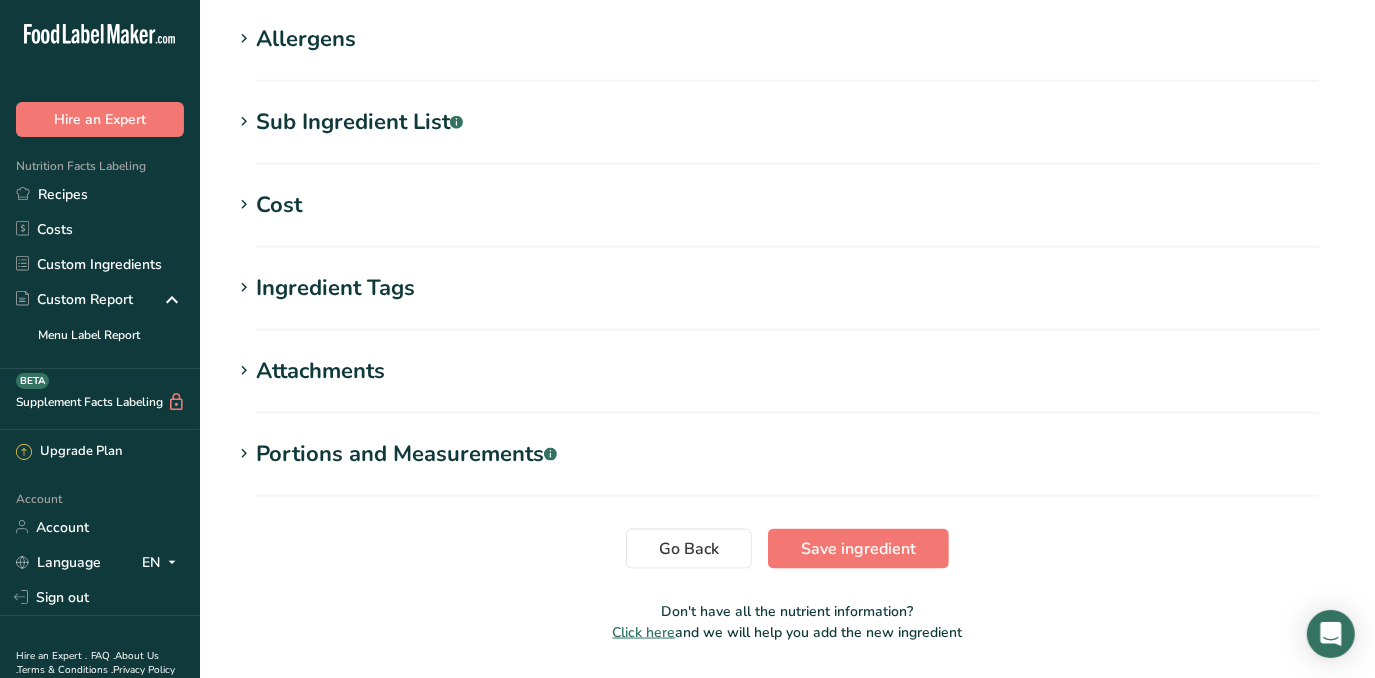 click on "Portions and Measurements
.a-a{fill:#347362;}.b-a{fill:#fff;}" at bounding box center [406, 454] 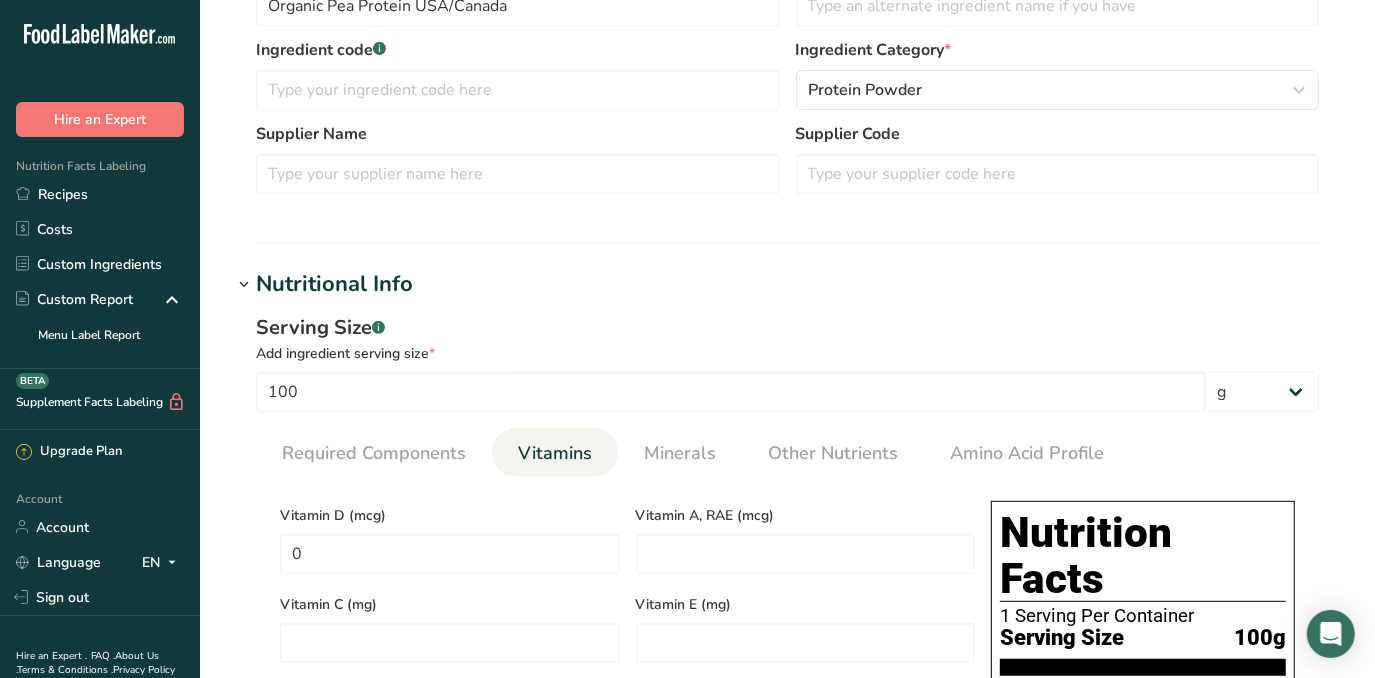 scroll, scrollTop: 818, scrollLeft: 0, axis: vertical 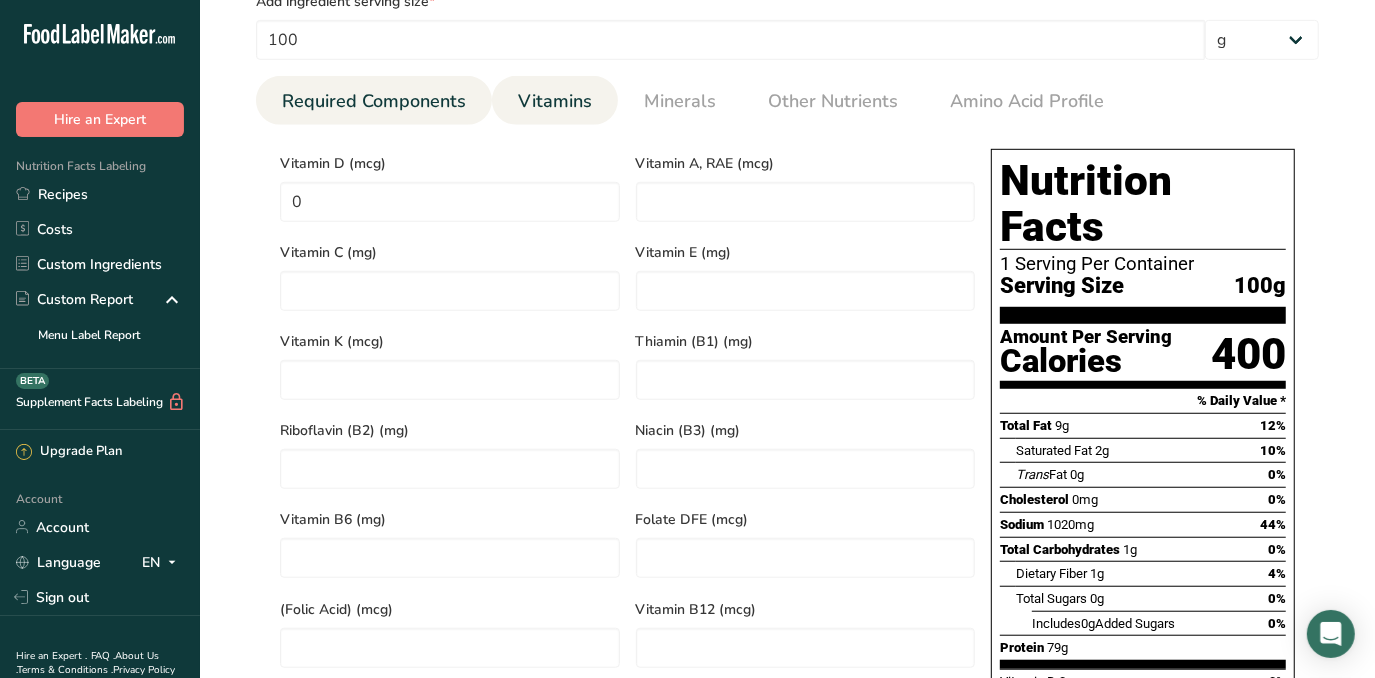 click on "Required Components" at bounding box center (374, 101) 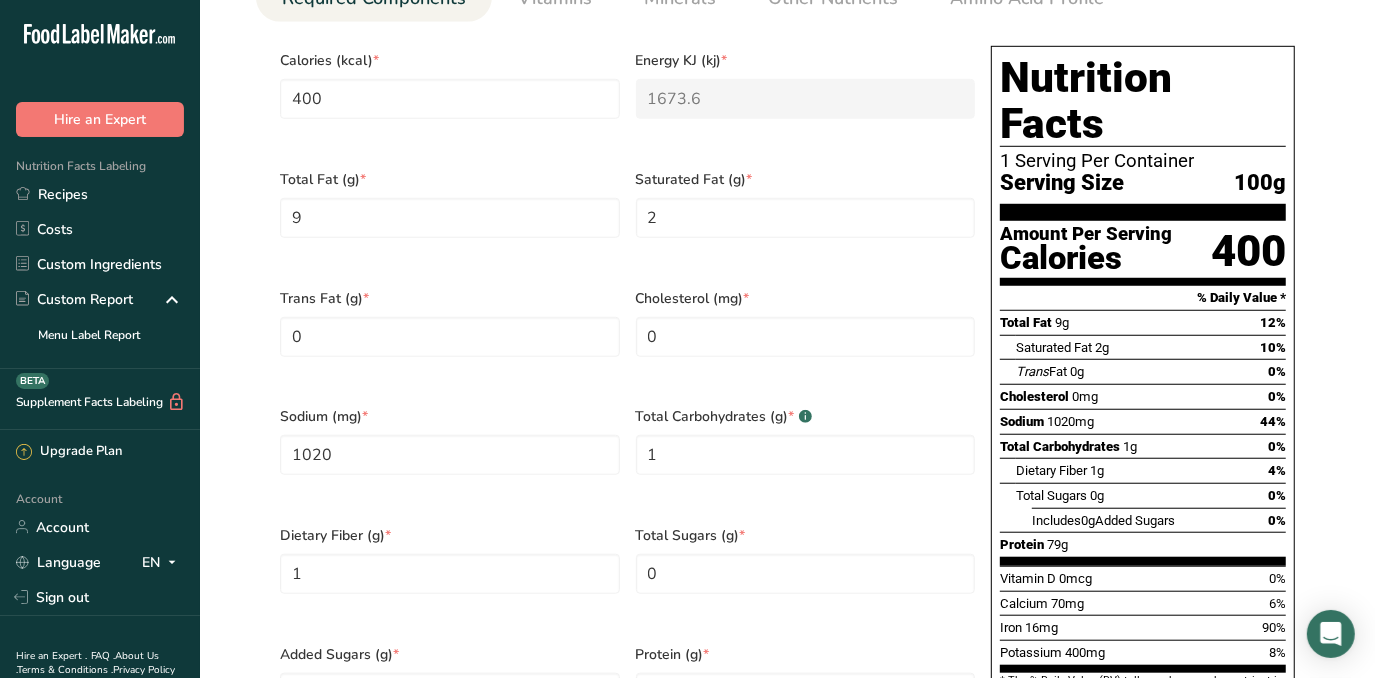 scroll, scrollTop: 1000, scrollLeft: 0, axis: vertical 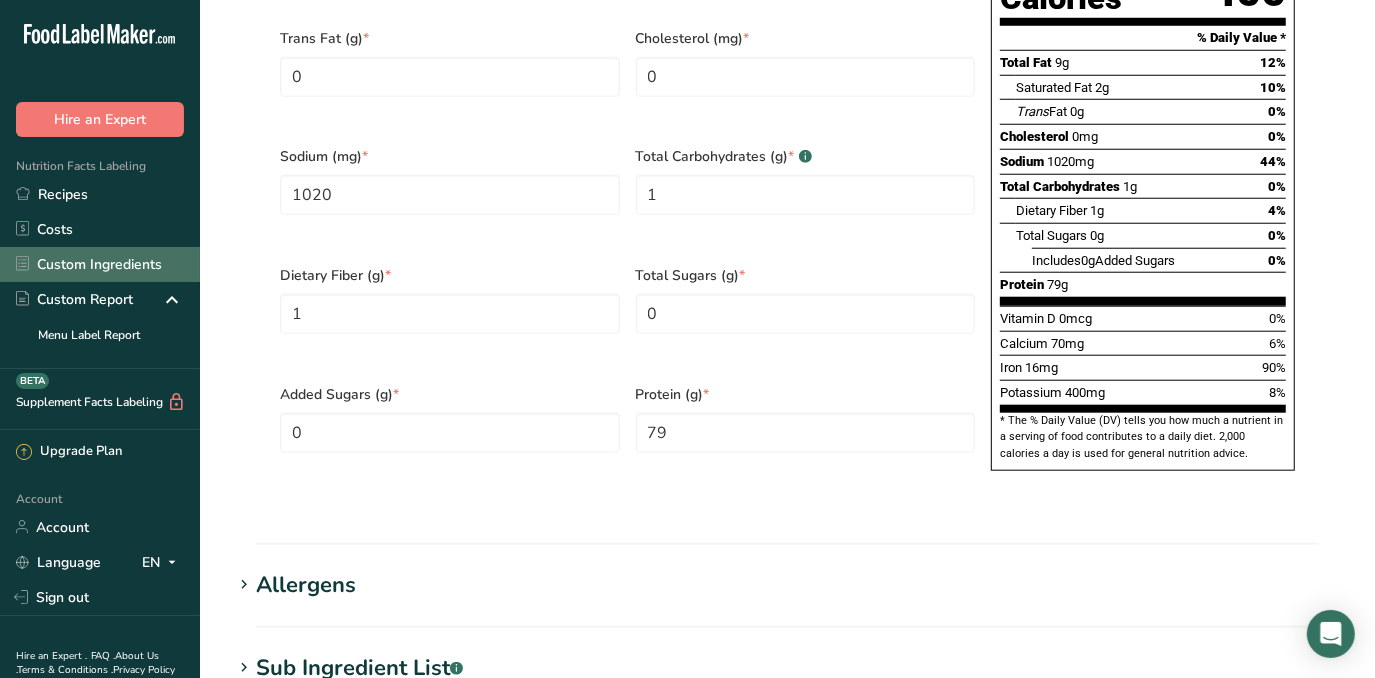 click on "Custom Ingredients" at bounding box center [100, 264] 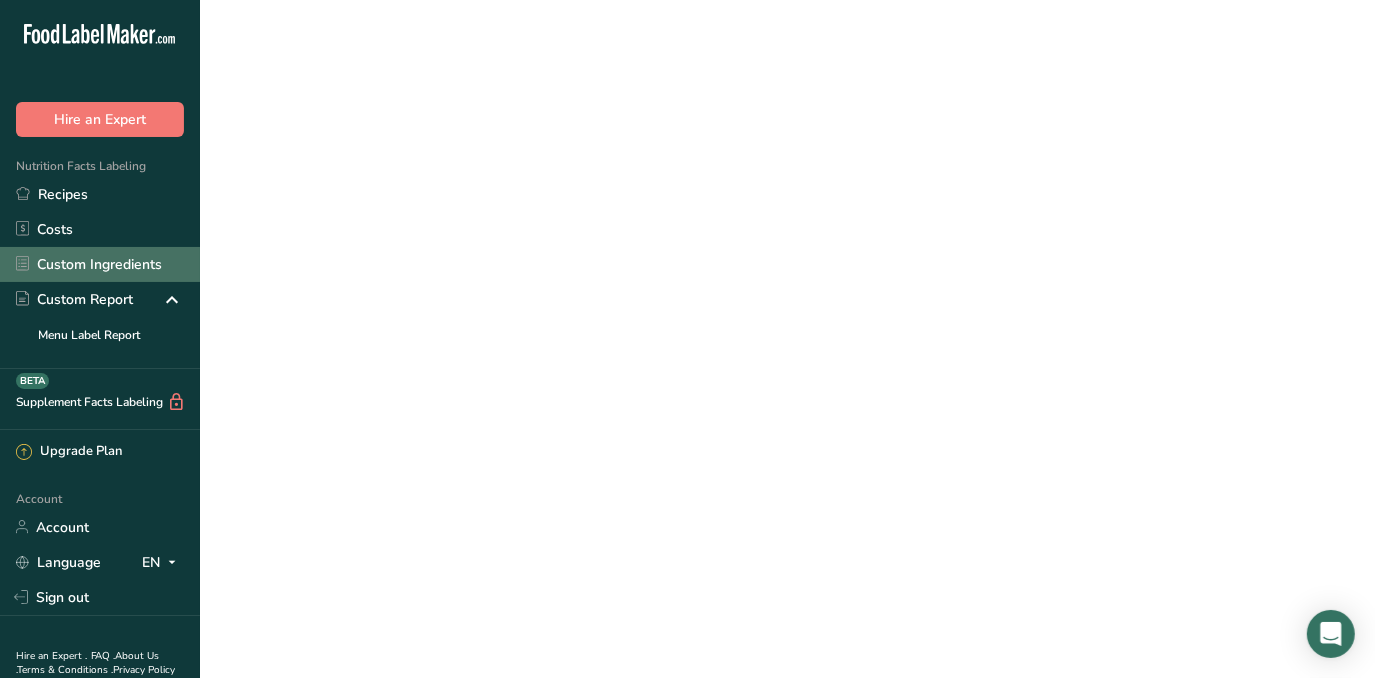 scroll, scrollTop: 0, scrollLeft: 0, axis: both 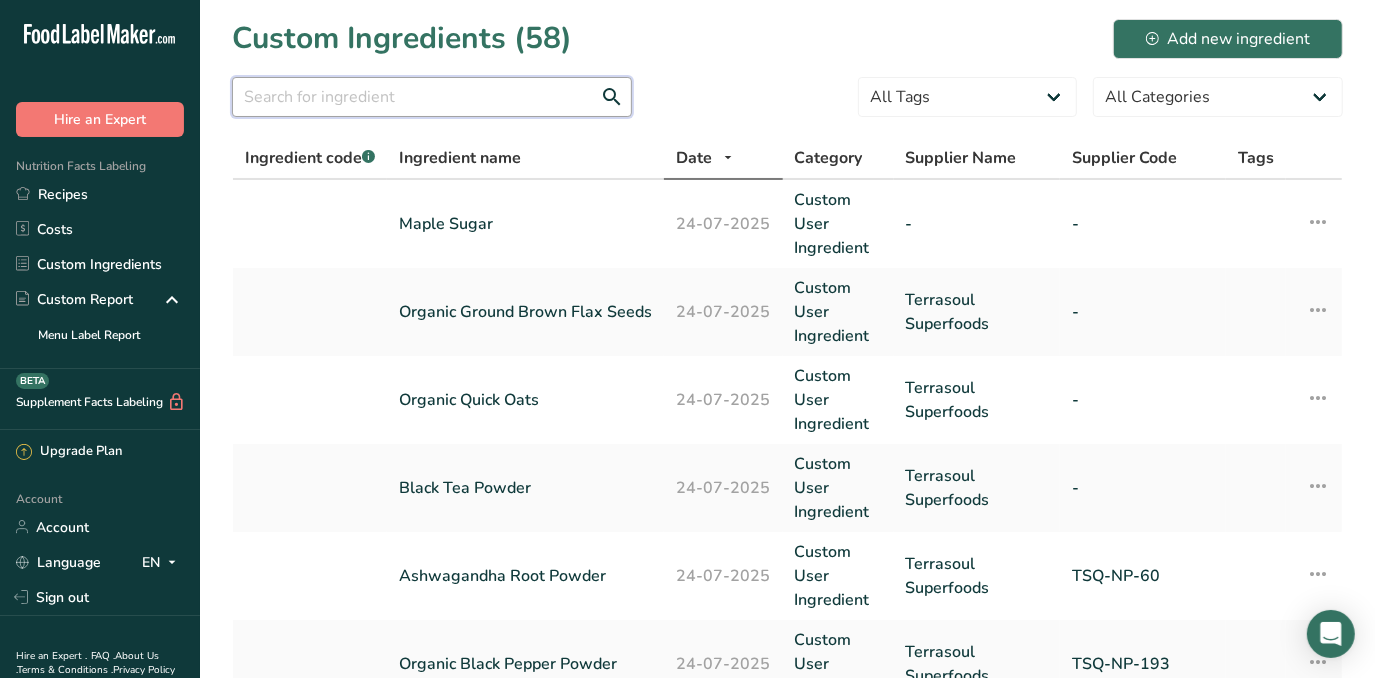 click at bounding box center [432, 97] 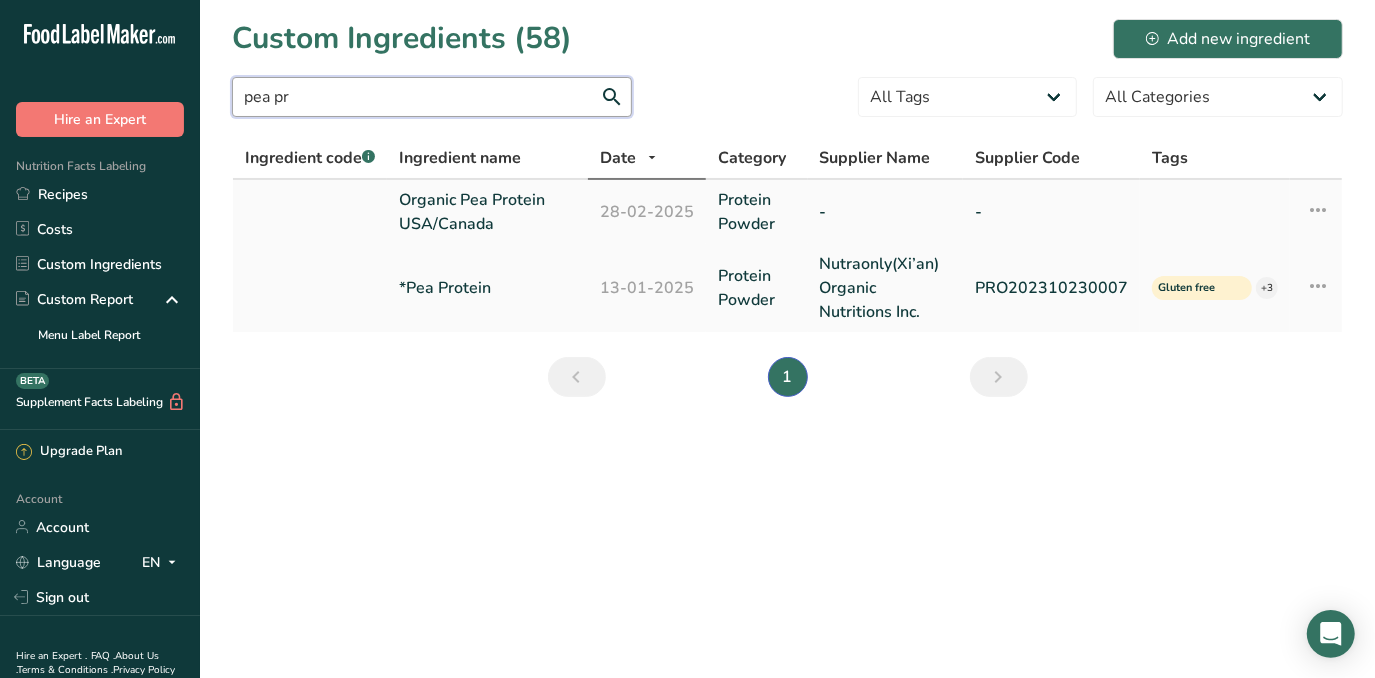 type on "pea pr" 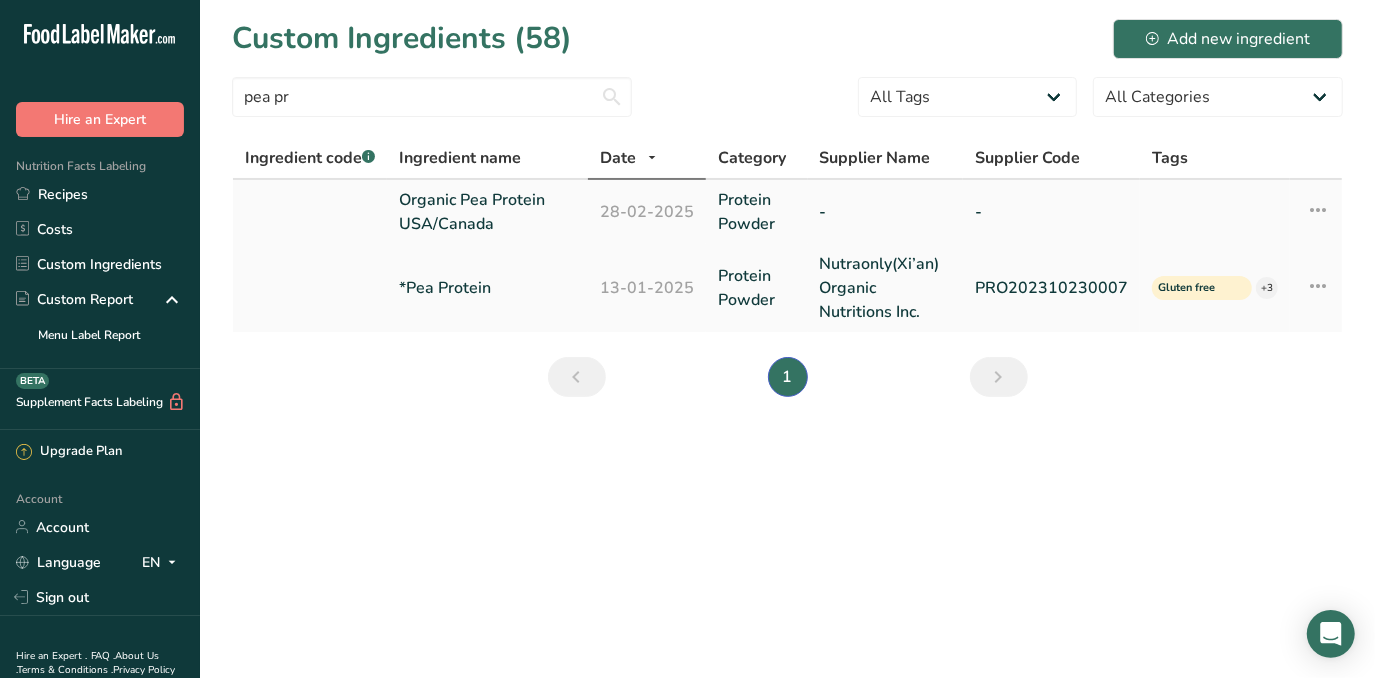 click on "Organic Pea Protein USA/Canada" at bounding box center (487, 212) 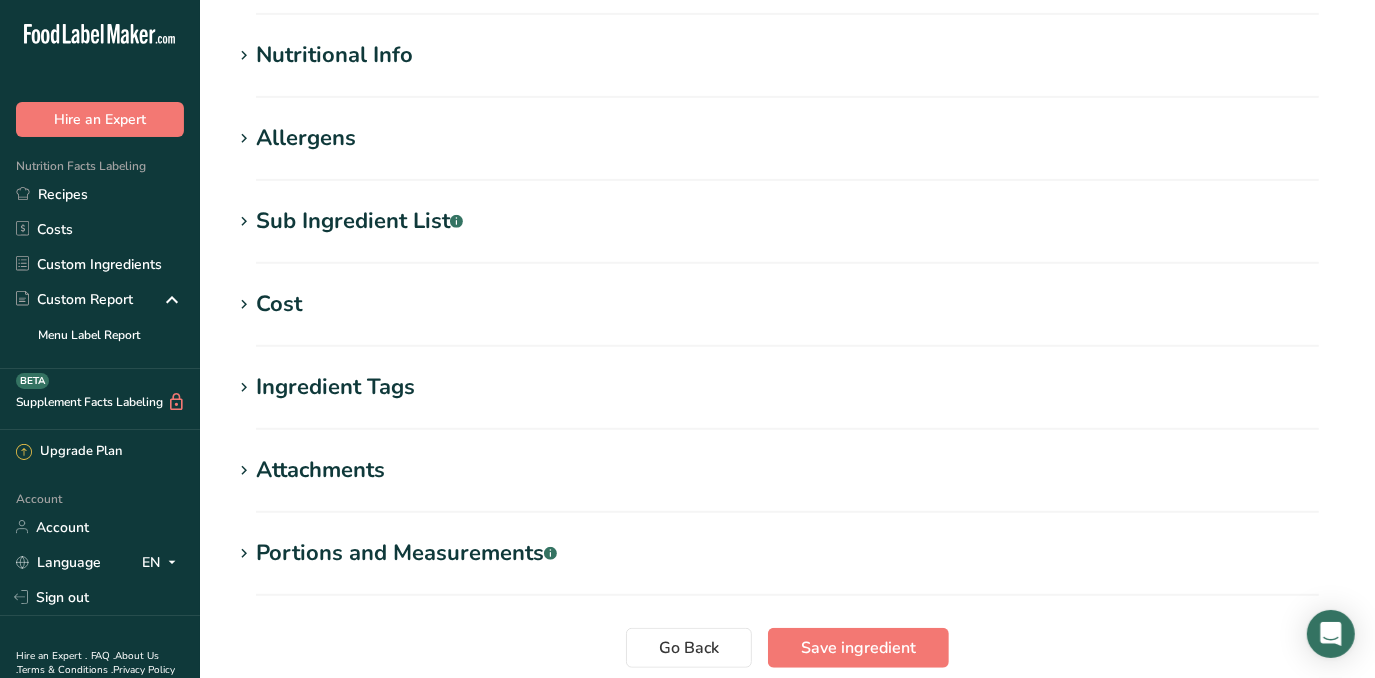 scroll, scrollTop: 727, scrollLeft: 0, axis: vertical 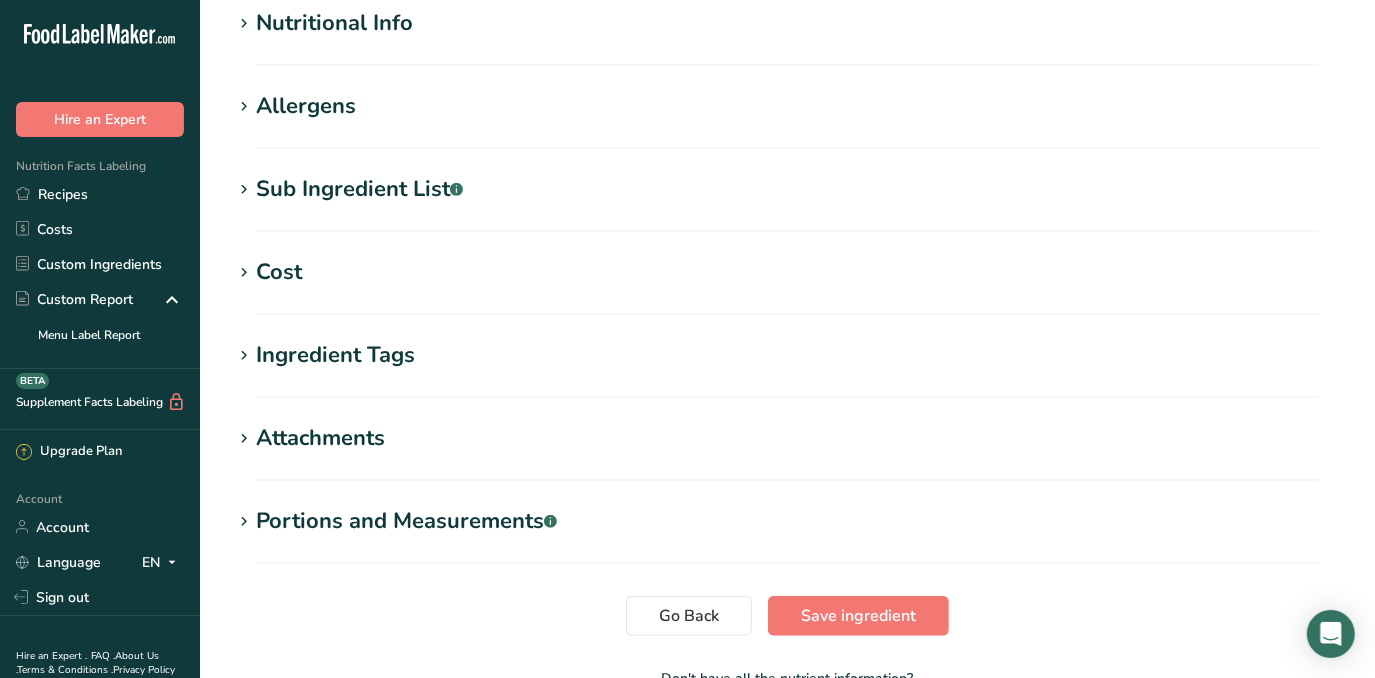 click on "Portions and Measurements
.a-a{fill:#347362;}.b-a{fill:#fff;}" at bounding box center [406, 521] 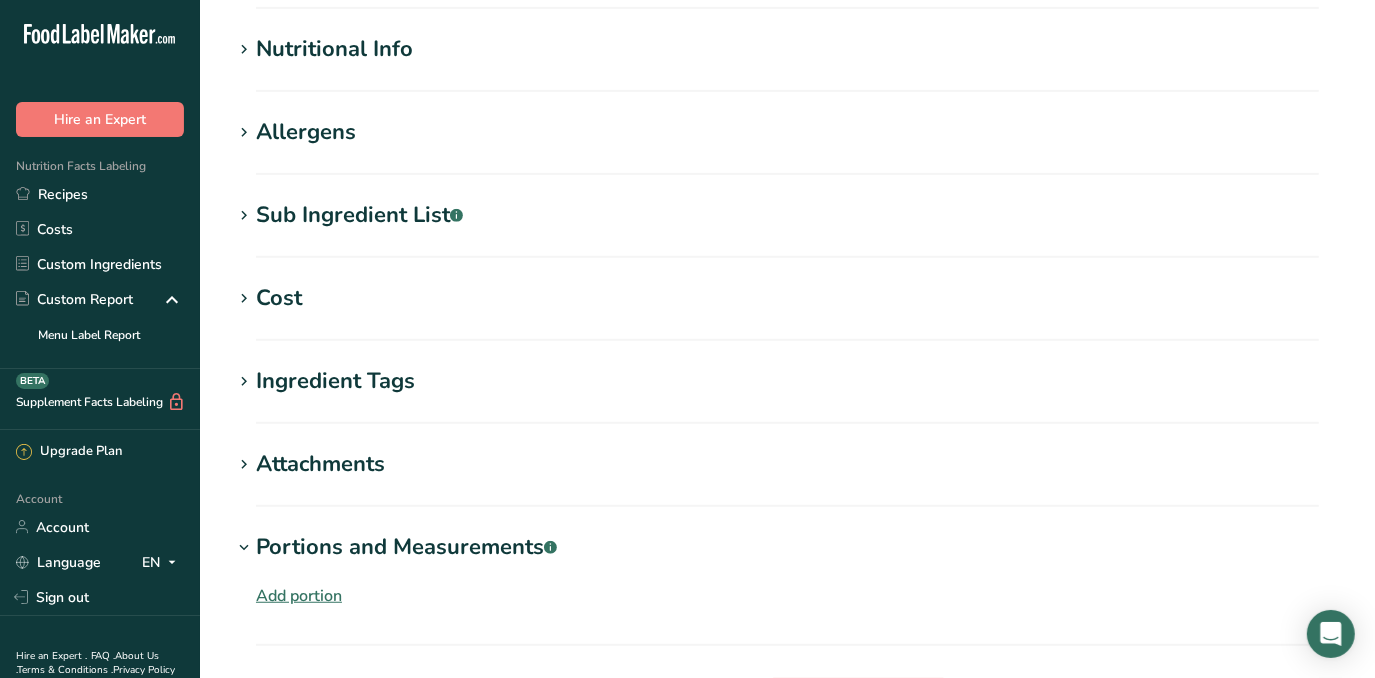 scroll, scrollTop: 545, scrollLeft: 0, axis: vertical 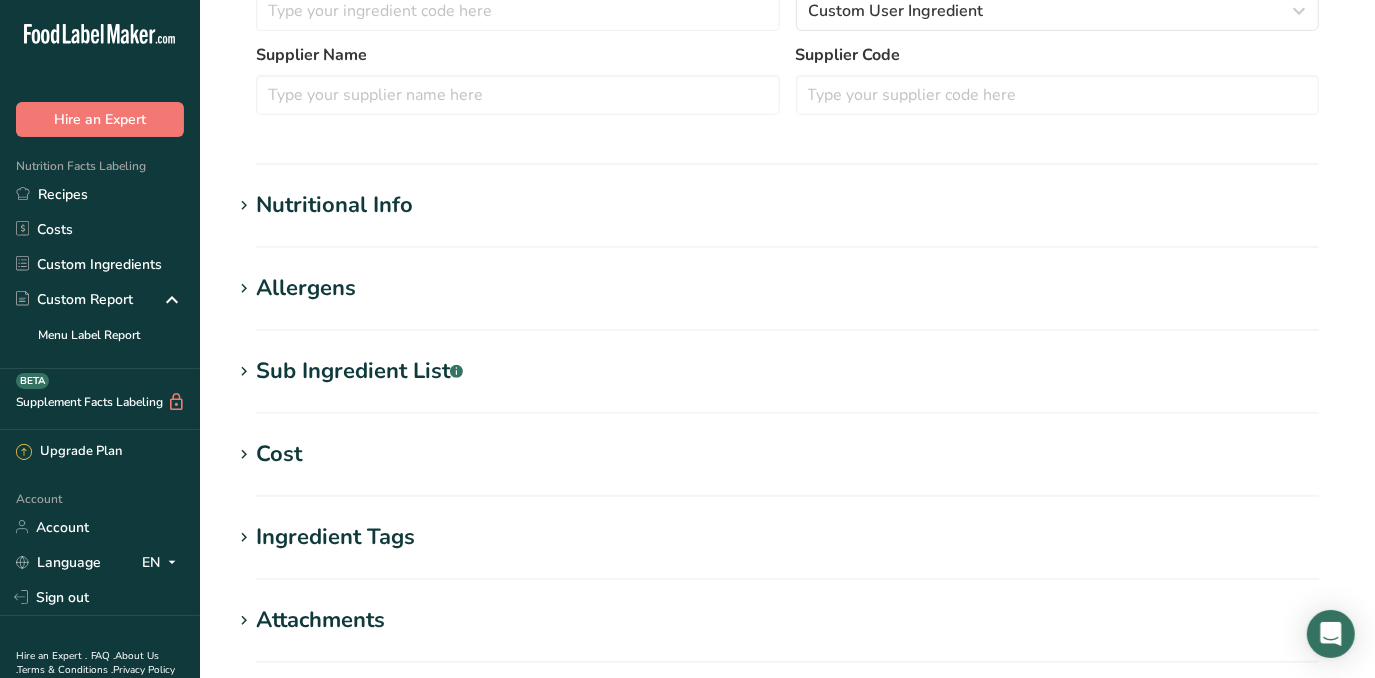 click on "Nutritional Info" at bounding box center [334, 205] 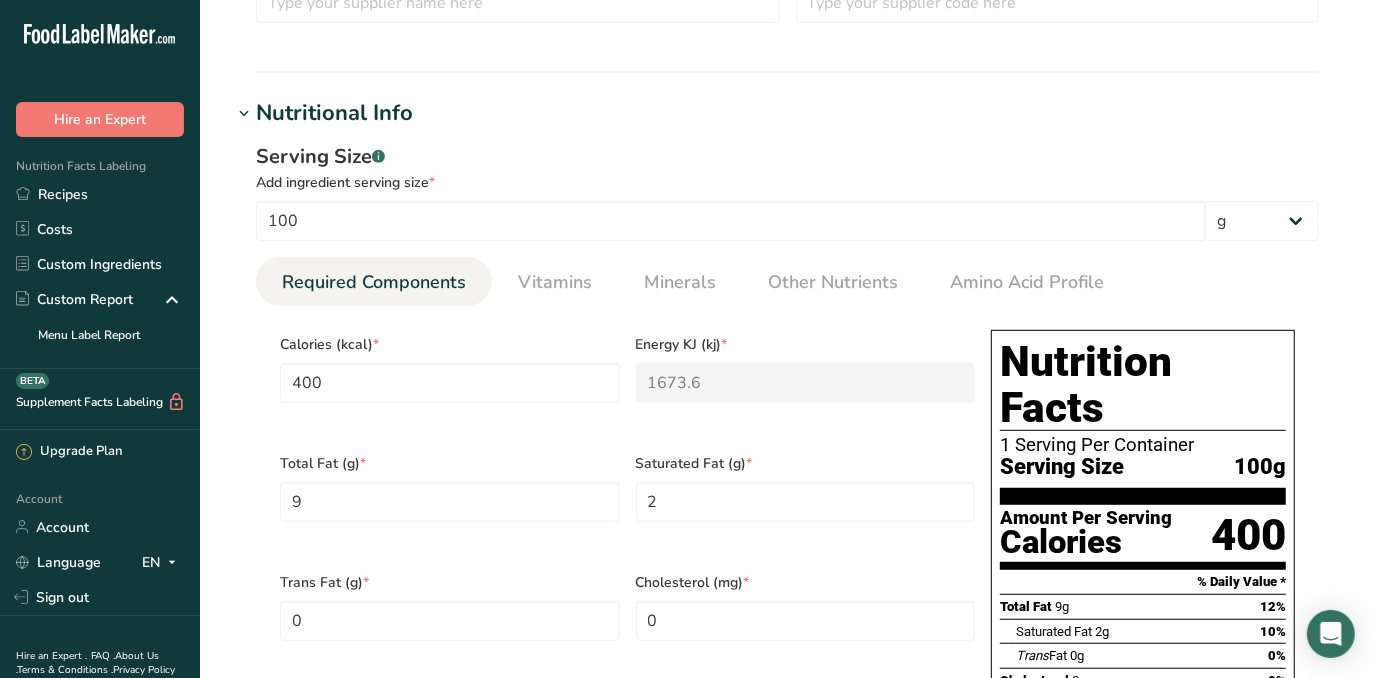 scroll, scrollTop: 636, scrollLeft: 0, axis: vertical 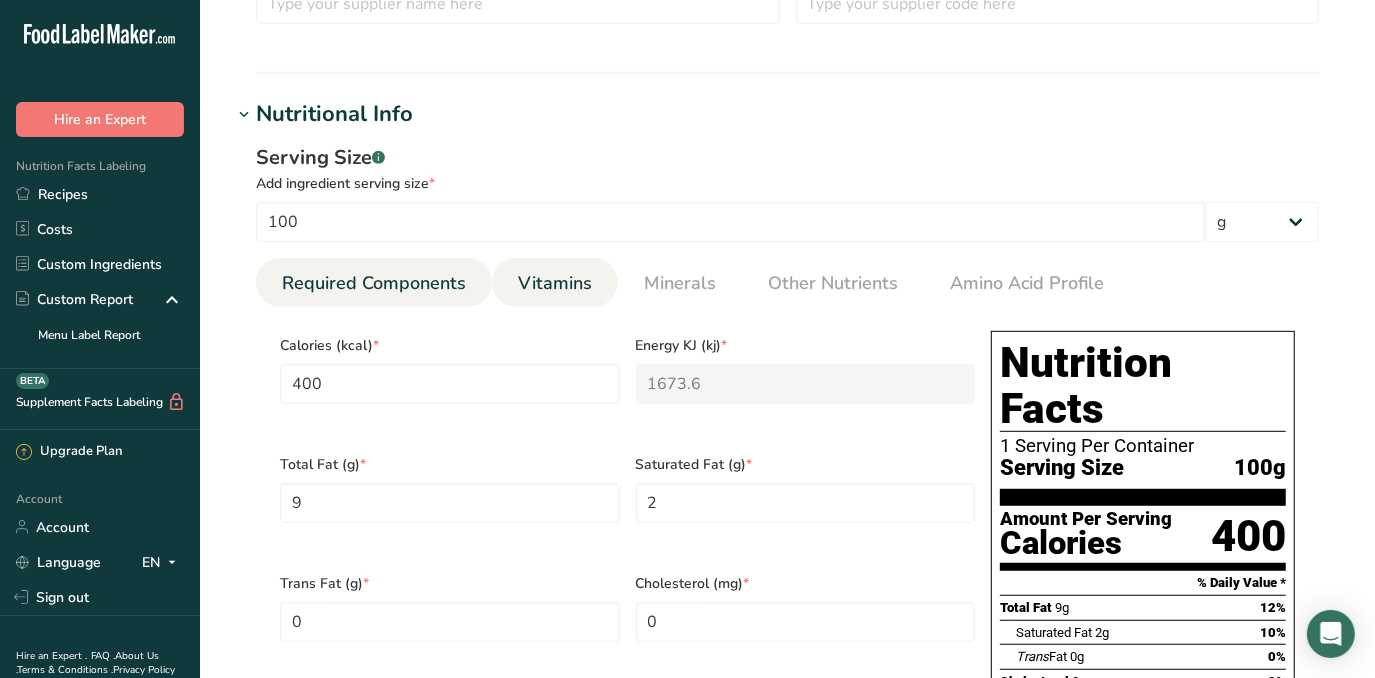 click on "Vitamins" at bounding box center (555, 283) 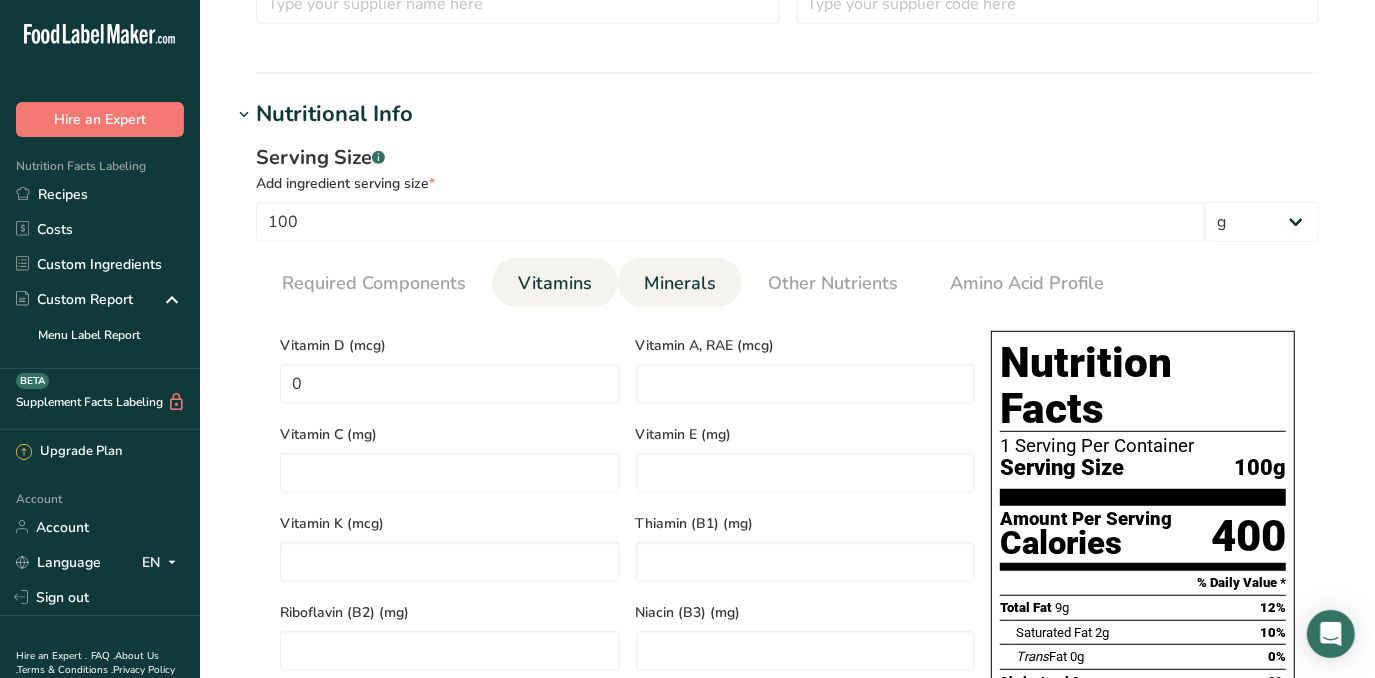 click on "Minerals" at bounding box center (680, 283) 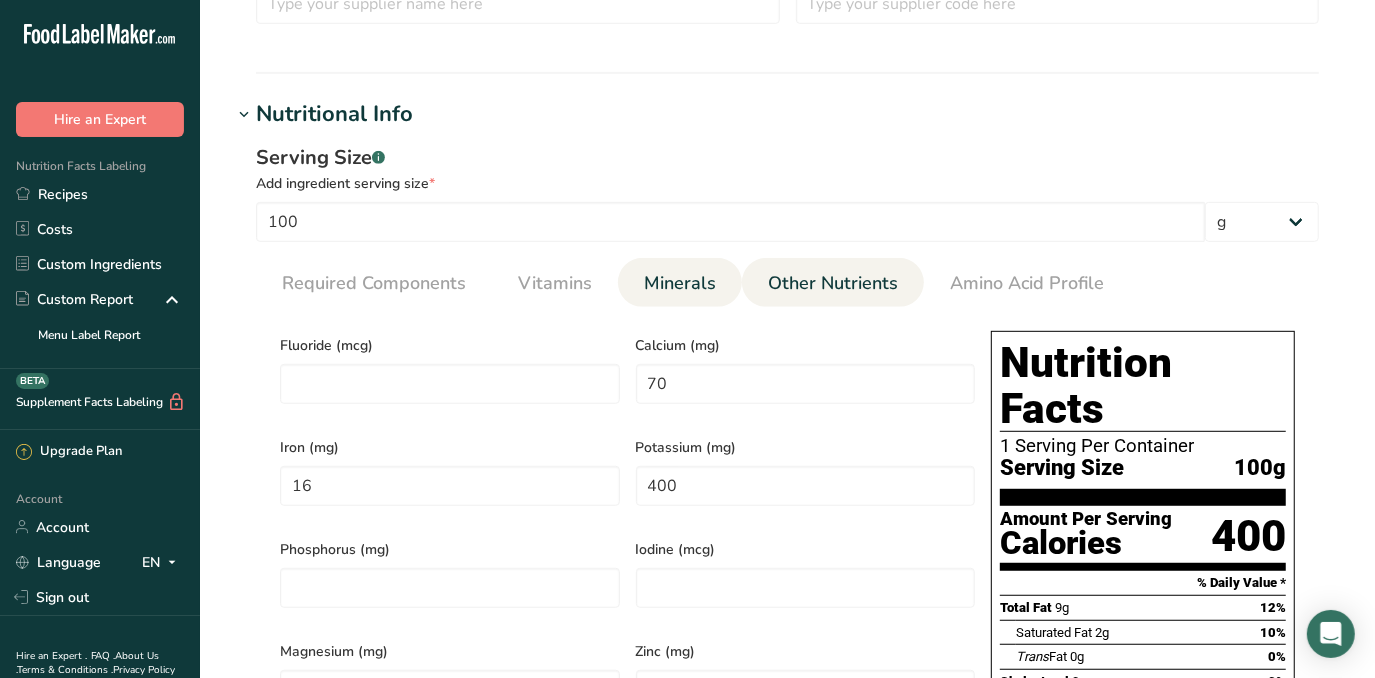 drag, startPoint x: 821, startPoint y: 288, endPoint x: 851, endPoint y: 293, distance: 30.413813 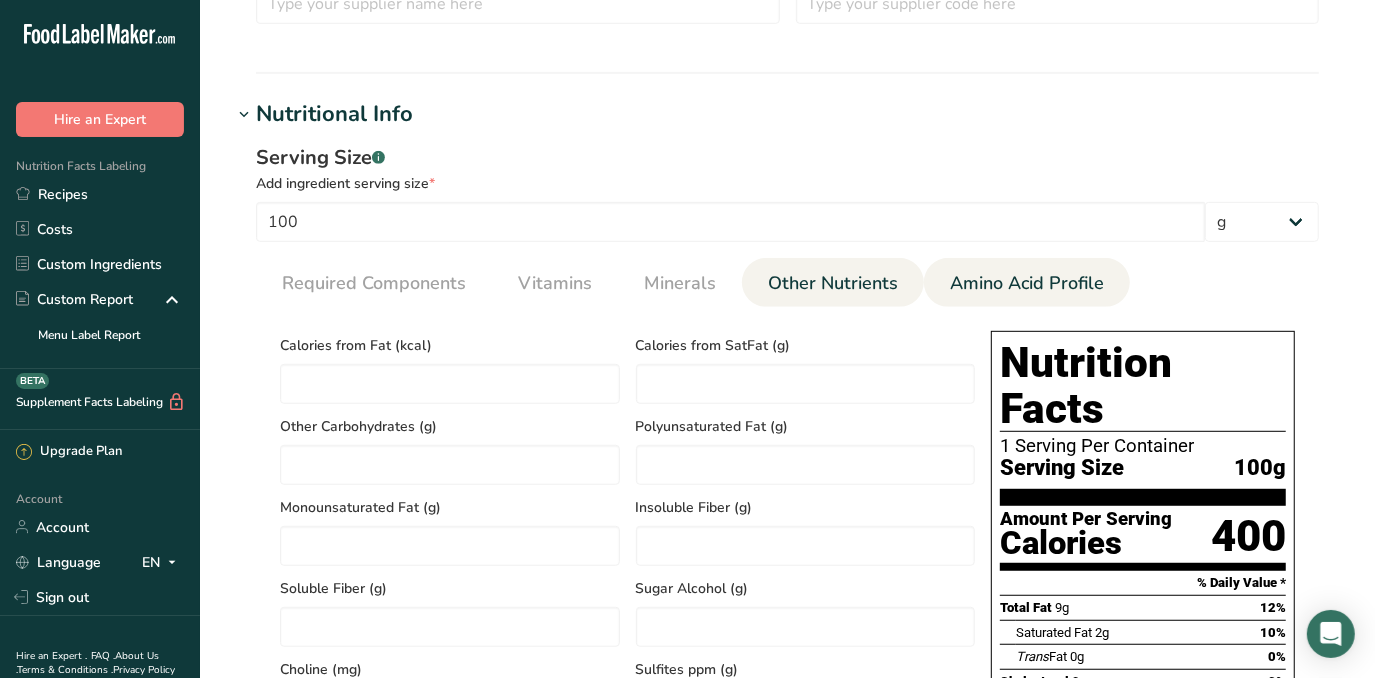 click on "Amino Acid Profile" at bounding box center [1027, 283] 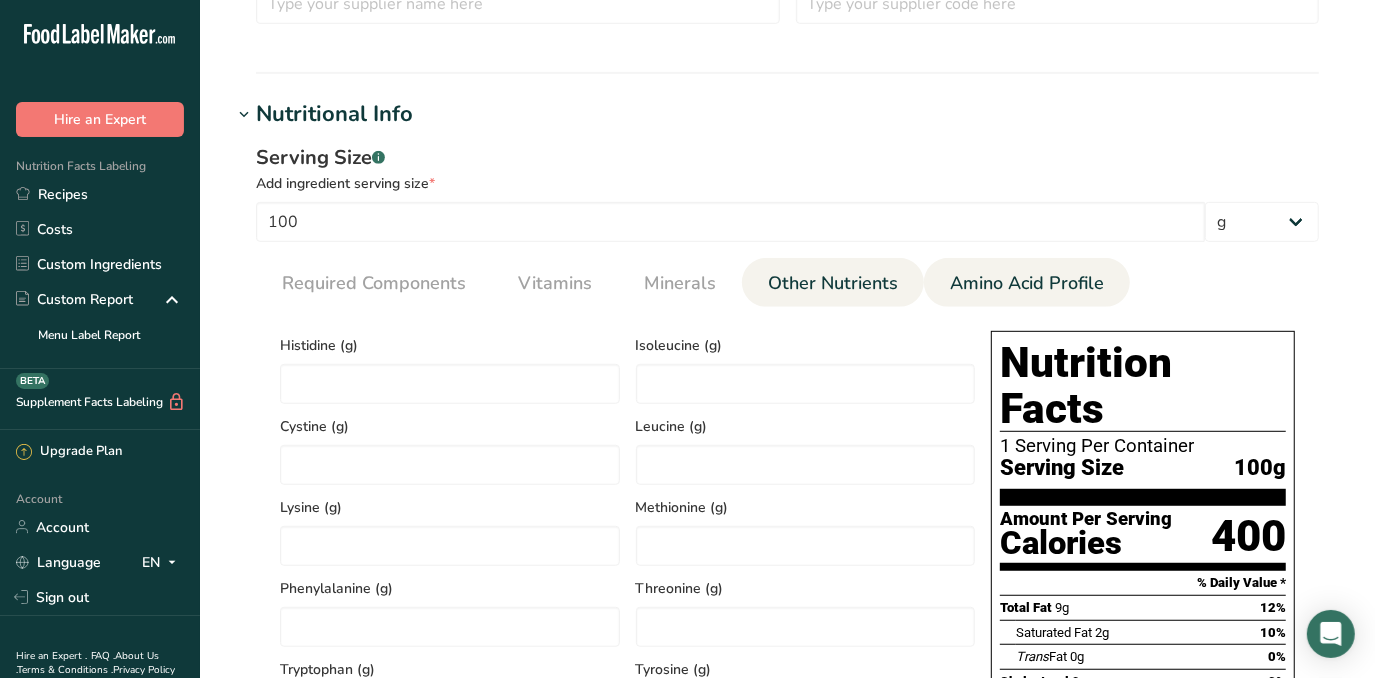 click on "Other Nutrients" at bounding box center (833, 283) 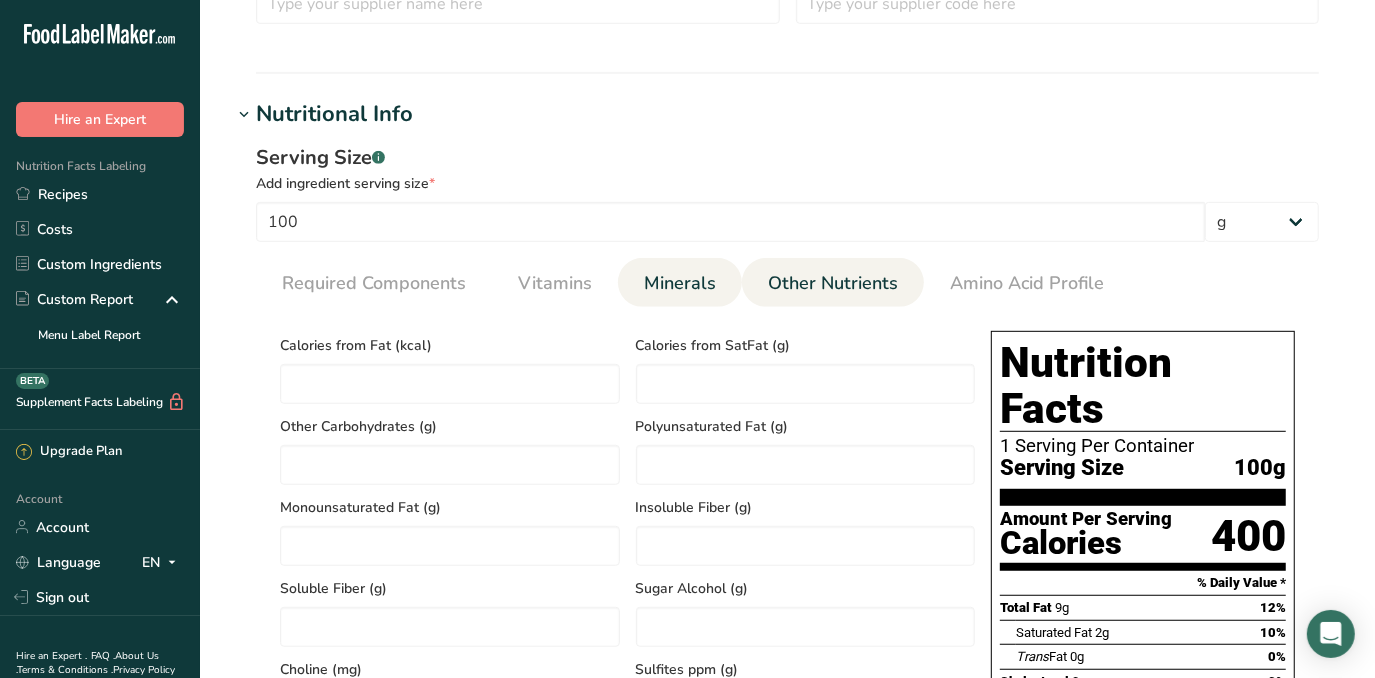 click on "Minerals" at bounding box center [680, 283] 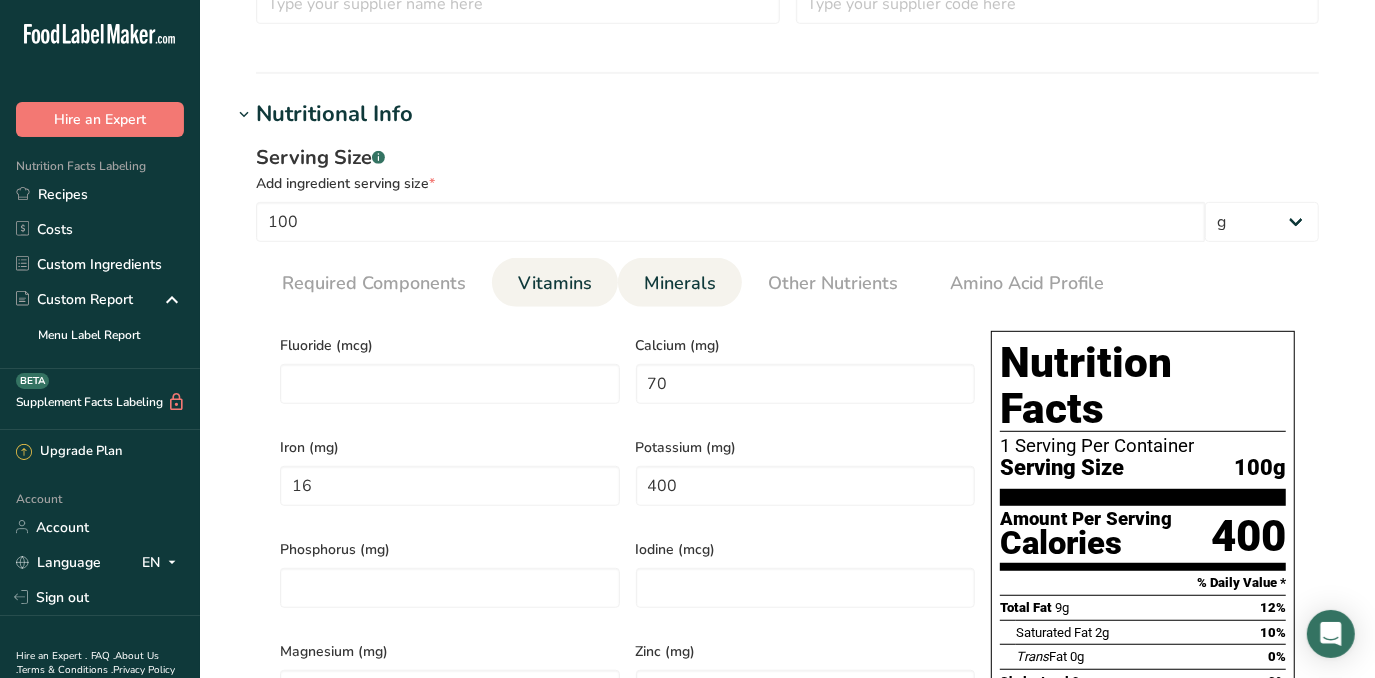click on "Vitamins" at bounding box center (555, 283) 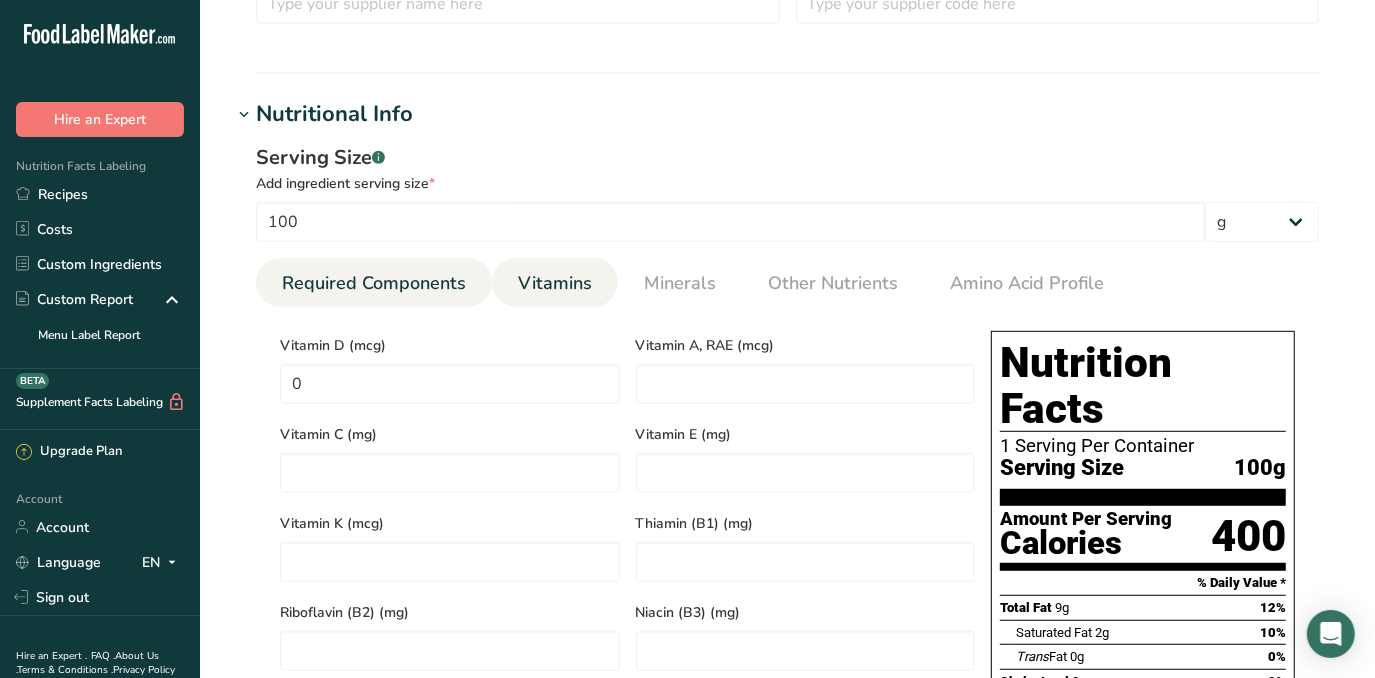click on "Required Components" at bounding box center (374, 283) 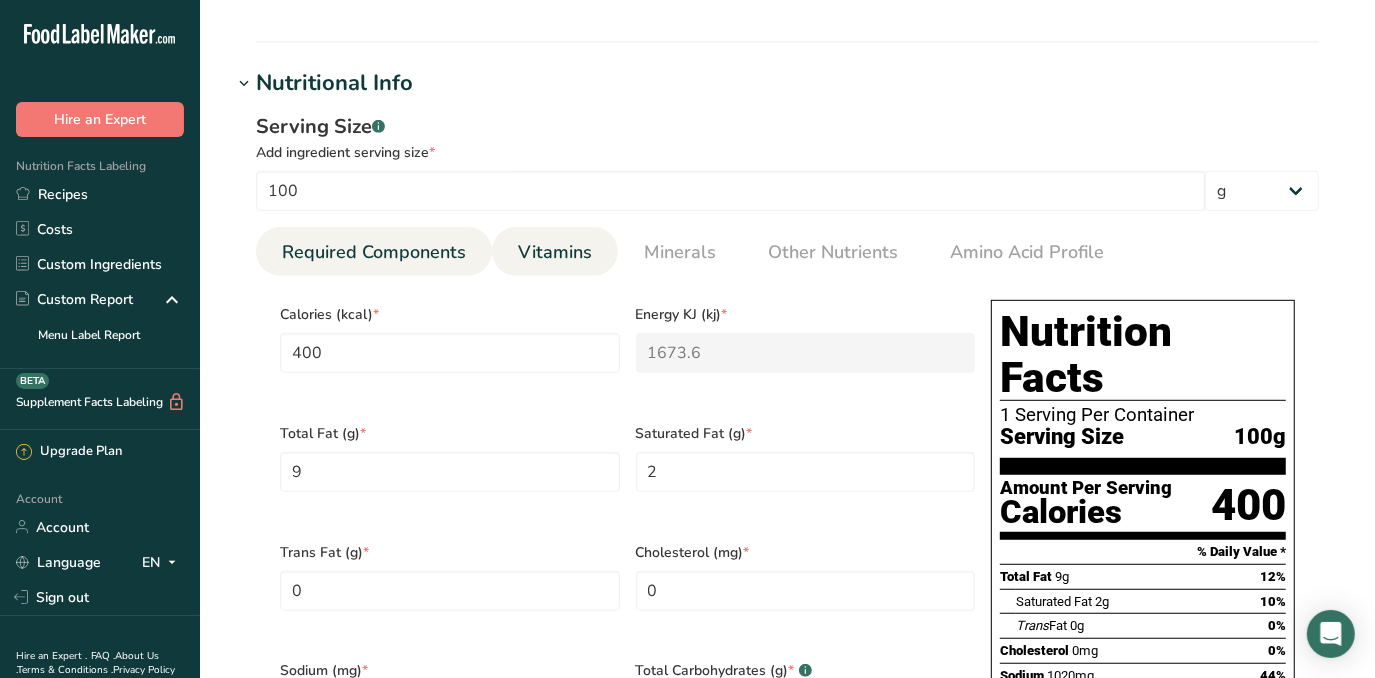 scroll, scrollTop: 636, scrollLeft: 0, axis: vertical 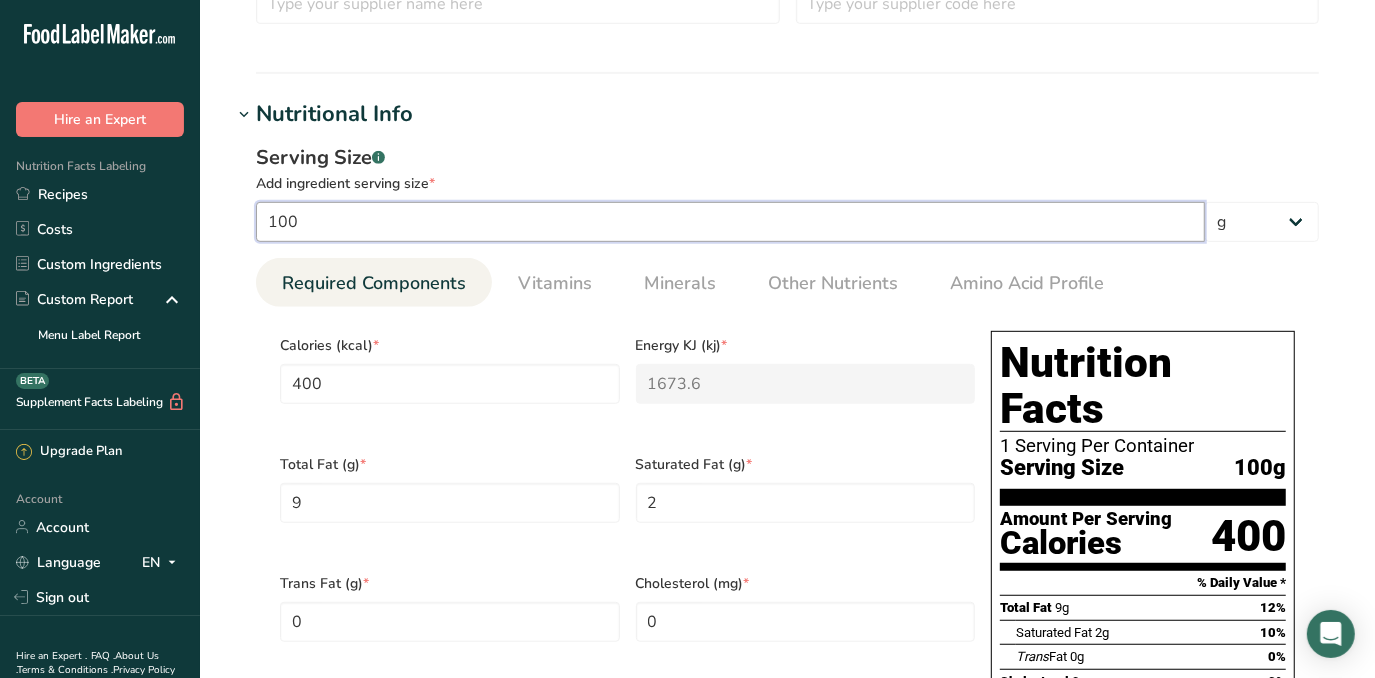 click on "100" at bounding box center (730, 222) 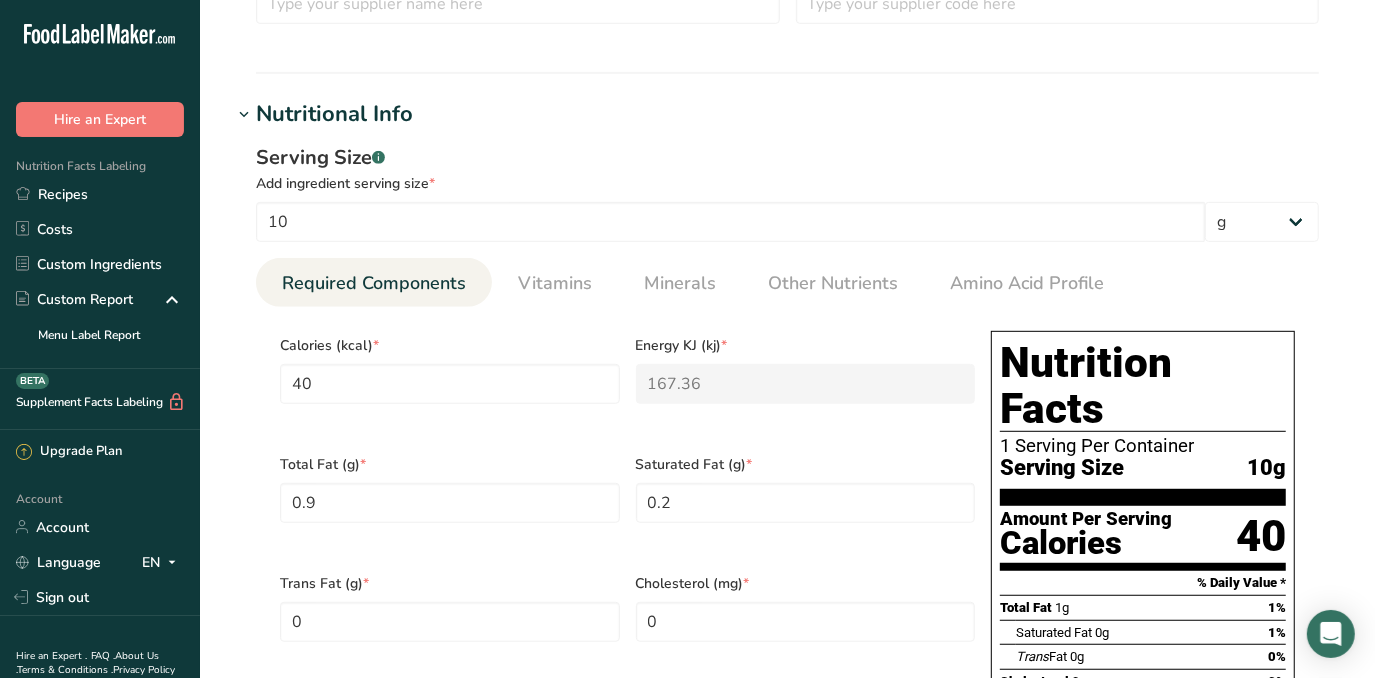 click on "Serving Size
.a-a{fill:#347362;}.b-a{fill:#fff;}
Add ingredient serving size *   10
g
kg
mg
mcg
lb
oz
l
mL
fl oz
tbsp
tsp
cup
qt
gallon
Required Components Vitamins Minerals Other Nutrients Amino Acid Profile
Calories
(kcal) *     40
Energy KJ
(kj) *     167.36
Total Fat
(g) *     0.9
Saturated Fat
(g) *" at bounding box center (787, 597) 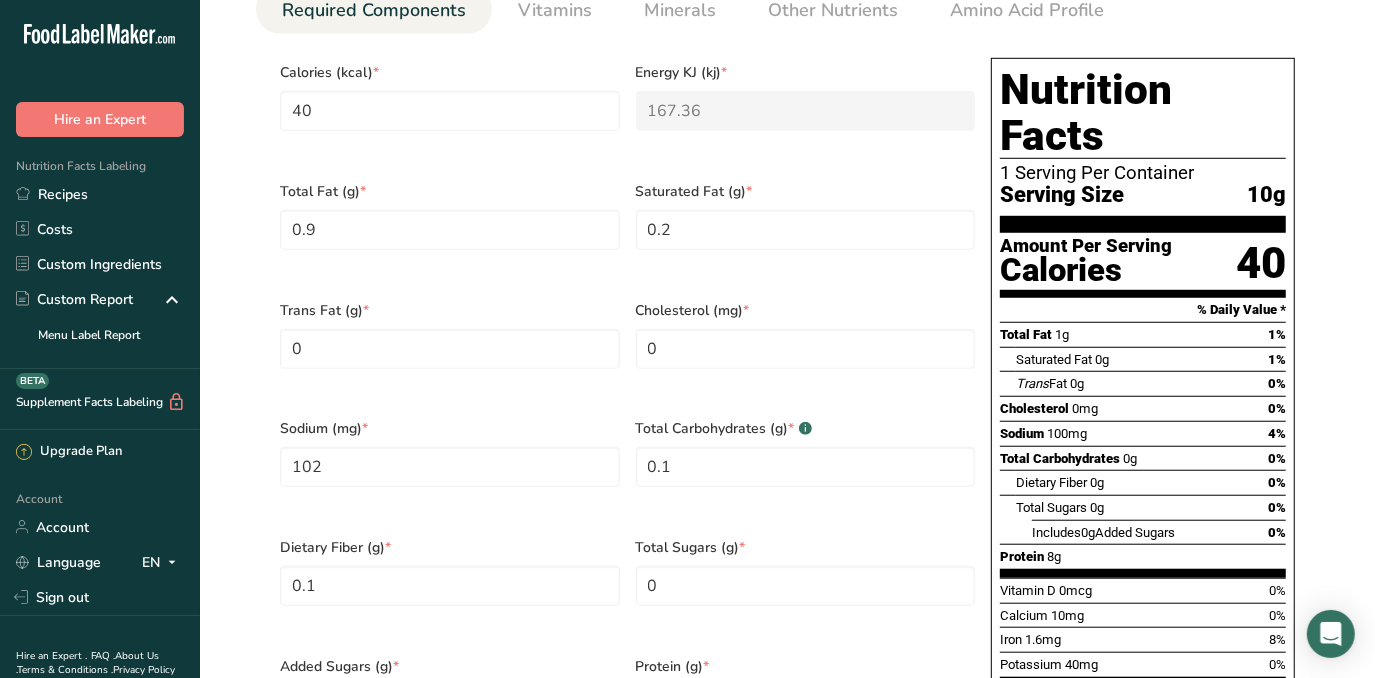 scroll, scrollTop: 818, scrollLeft: 0, axis: vertical 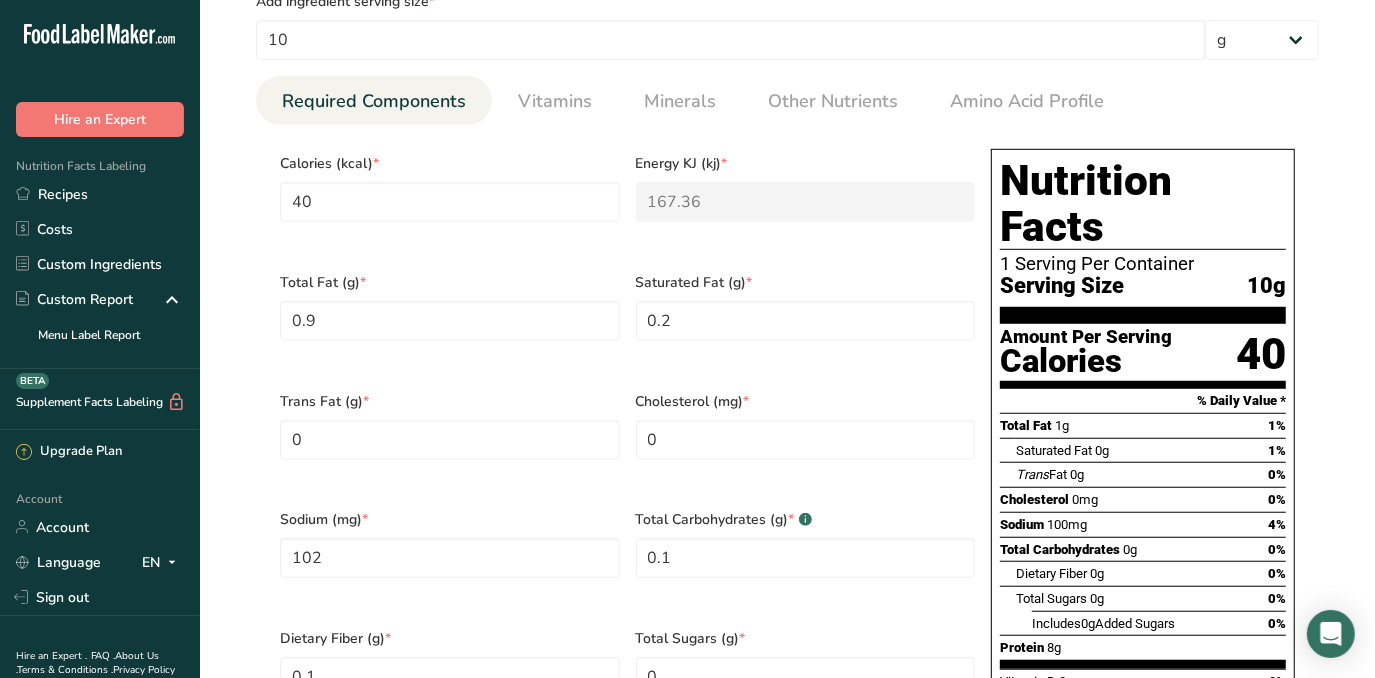 click on "1 Serving Per Container" at bounding box center (1143, 264) 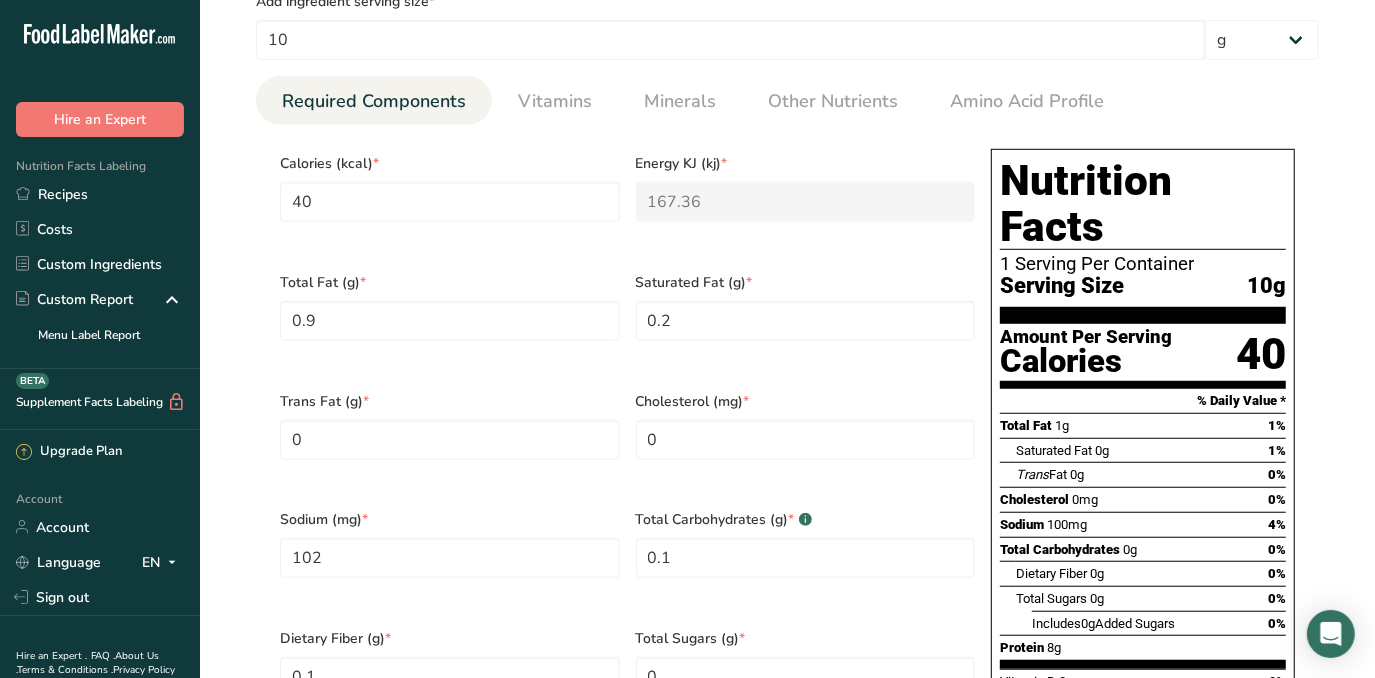 click on "1 Serving Per Container" at bounding box center (1143, 264) 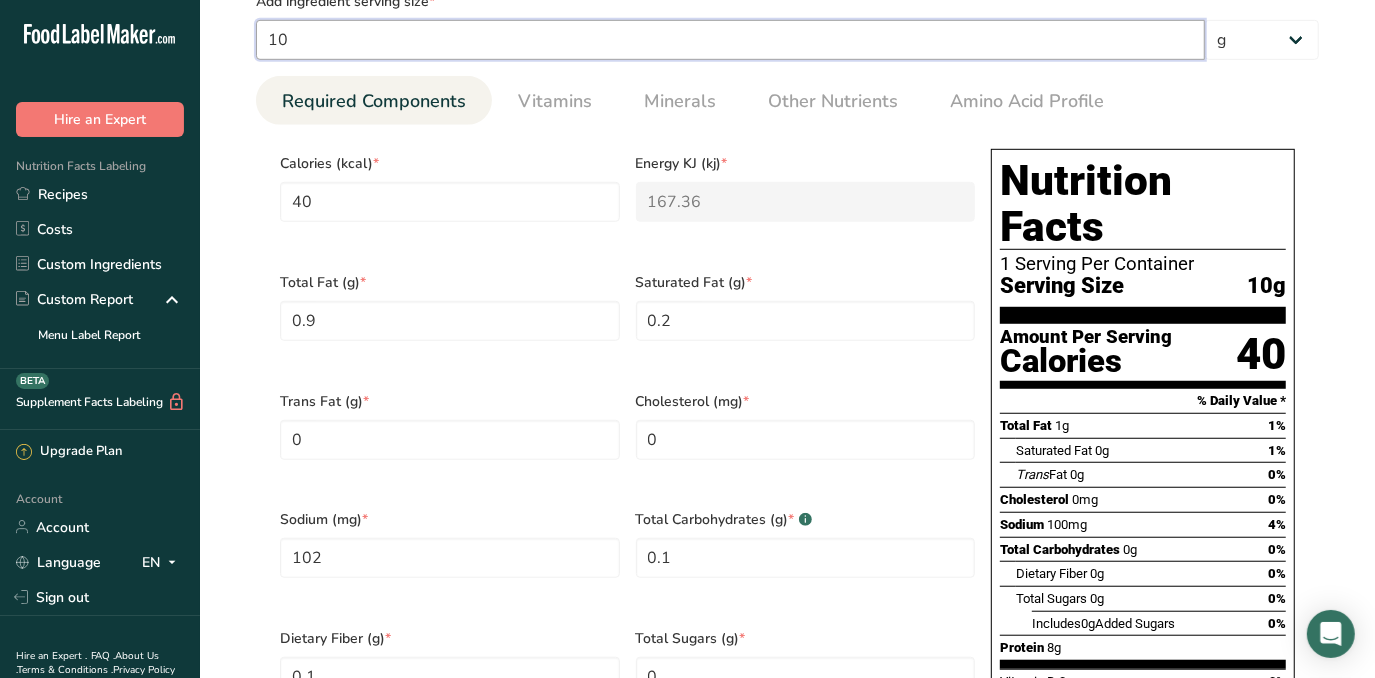 click on "10" at bounding box center (730, 40) 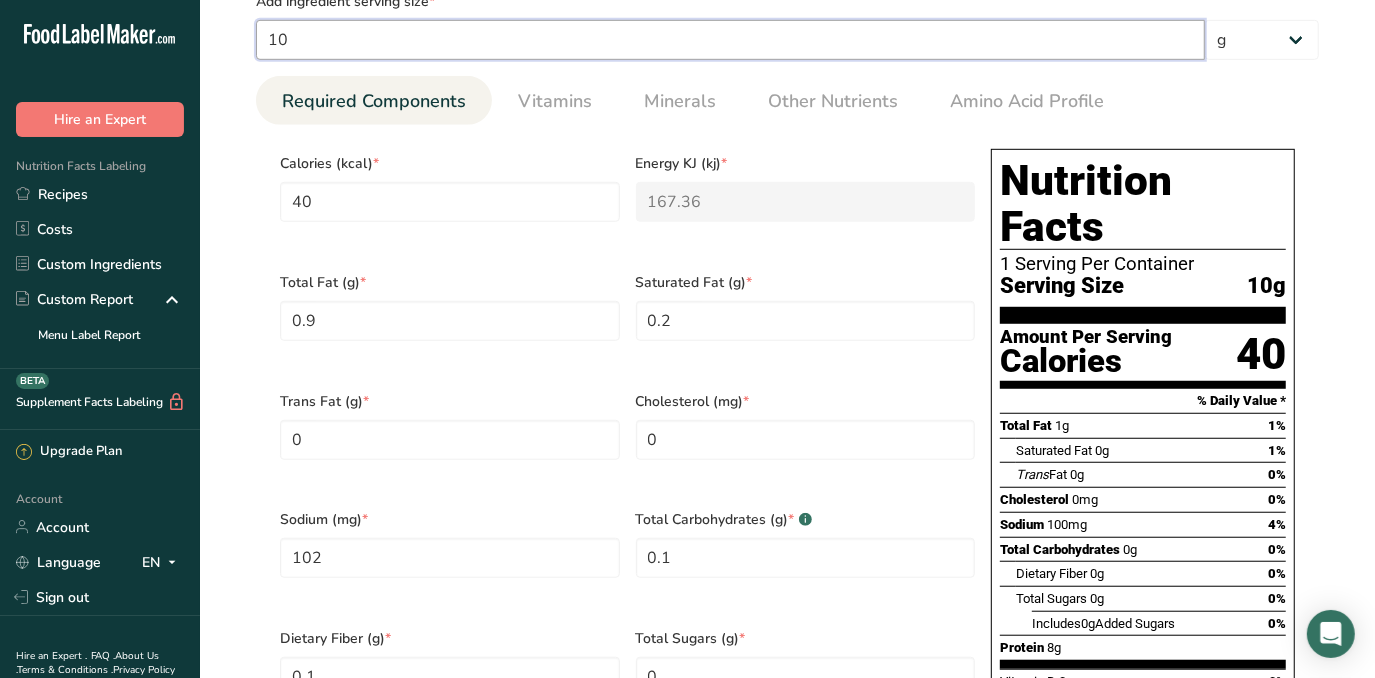 type on "100" 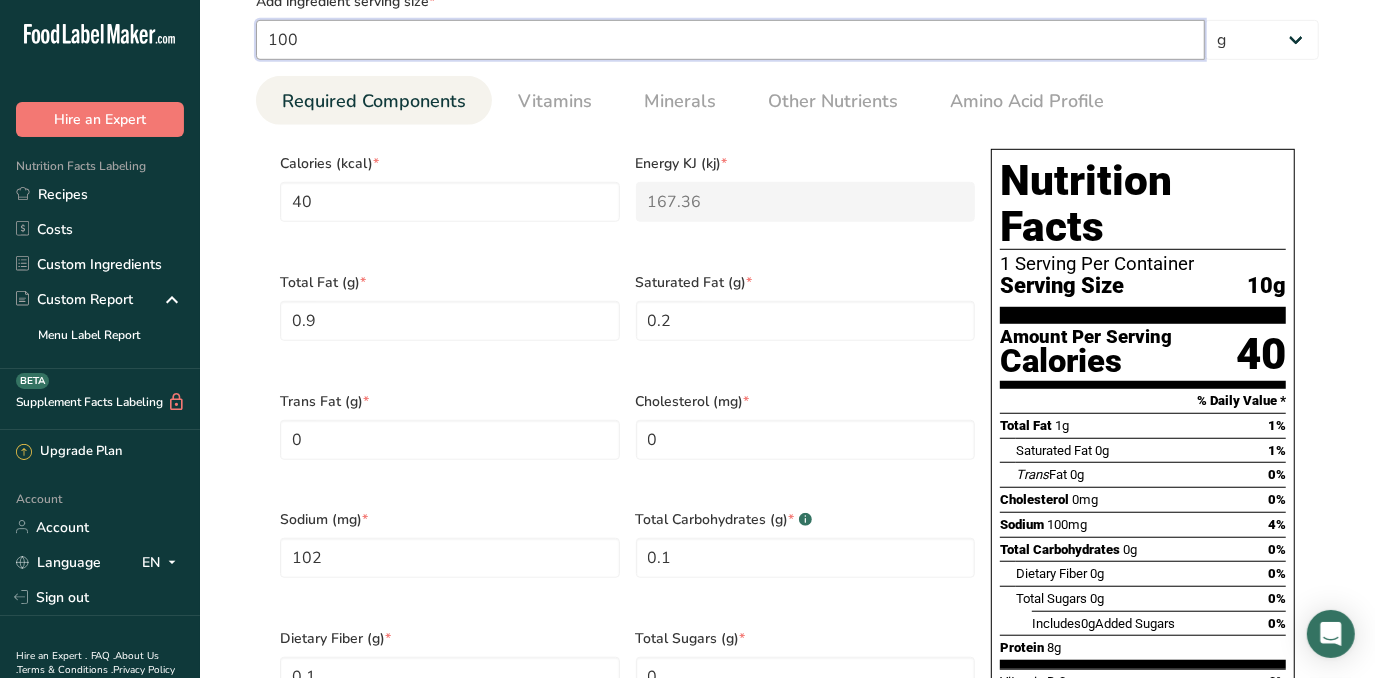 type on "400" 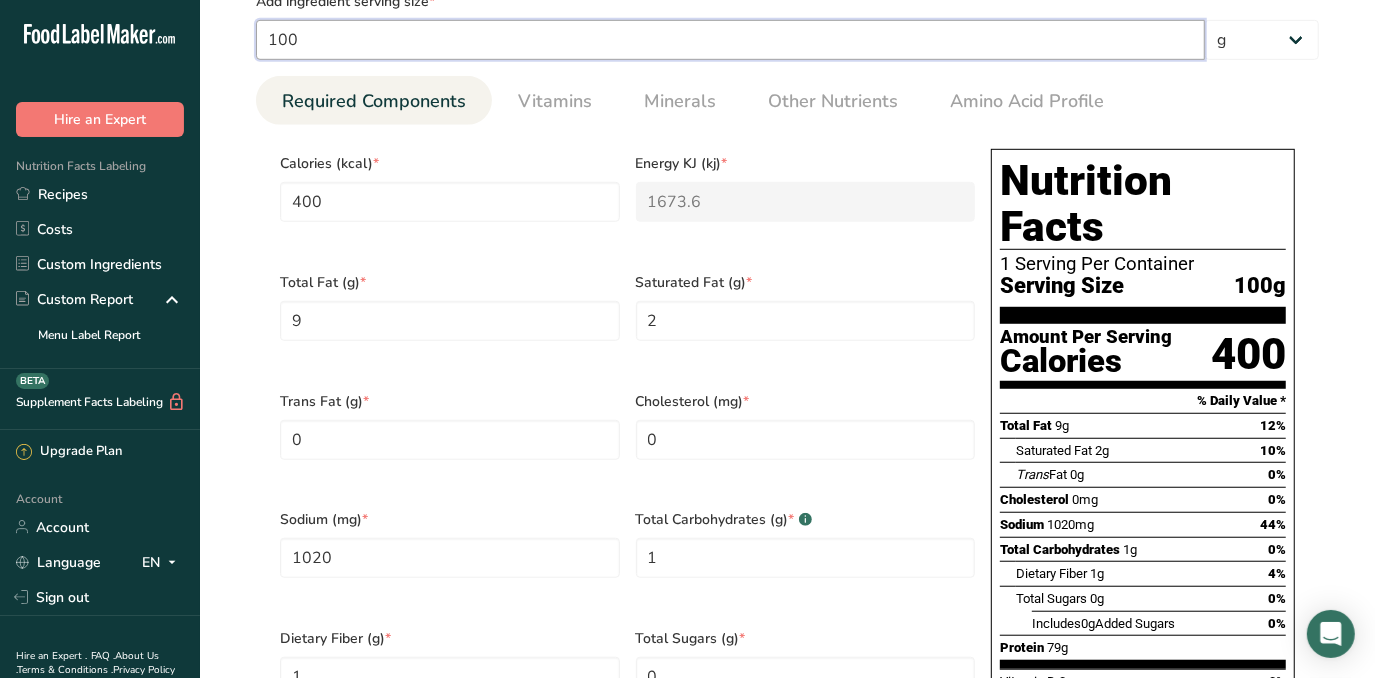 type on "99.9999" 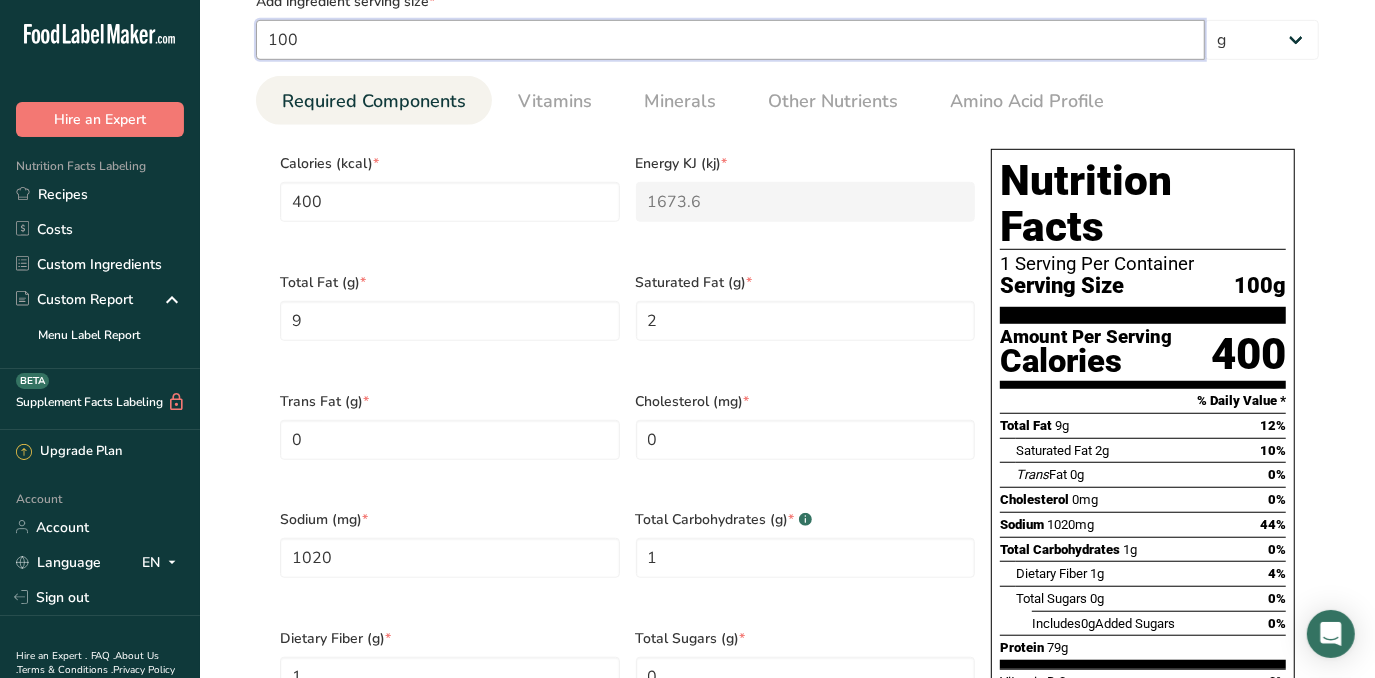 type on "399.9996" 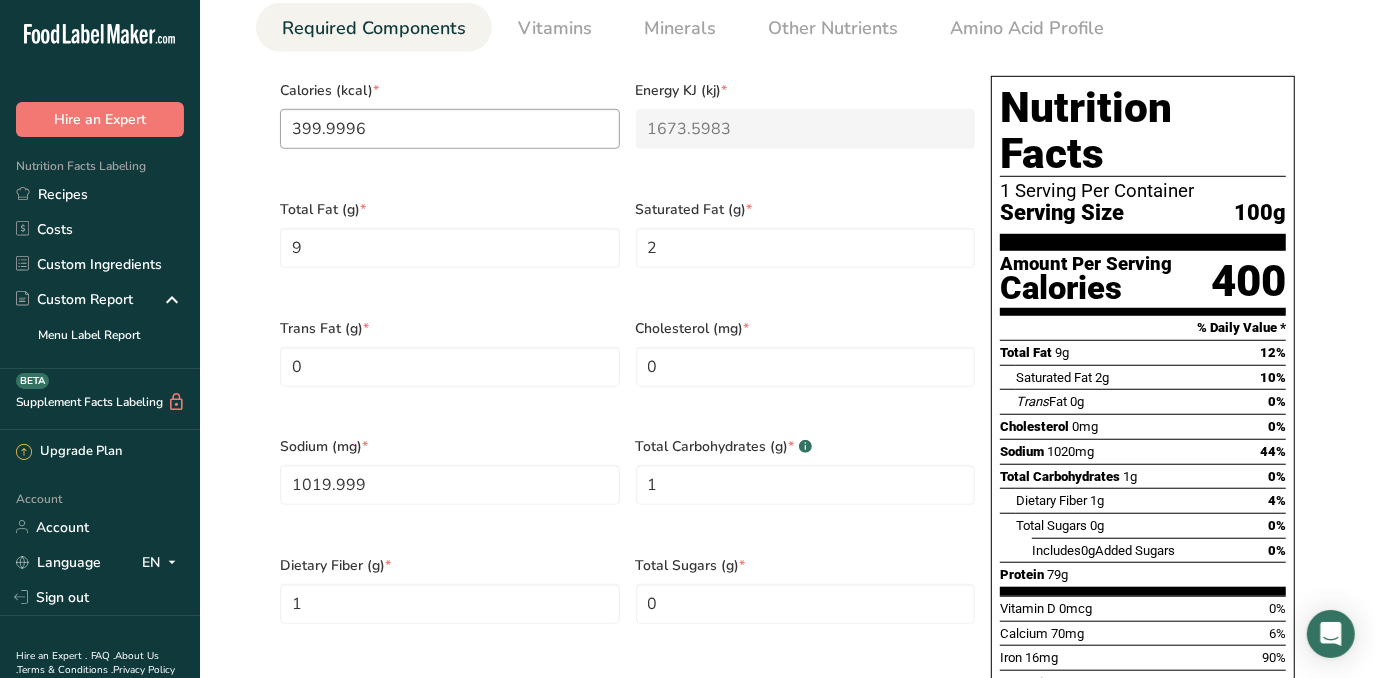 scroll, scrollTop: 909, scrollLeft: 0, axis: vertical 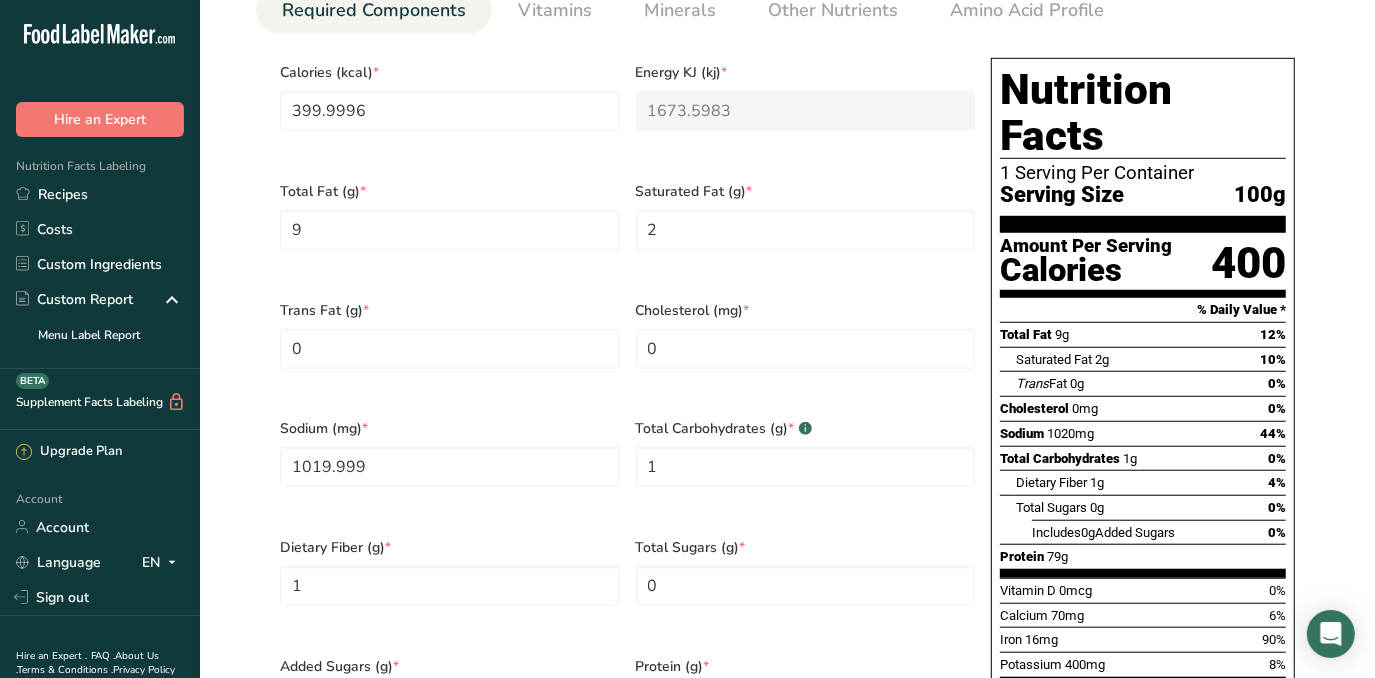 type on "99.9999" 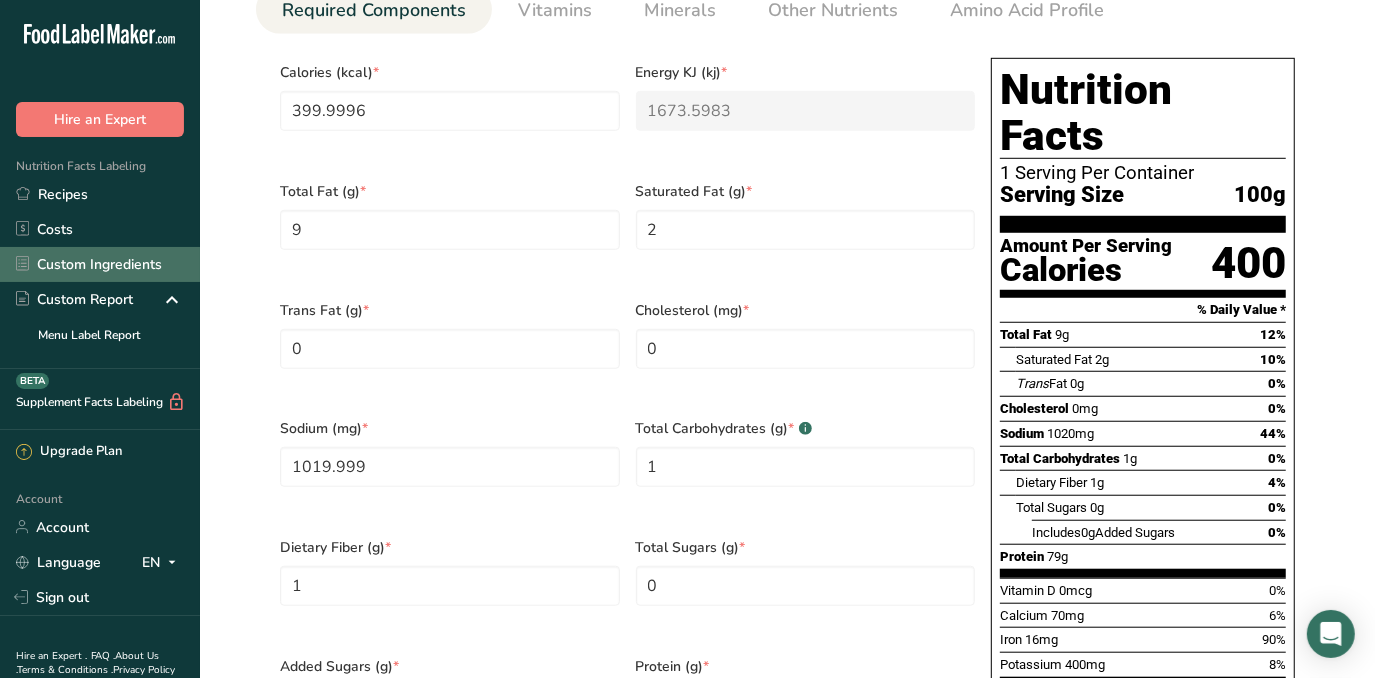 click on "Custom Ingredients" at bounding box center (100, 264) 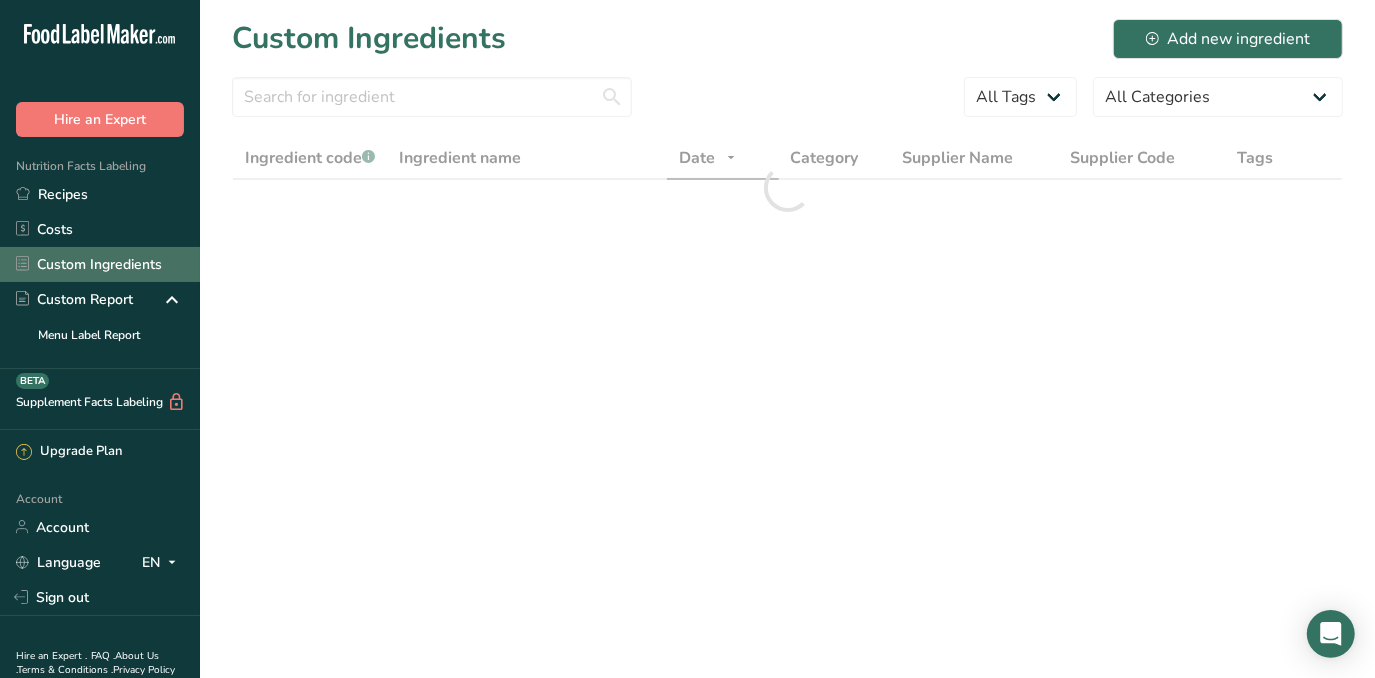 scroll, scrollTop: 0, scrollLeft: 0, axis: both 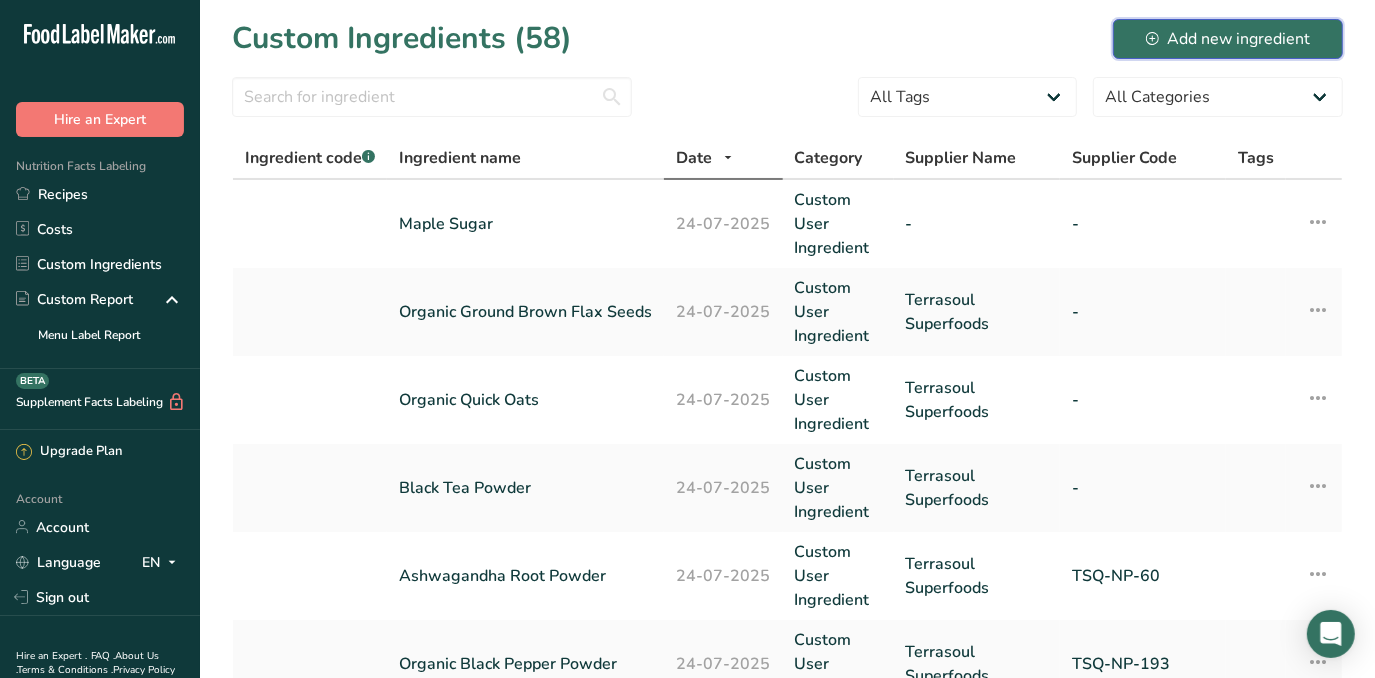 click on "Add new ingredient" at bounding box center [1228, 39] 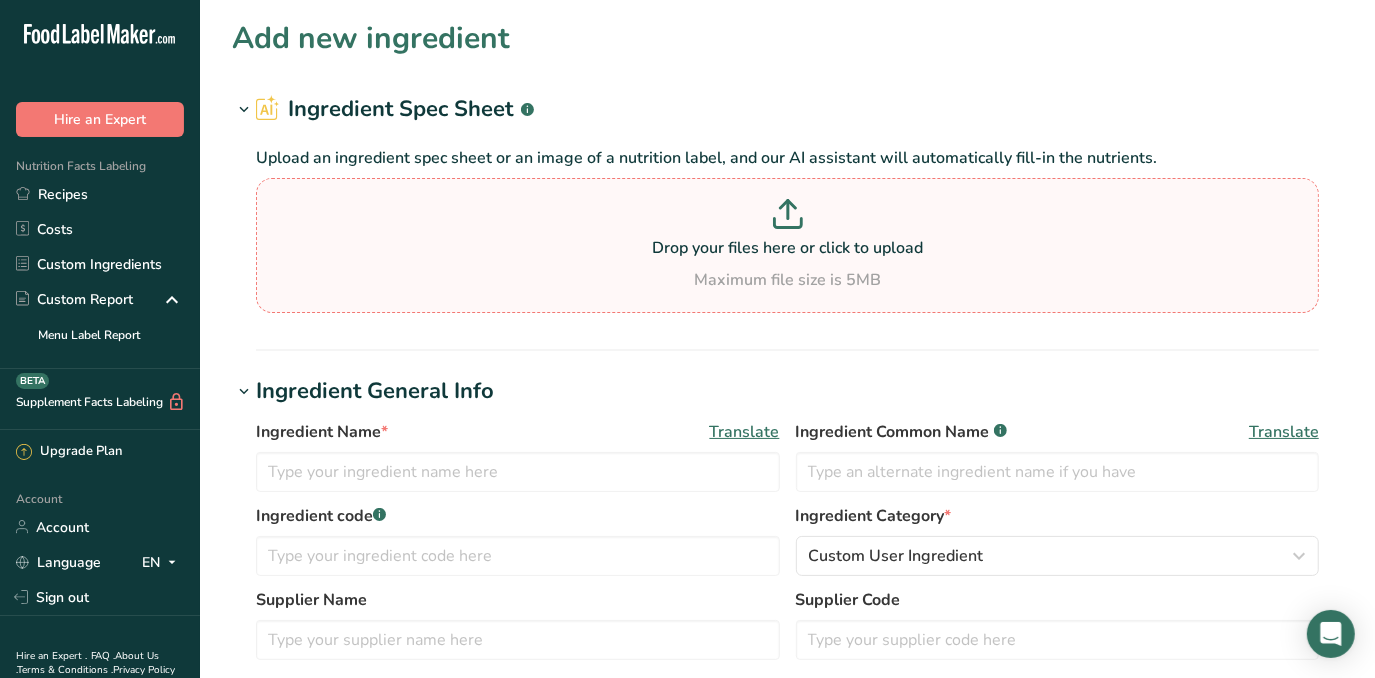 click on "Drop your files here or click to upload" at bounding box center [787, 248] 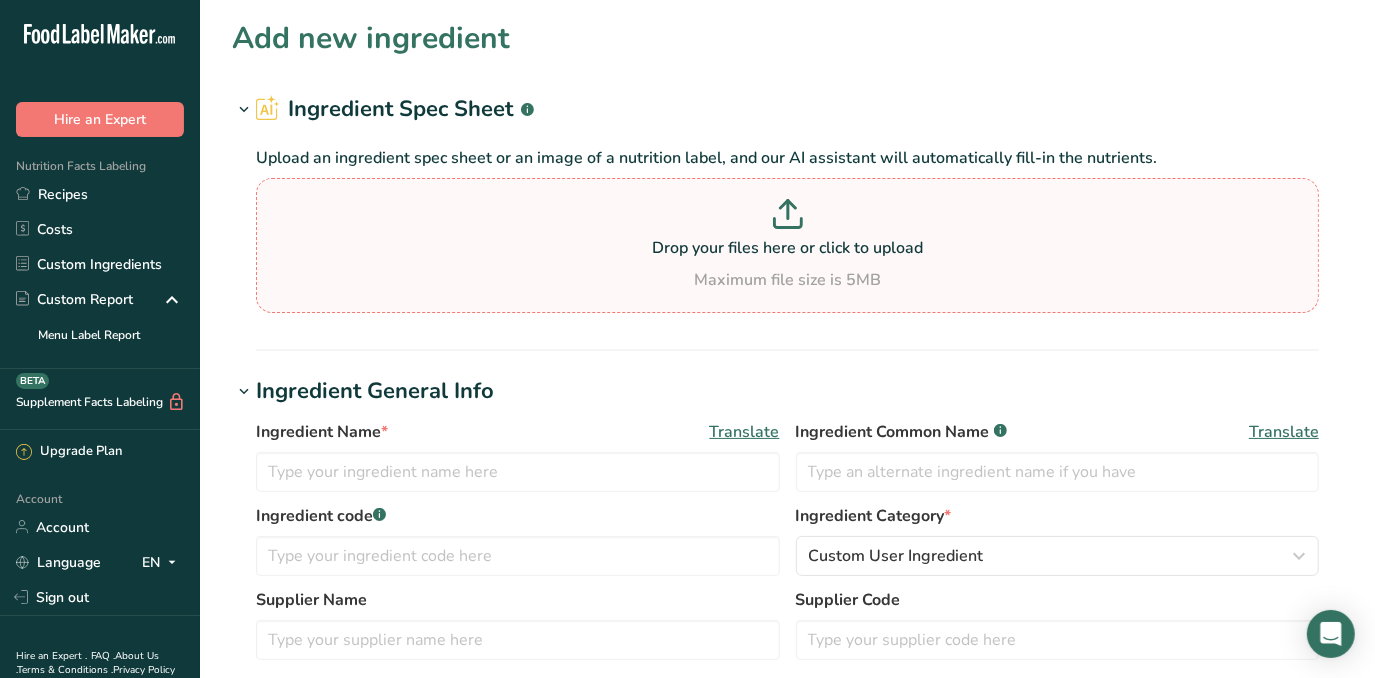 click 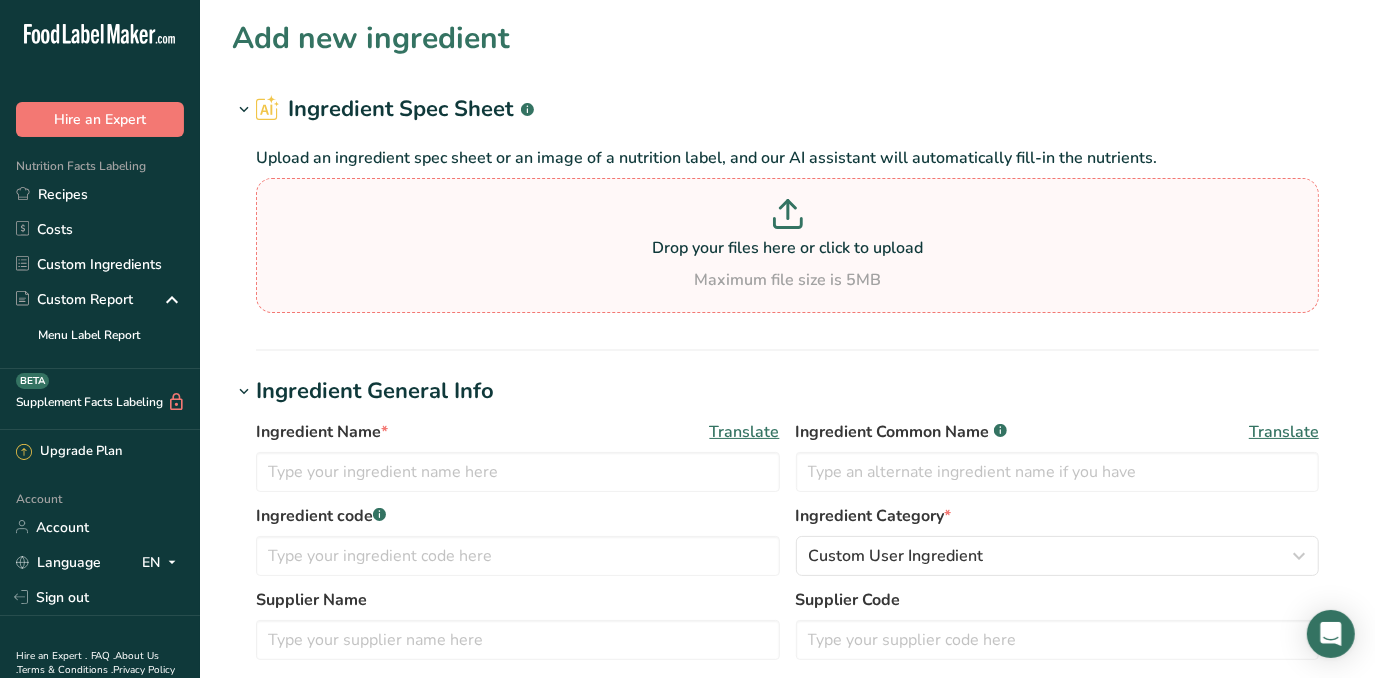 type on "C:\fakepath\[PRODUCT] [COUNTRY]/[COUNTRY] (3).pdf" 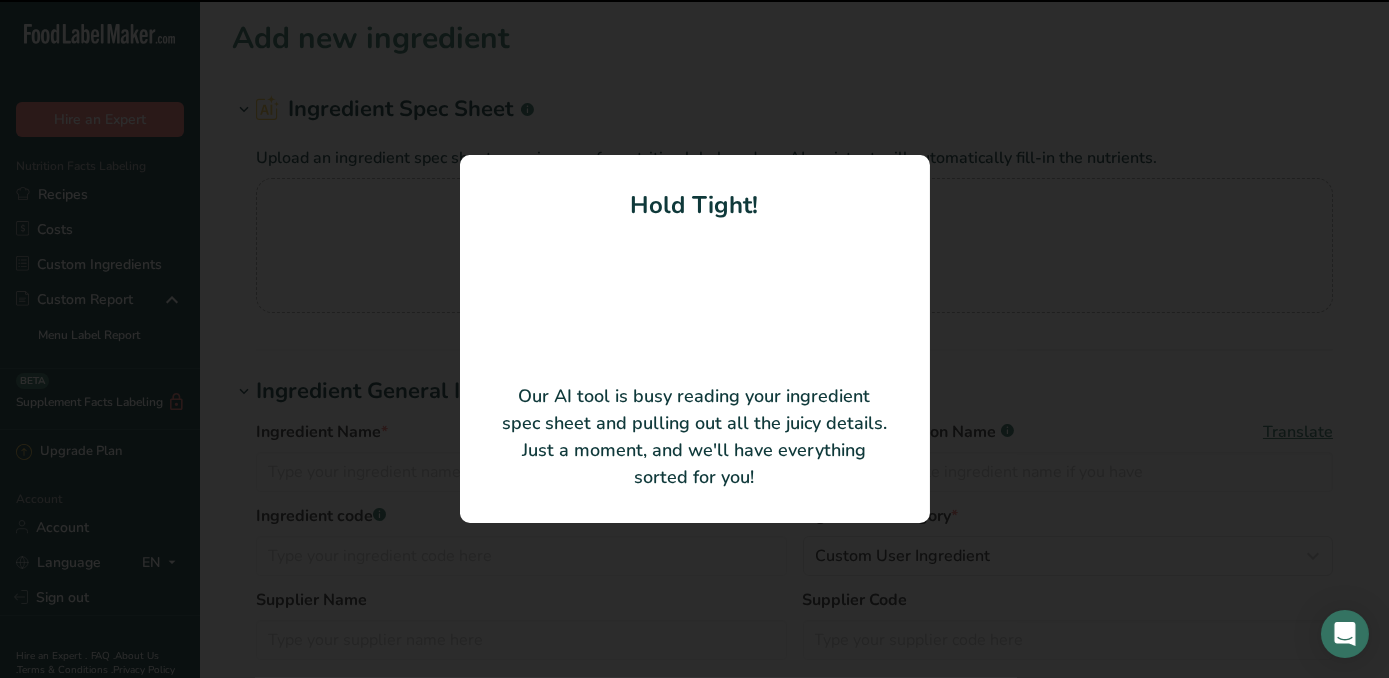 type on "ROQUETTE Pea Protein – ORGANIC NUTRALYS Pea based" 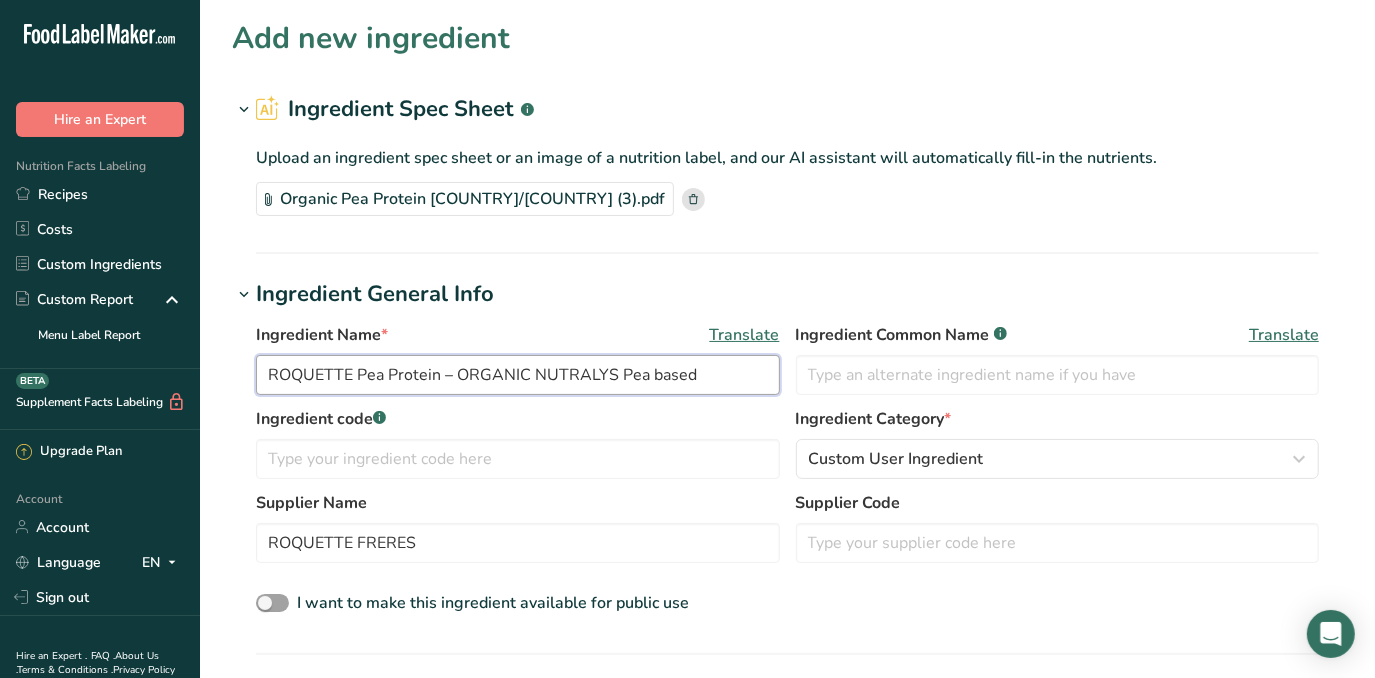 drag, startPoint x: 717, startPoint y: 371, endPoint x: 235, endPoint y: 384, distance: 482.1753 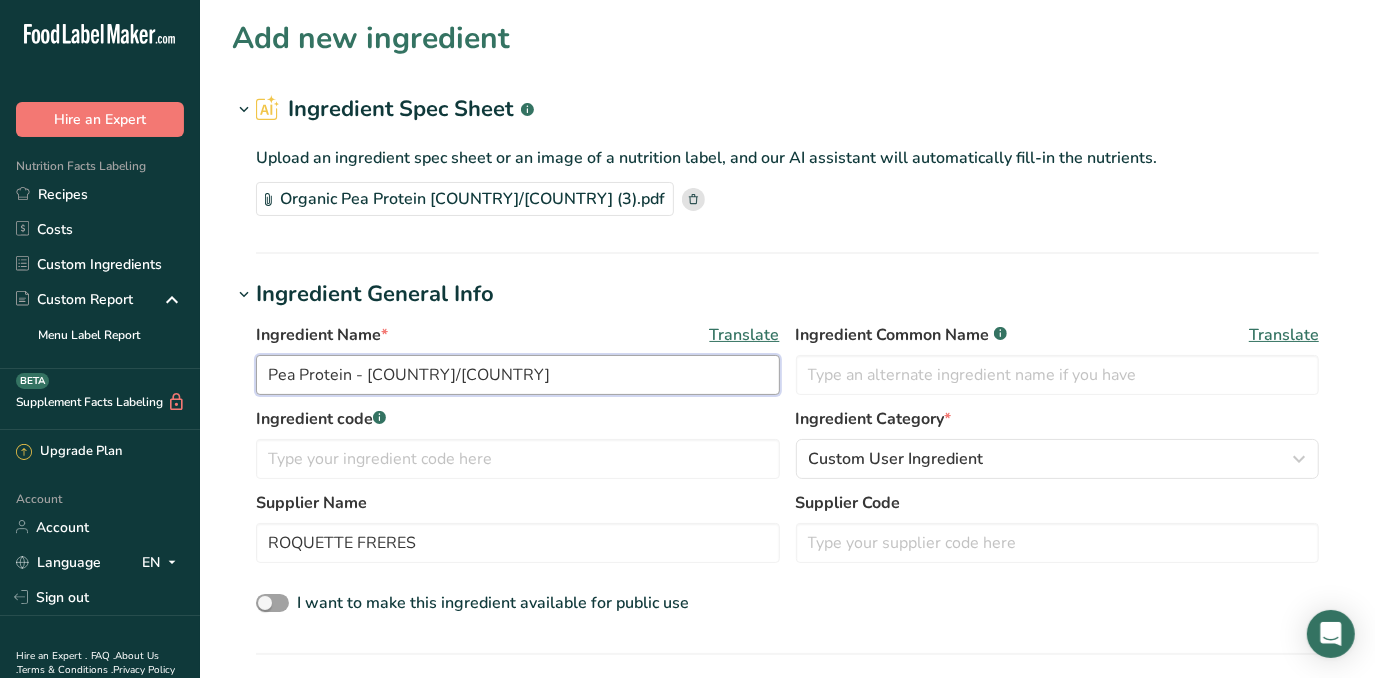type on "Pea Protein - [COUNTRY]/[COUNTRY]" 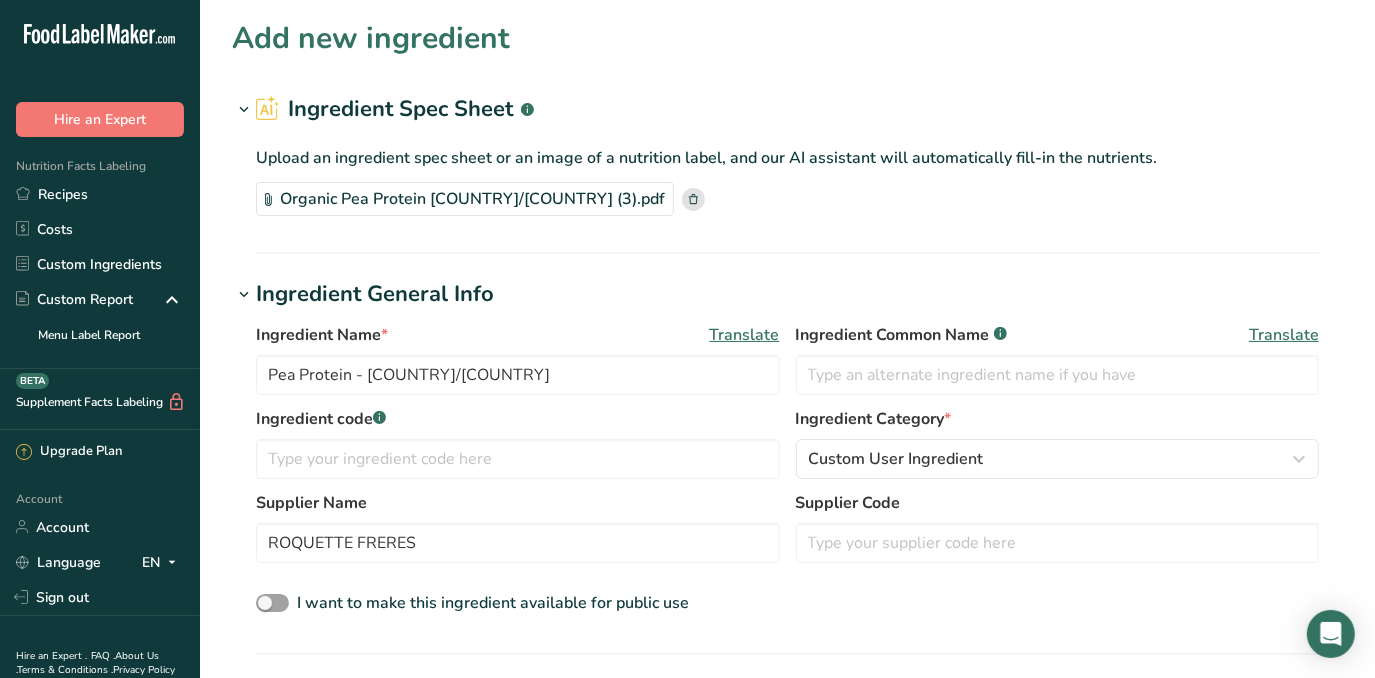 click on "Ingredient Name *
Translate
[PRODUCT] - [COUNTRY]/[COUNTRY]
Ingredient Common Name
.a-a{fill:#347362;}.b-a{fill:#fff;}
Translate
Ingredient code
.a-a{fill:#347362;}.b-a{fill:#fff;}
Ingredient Category *" at bounding box center [787, 707] 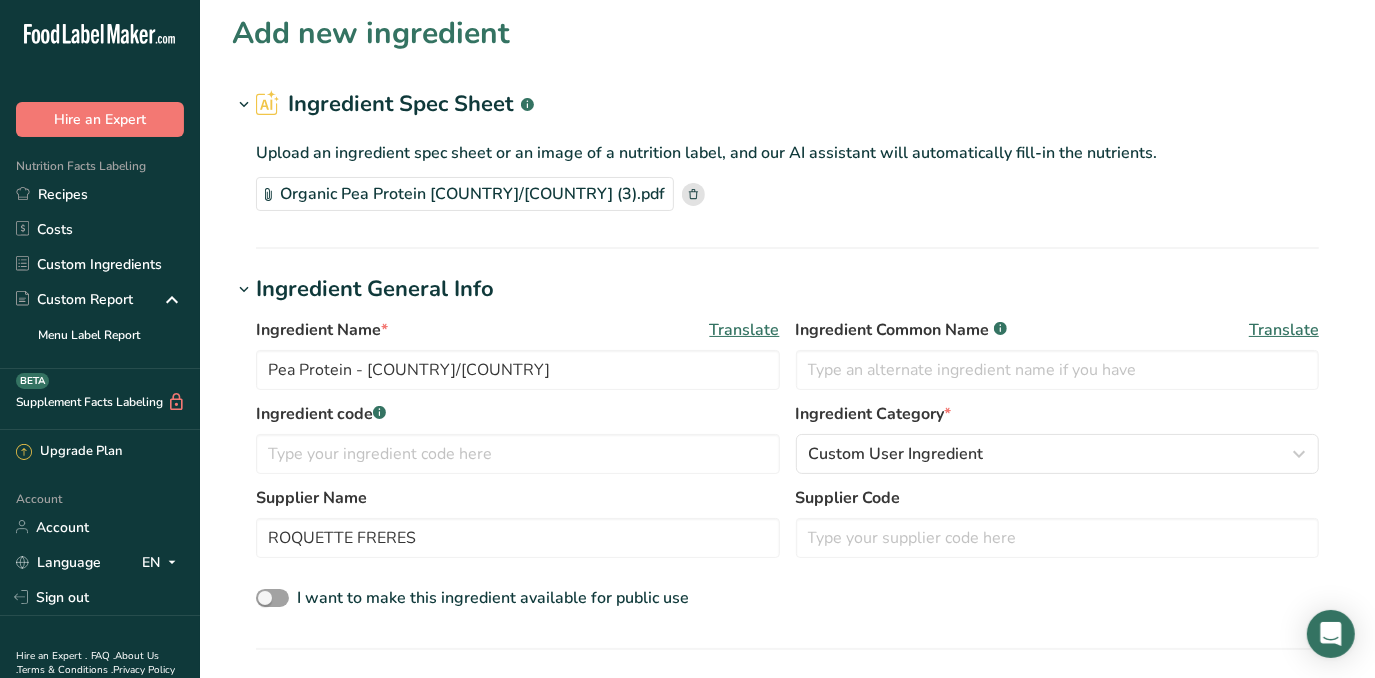 scroll, scrollTop: 90, scrollLeft: 0, axis: vertical 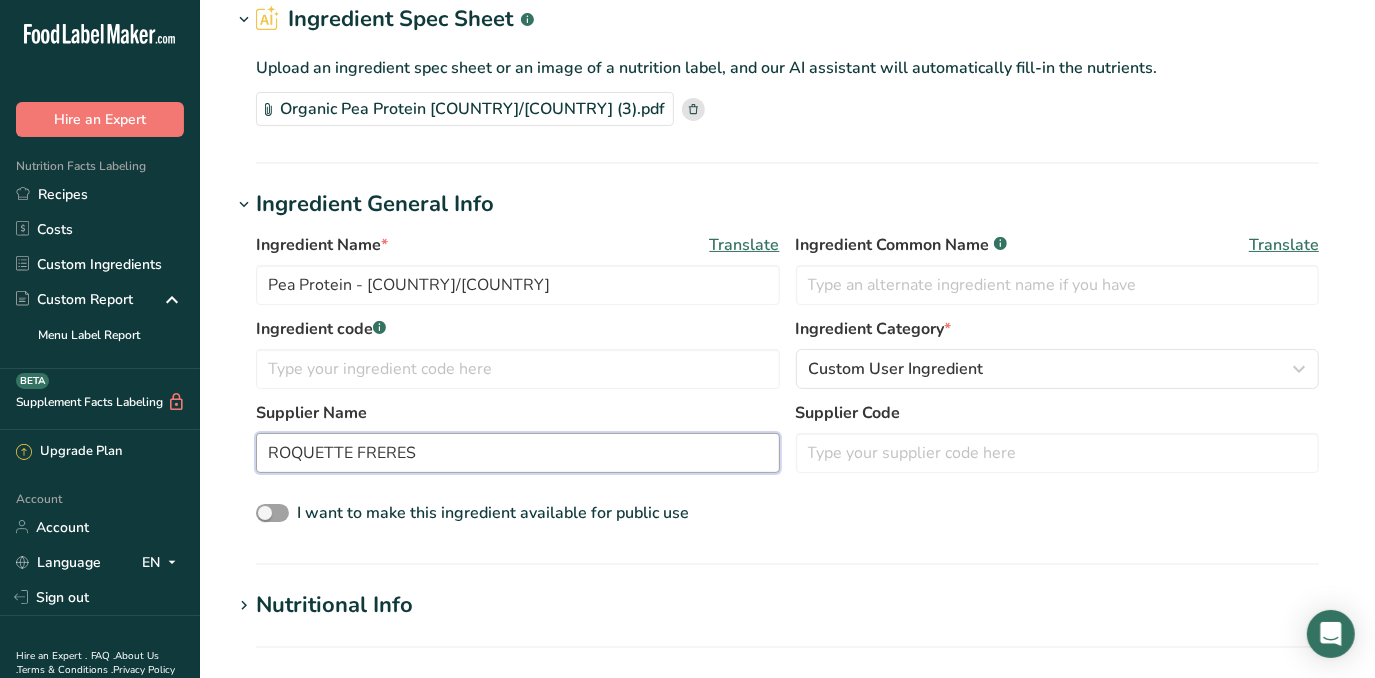 click on "ROQUETTE FRERES" at bounding box center [518, 453] 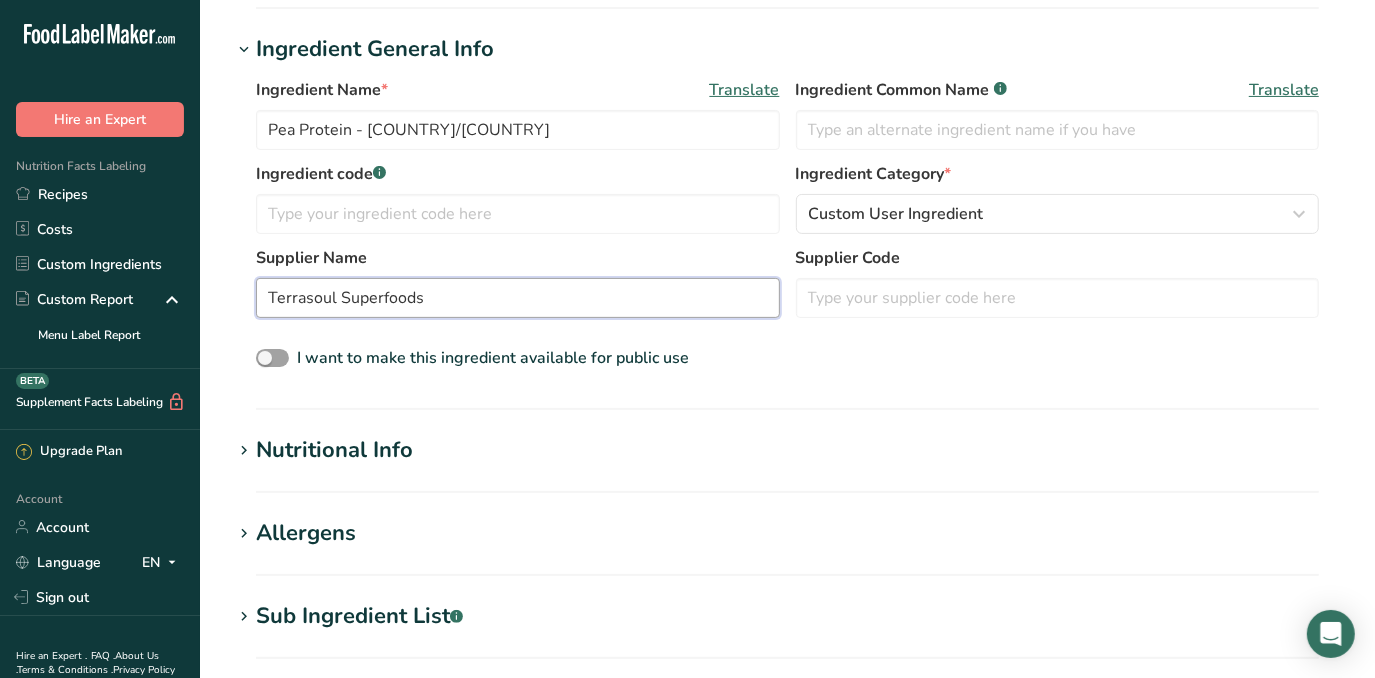 scroll, scrollTop: 454, scrollLeft: 0, axis: vertical 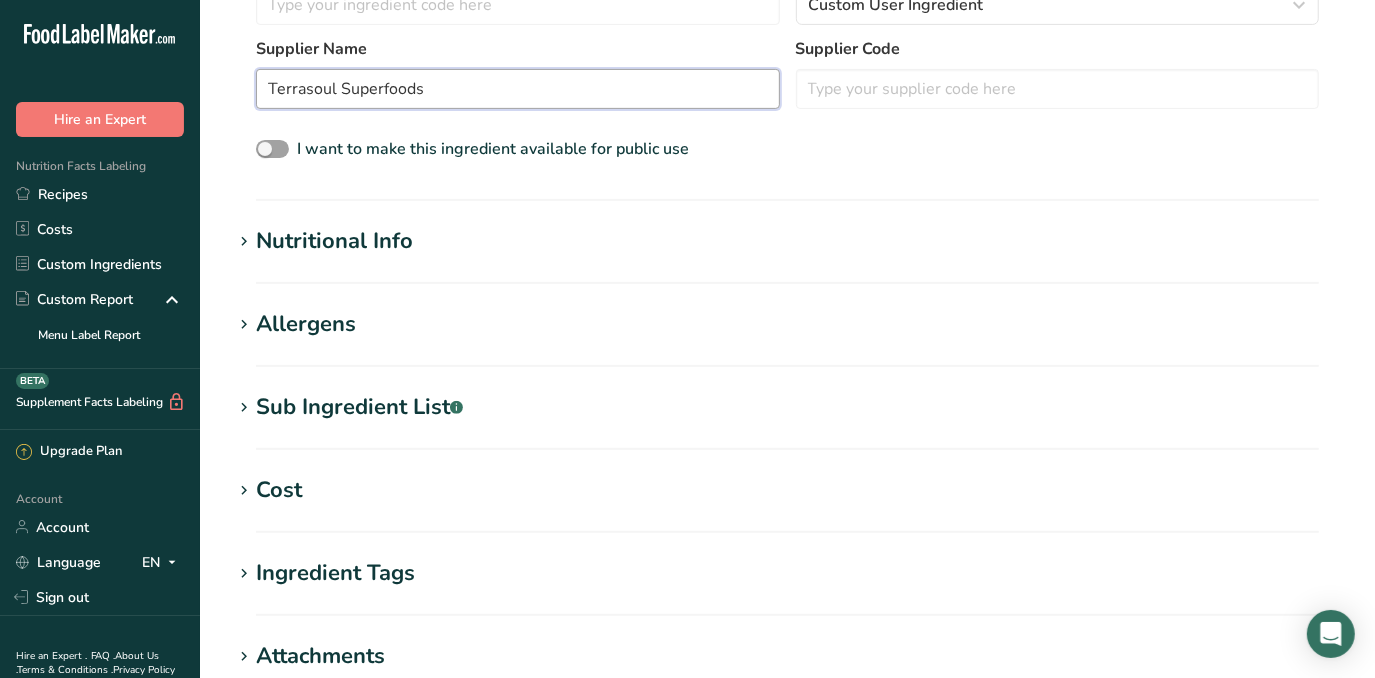 type on "Terrasoul Superfoods" 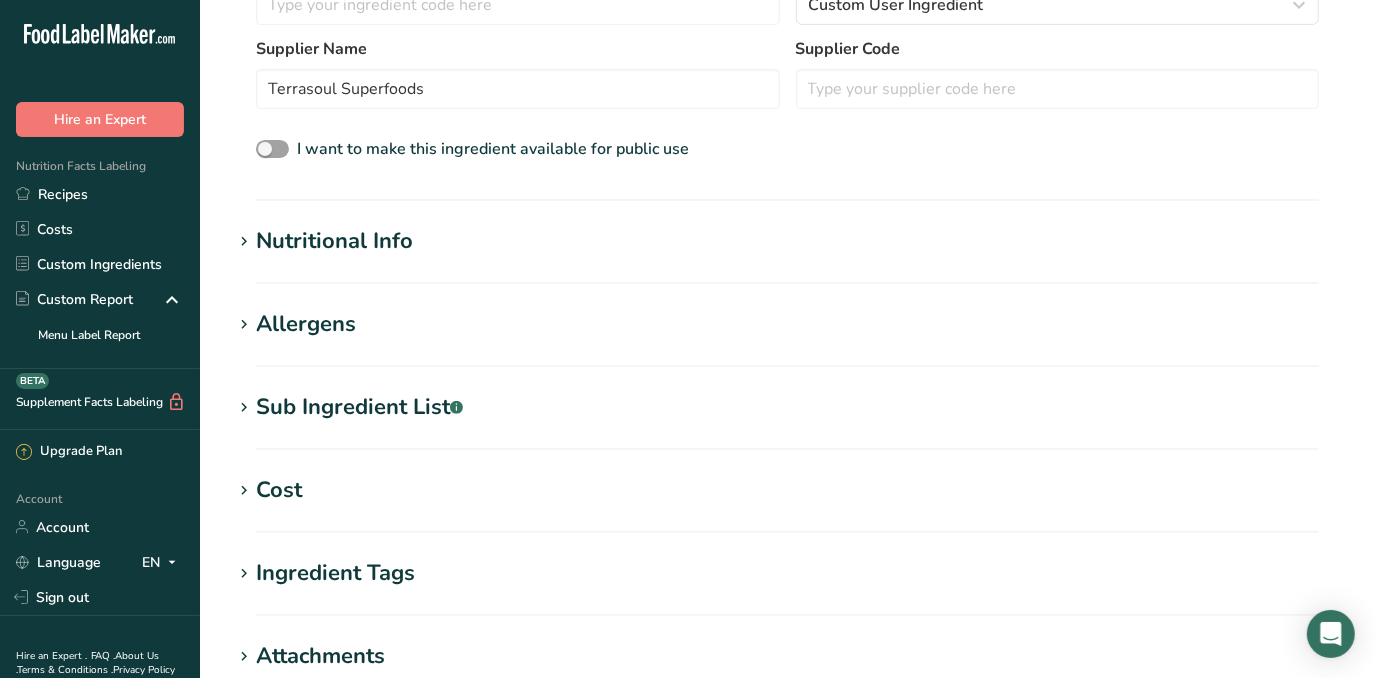 click on "Nutritional Info" at bounding box center [787, 241] 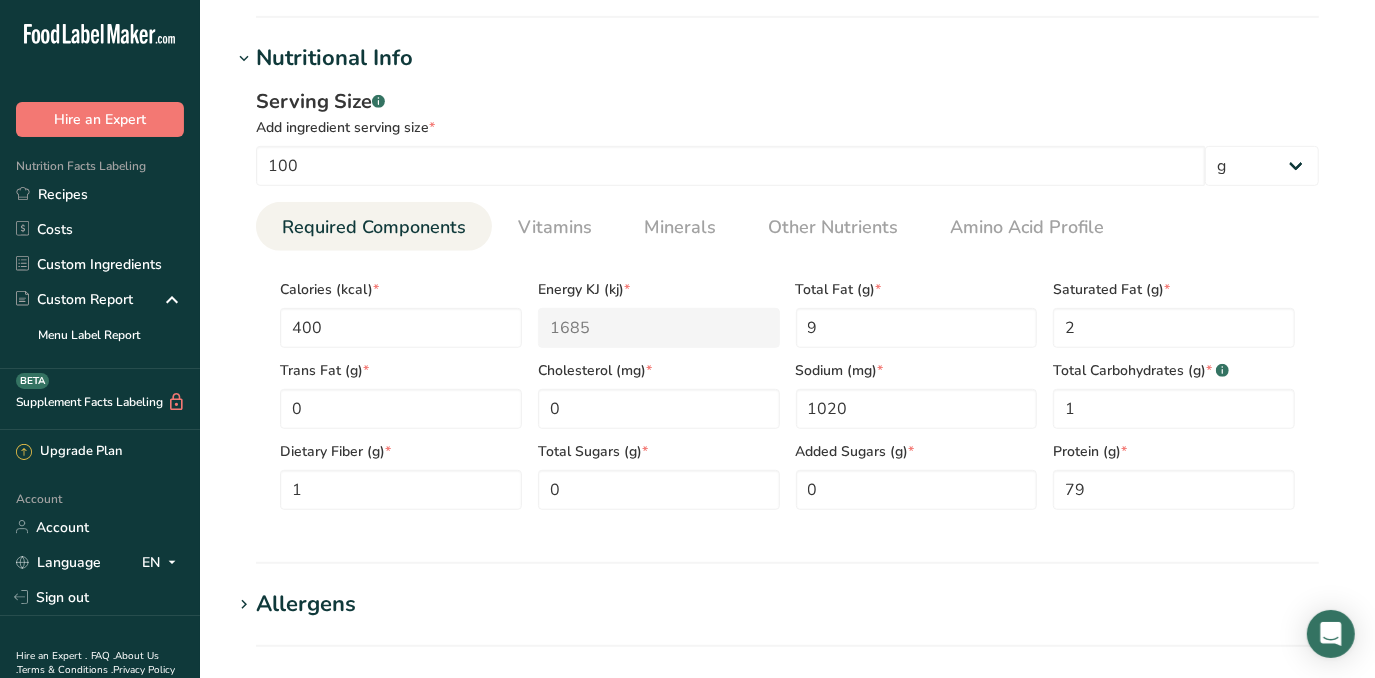 scroll, scrollTop: 636, scrollLeft: 0, axis: vertical 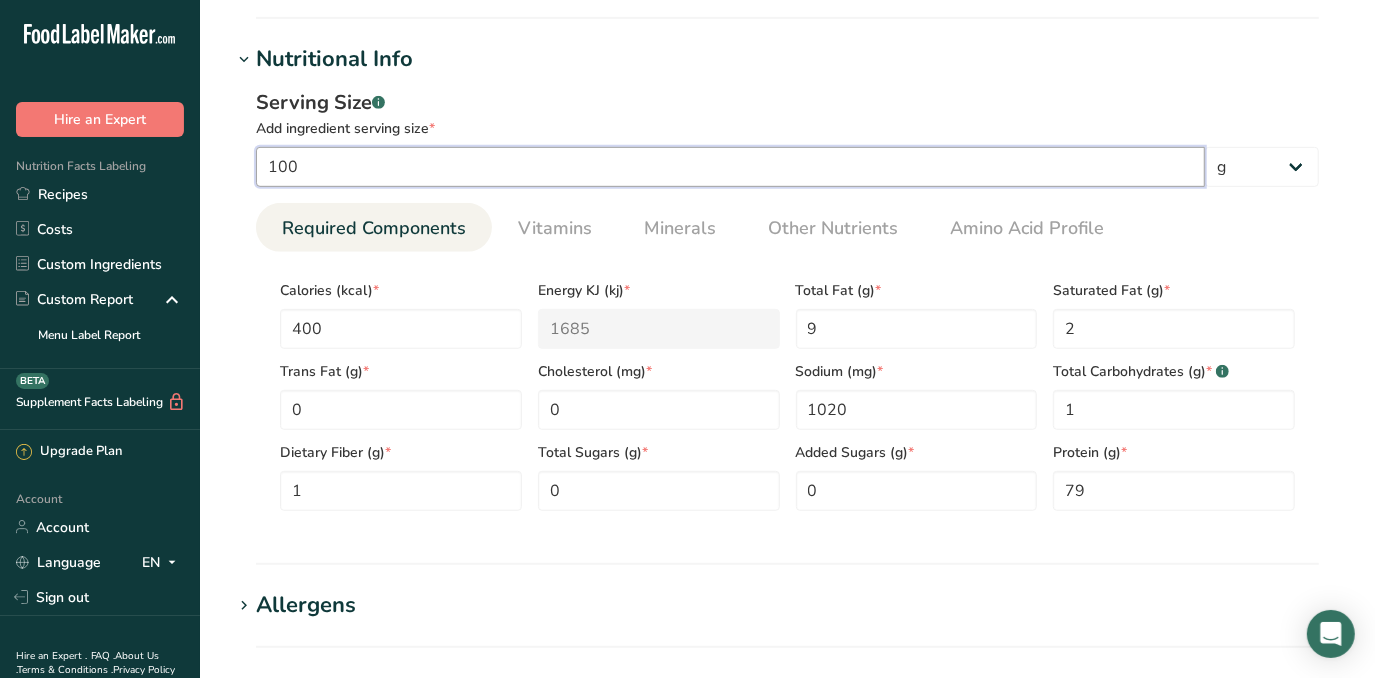 click on "100" at bounding box center [730, 167] 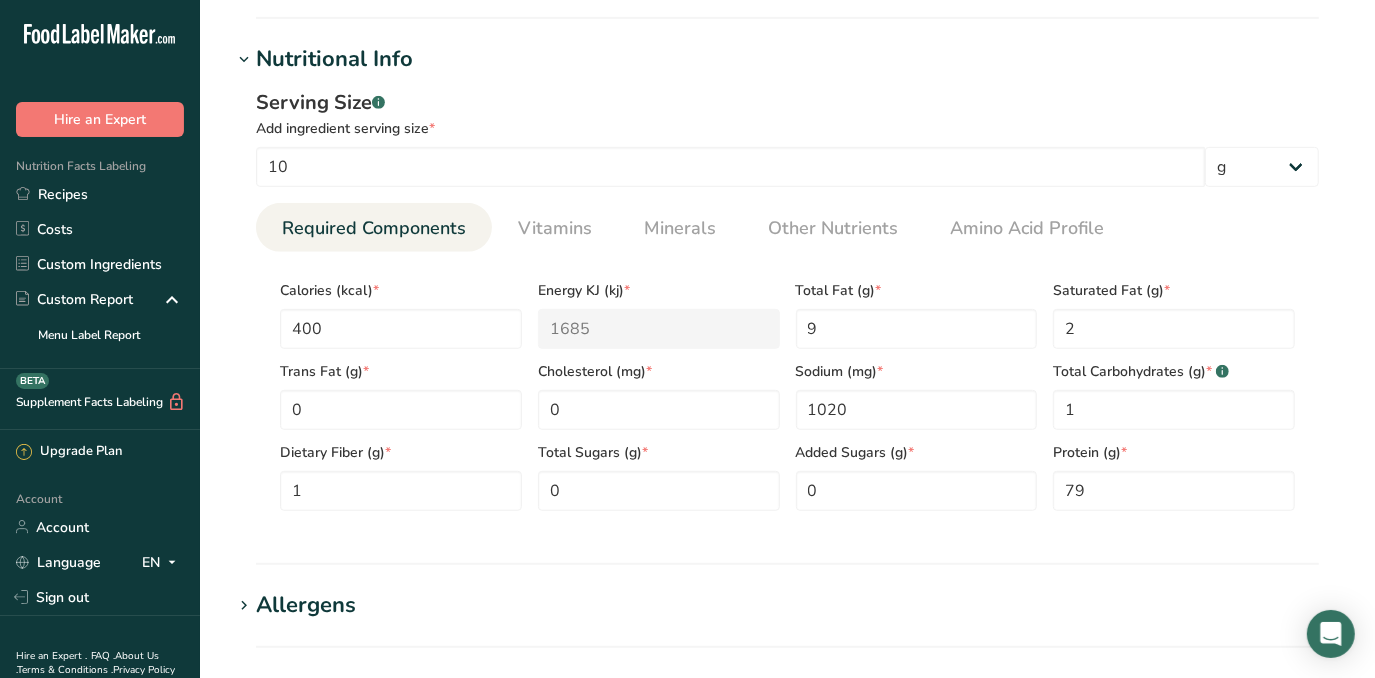 click on "Serving Size
.a-a{fill:#347362;}.b-a{fill:#fff;}" at bounding box center [787, 103] 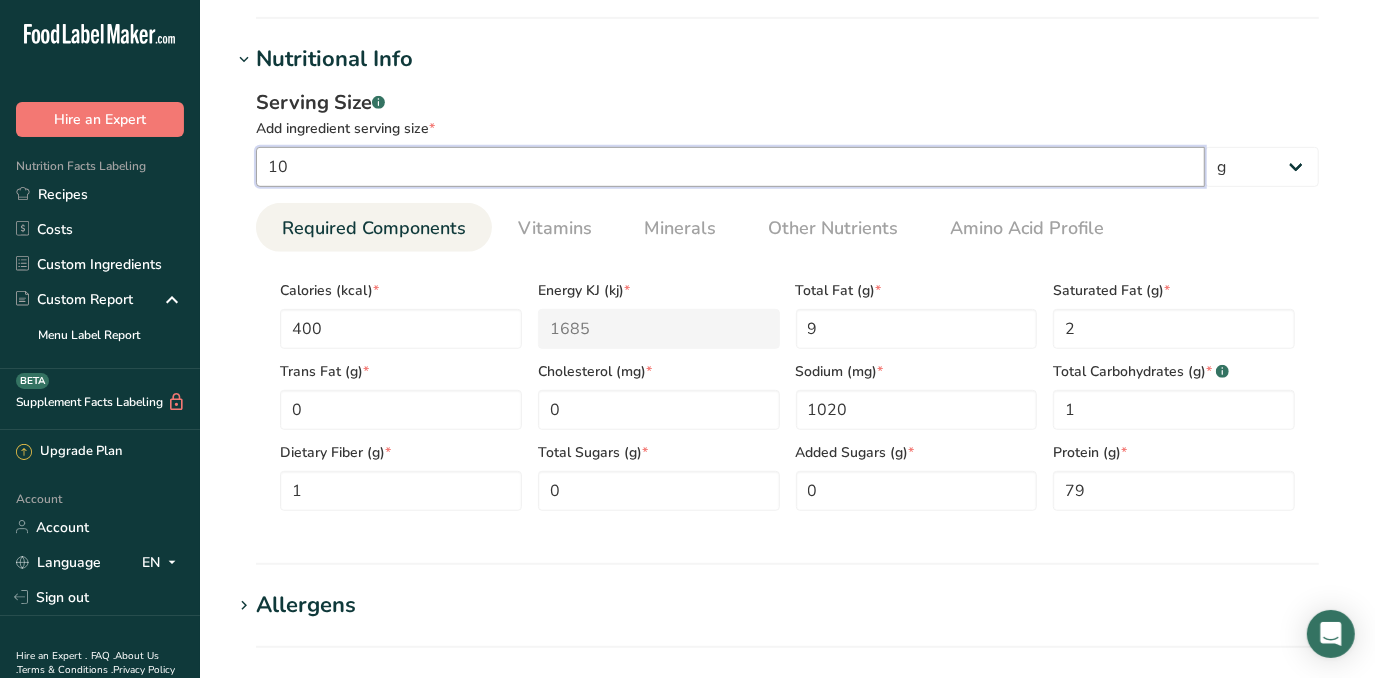 click on "10" at bounding box center (730, 167) 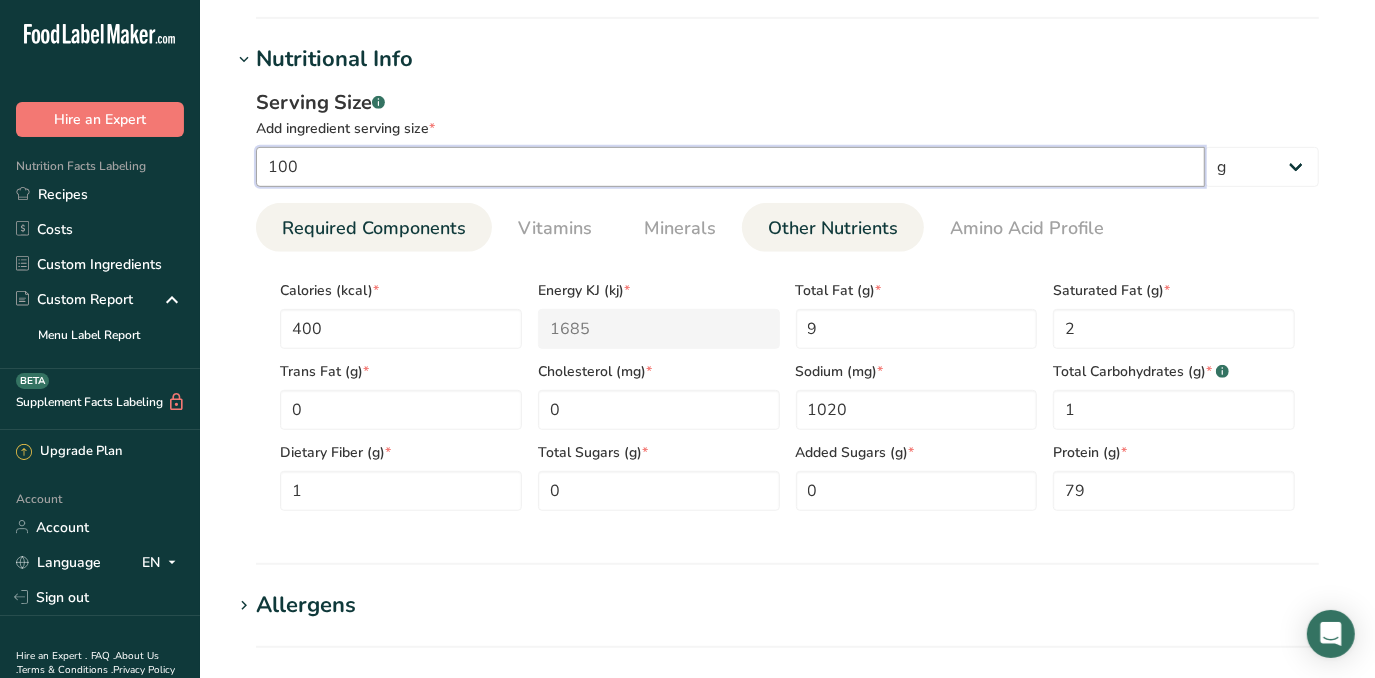 type on "100" 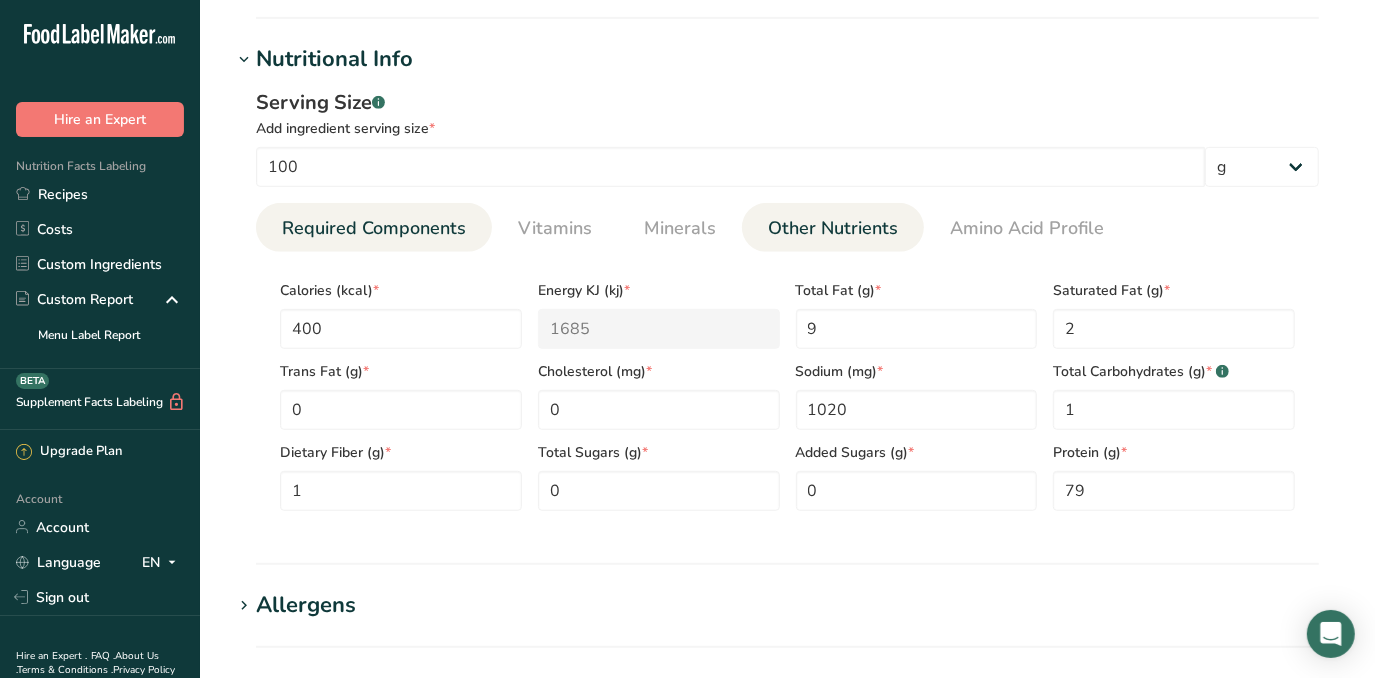 click on "Other Nutrients" at bounding box center (833, 228) 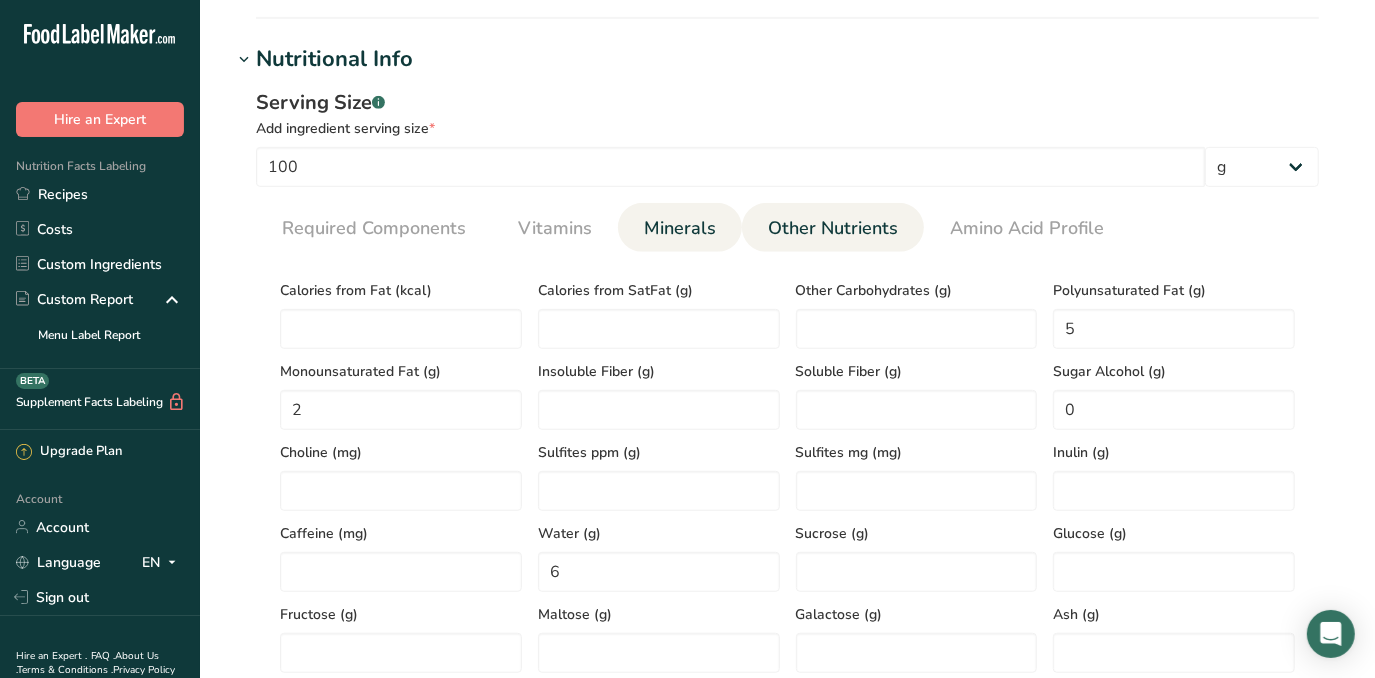 click on "Minerals" at bounding box center [680, 228] 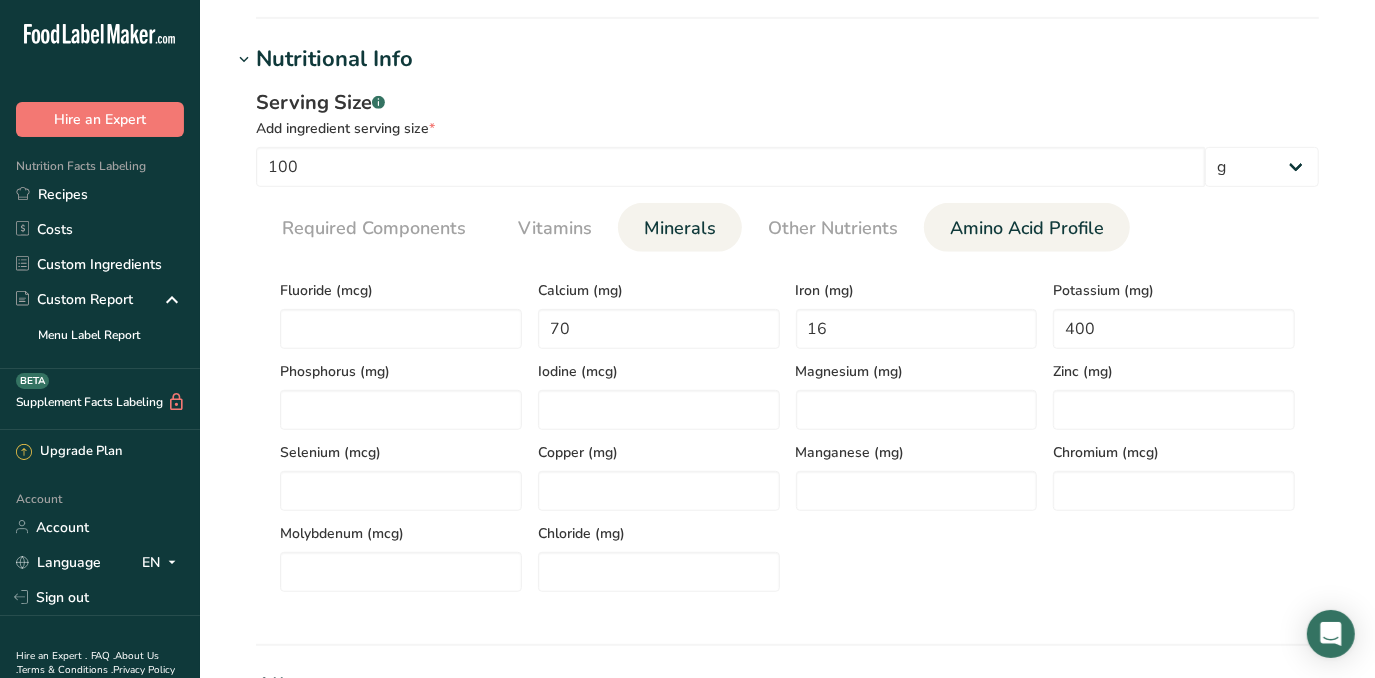 click on "Amino Acid Profile" at bounding box center [1027, 228] 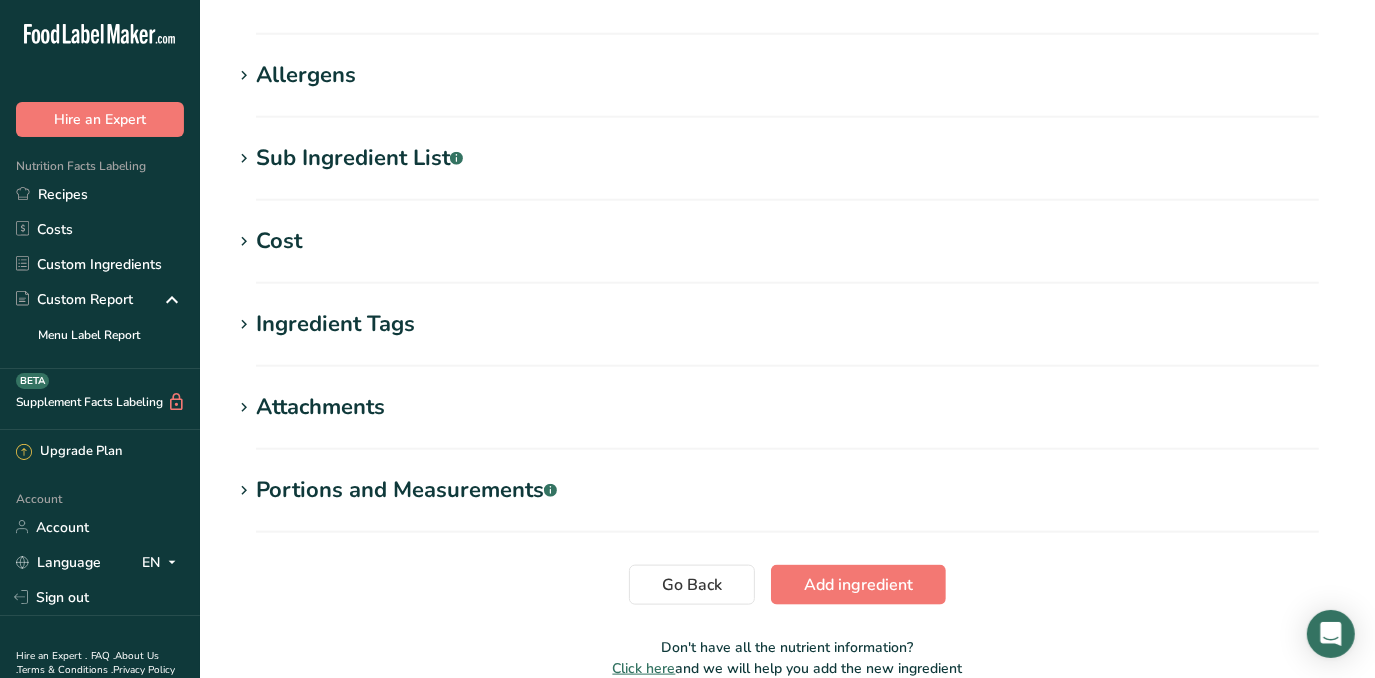 scroll, scrollTop: 1242, scrollLeft: 0, axis: vertical 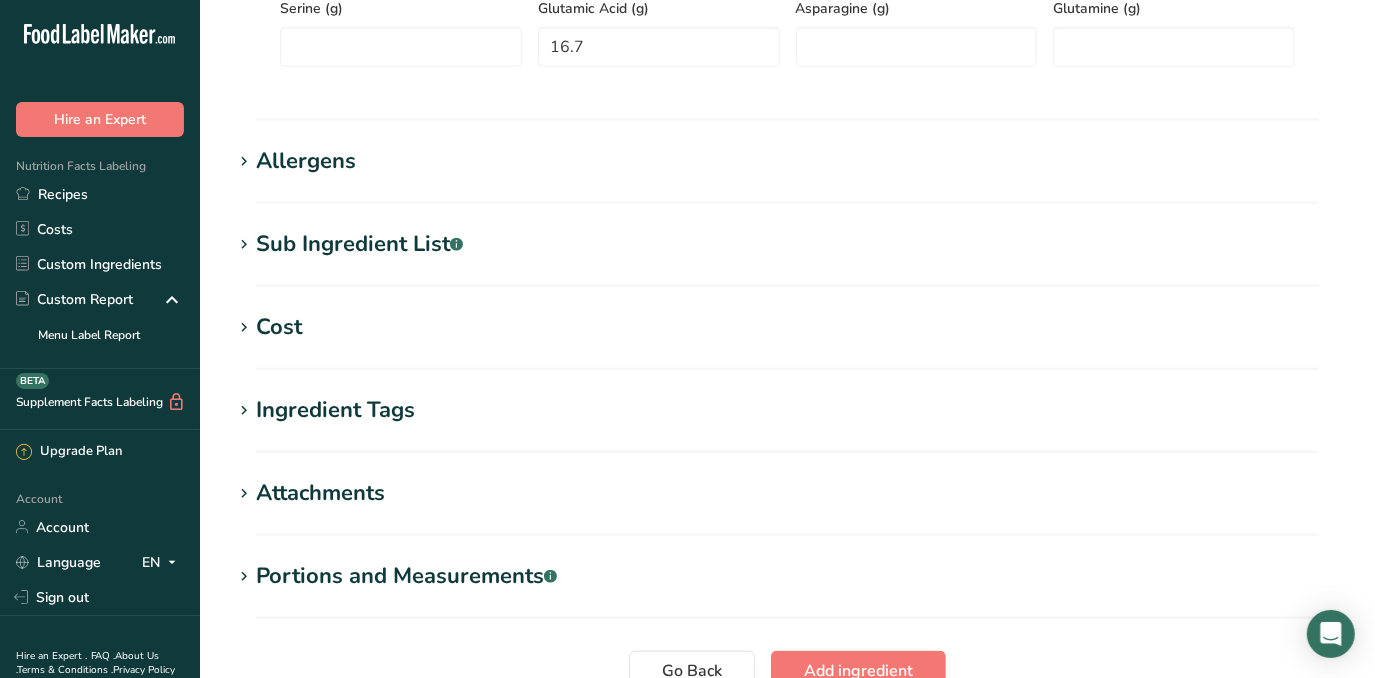 drag, startPoint x: 384, startPoint y: 169, endPoint x: 399, endPoint y: 202, distance: 36.249138 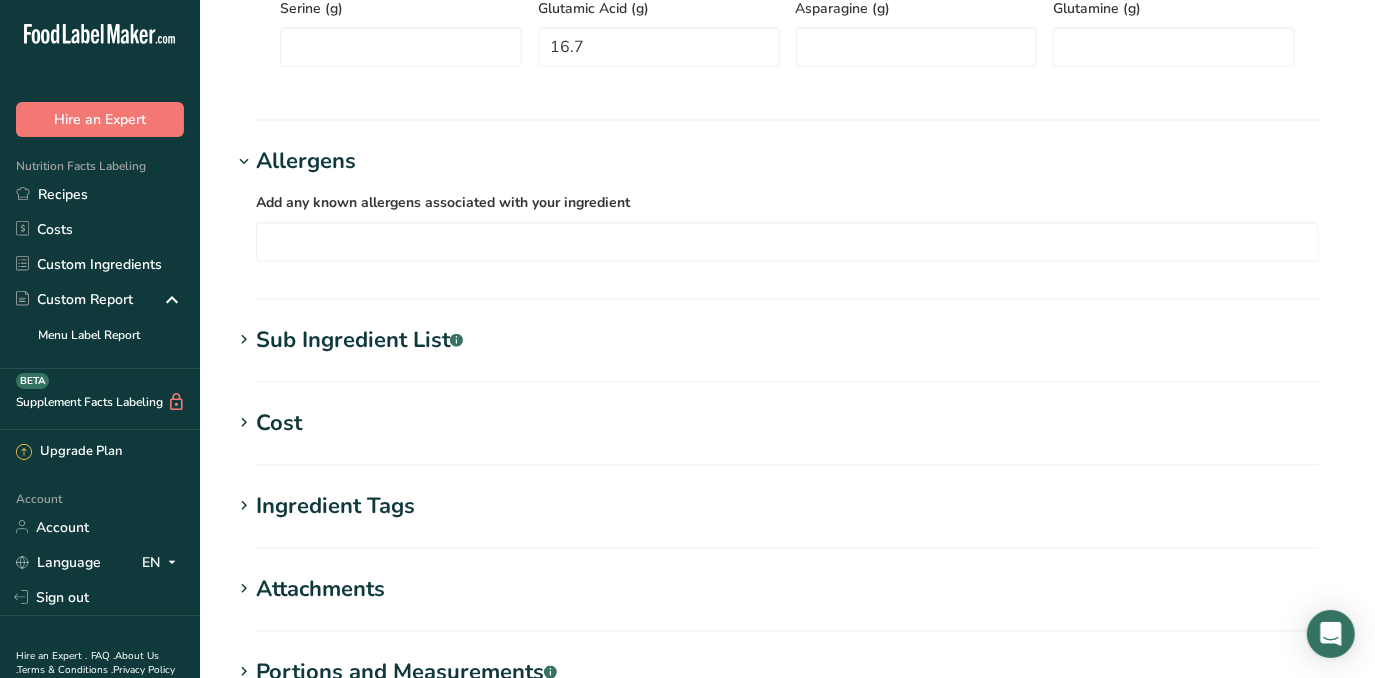 click on "Sub Ingredient List
.a-a{fill:#347362;}.b-a{fill:#fff;}" at bounding box center (359, 340) 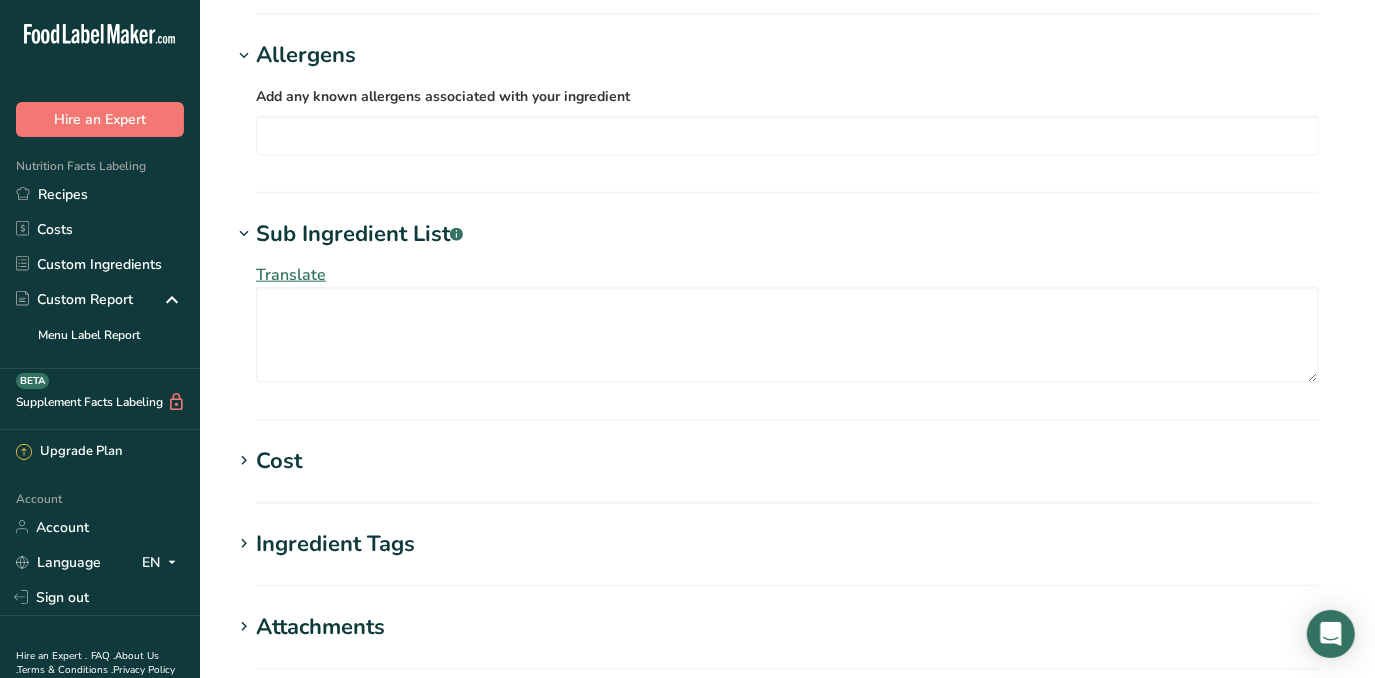 scroll, scrollTop: 1424, scrollLeft: 0, axis: vertical 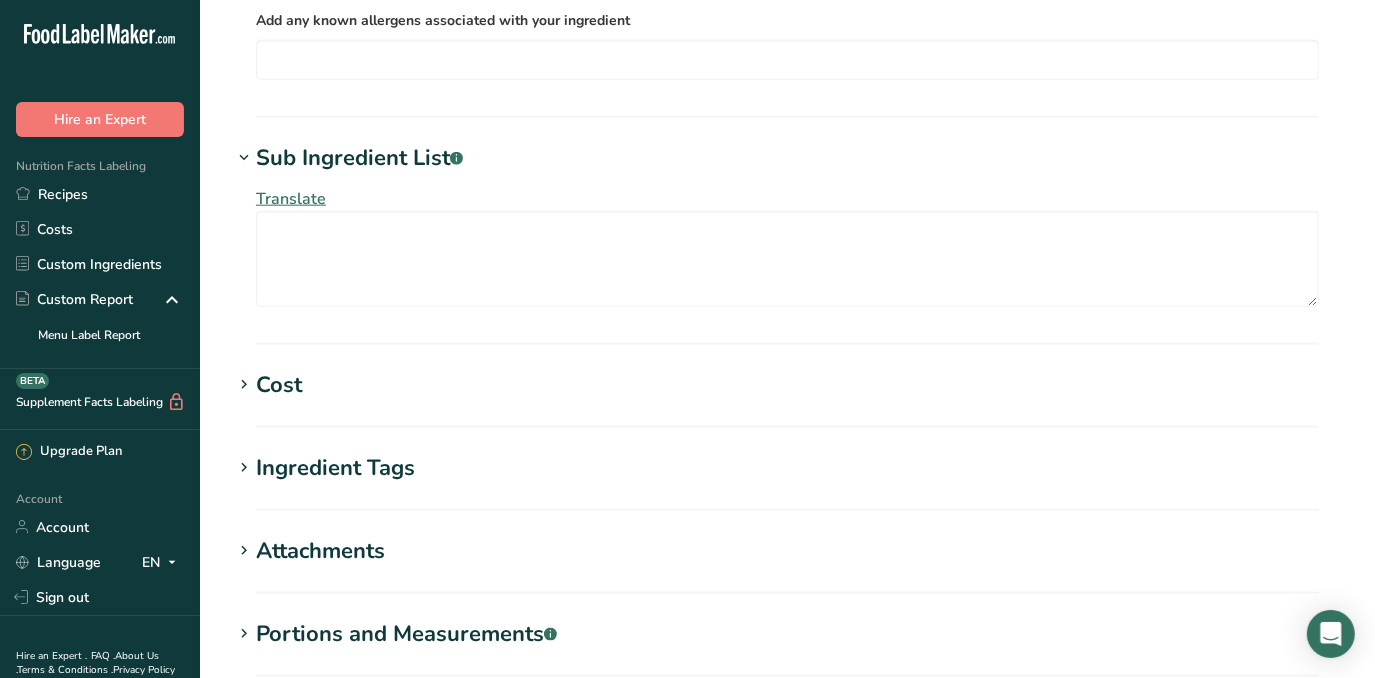 click on "Cost" at bounding box center [279, 385] 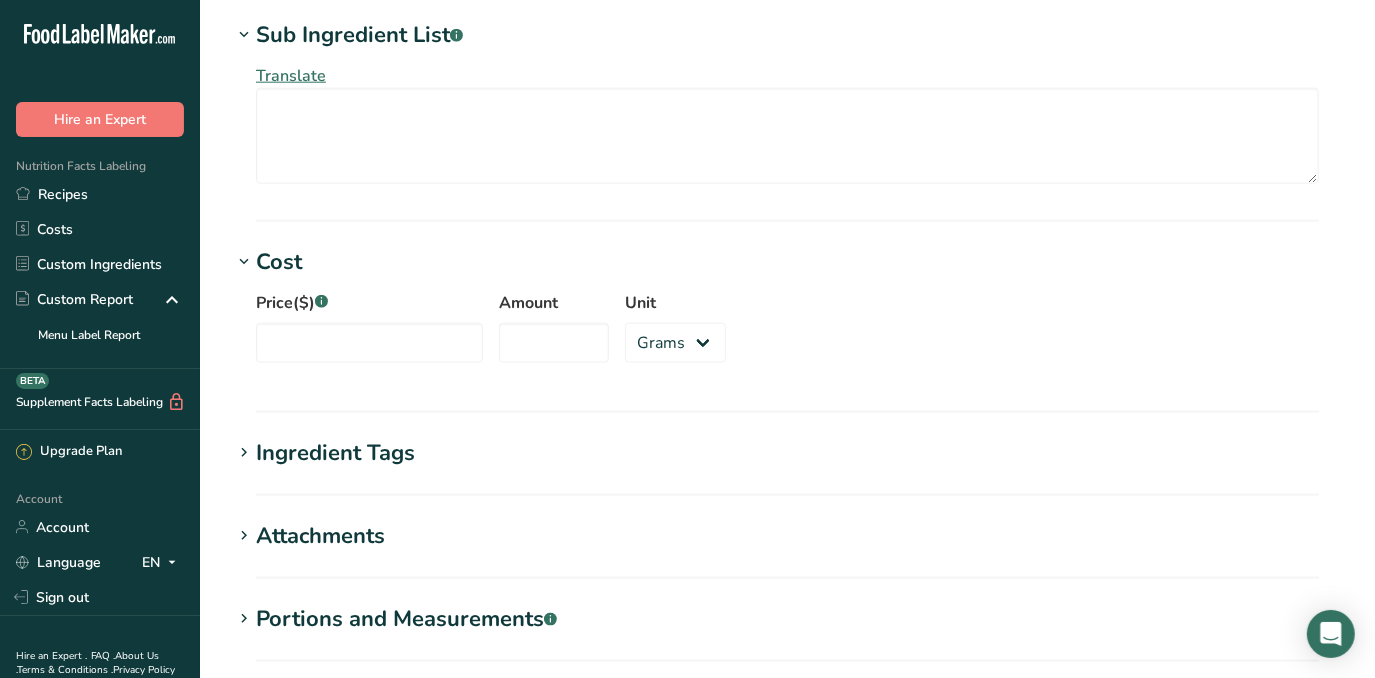 scroll, scrollTop: 1696, scrollLeft: 0, axis: vertical 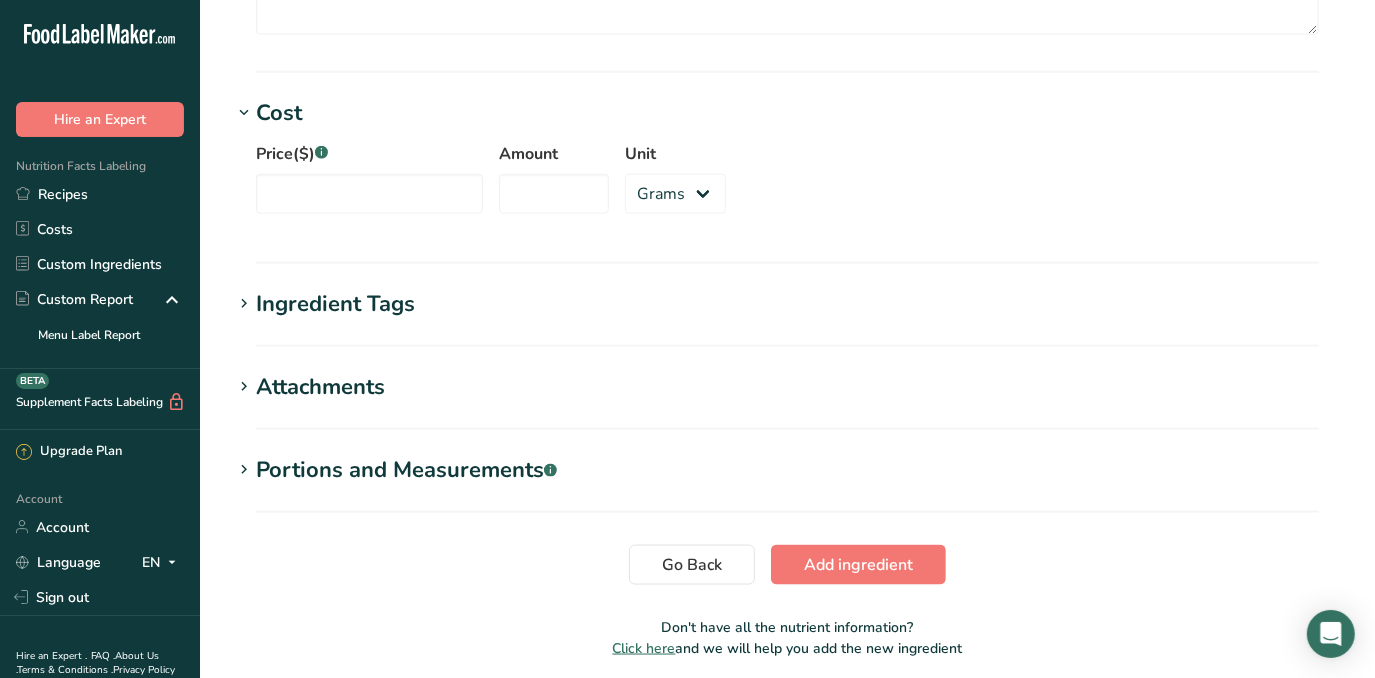 click on "Ingredient Tags
Add tags         Standard Tags Custom Tags
Source of Antioxidants
Prebiotic Effect
Source of Omega 3
Plant-based Protein
Dairy free
Gluten free
Vegan
Vegetarian
Soy free
Source of Healthy Fats
Source of B-Vitamins
Organic
Organic Certified
Non-GMO
Kosher Pareve
Kosher Dairy
Halal
No Synthetic Additives
Clean Label
Bio-Engineered
Keto Friendly" at bounding box center [787, 317] 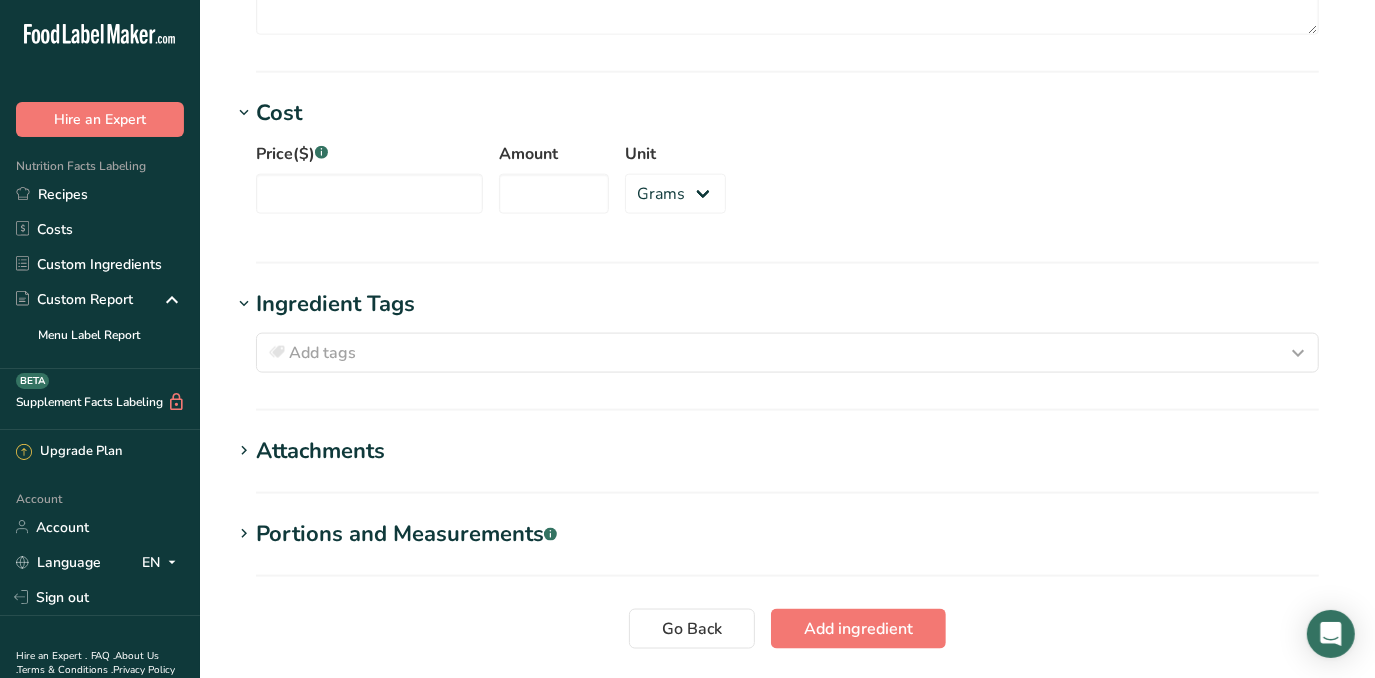 drag, startPoint x: 373, startPoint y: 302, endPoint x: 328, endPoint y: 427, distance: 132.8533 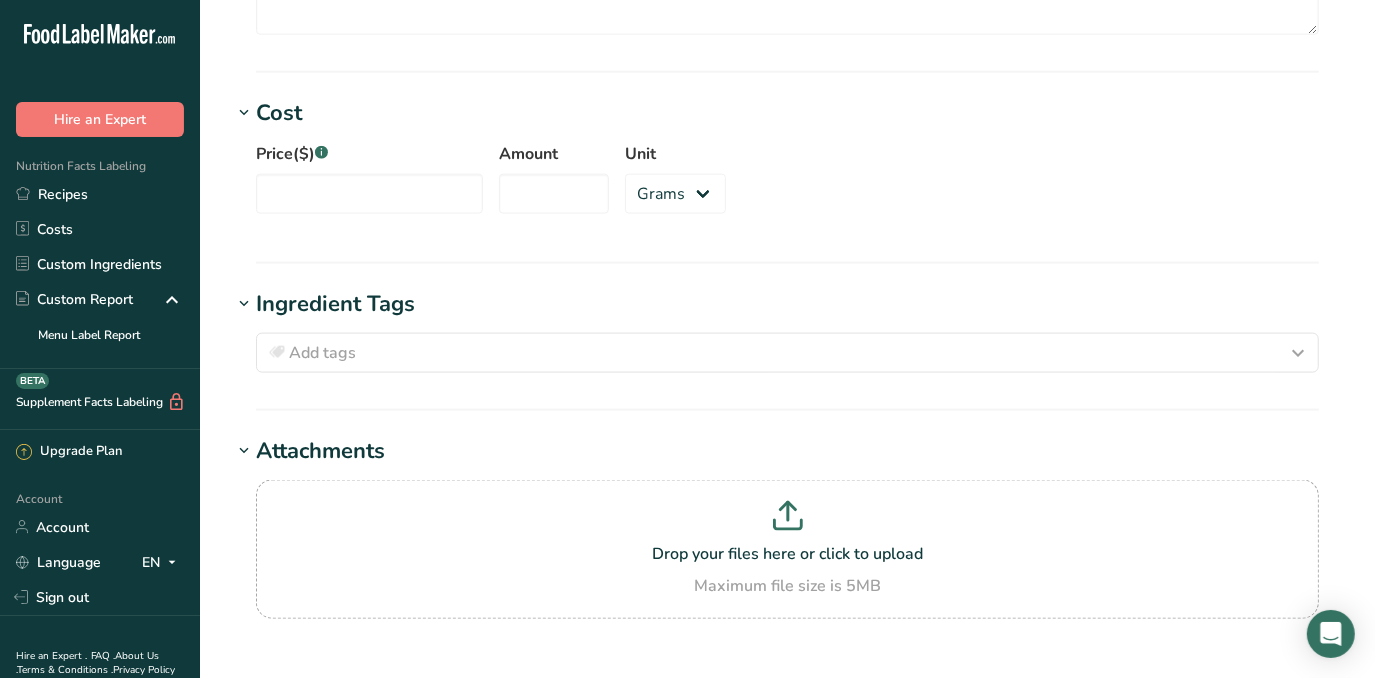 scroll, scrollTop: 1969, scrollLeft: 0, axis: vertical 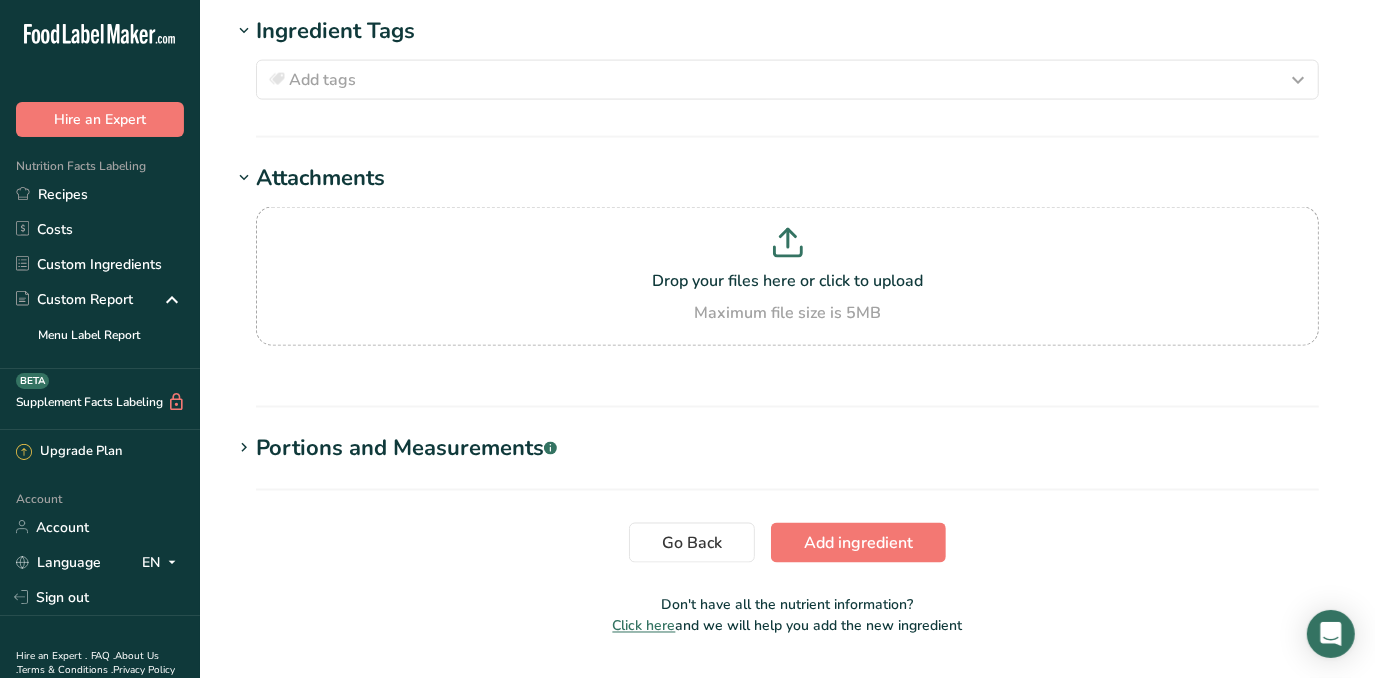 click on "Portions and Measurements
.a-a{fill:#347362;}.b-a{fill:#fff;}" at bounding box center [406, 448] 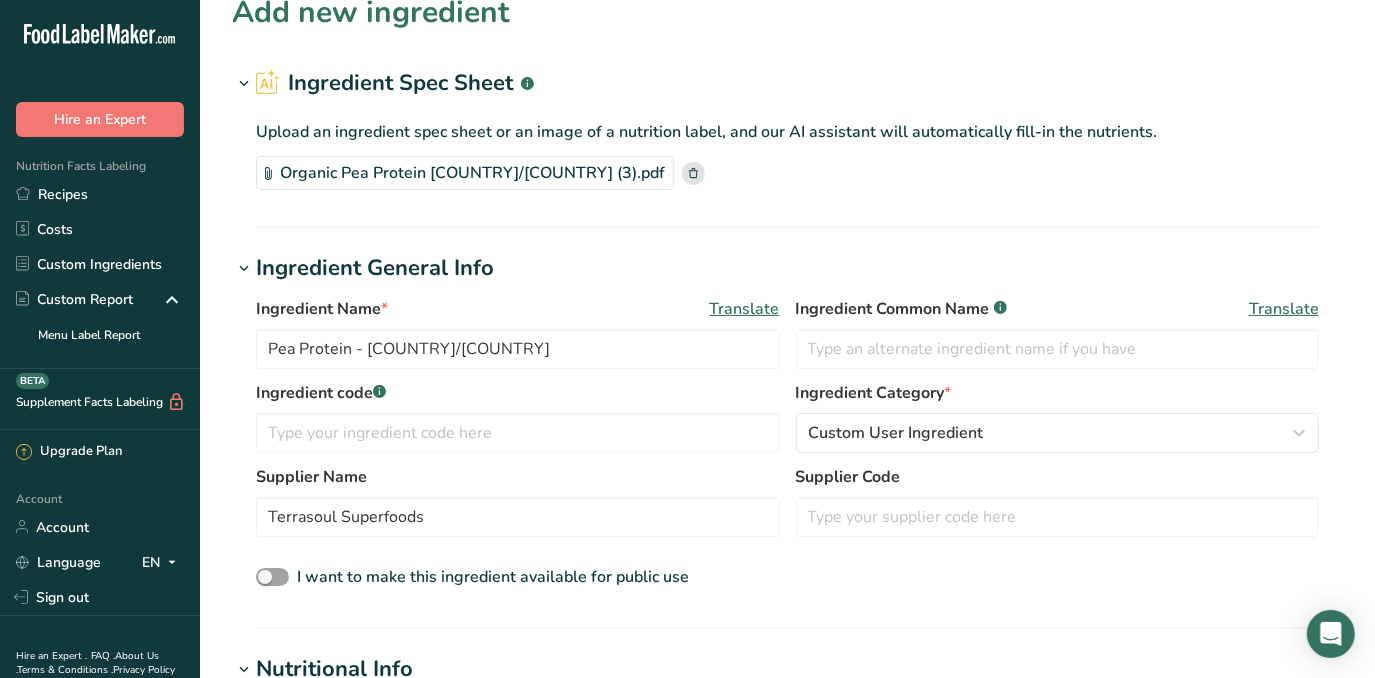 scroll, scrollTop: 0, scrollLeft: 0, axis: both 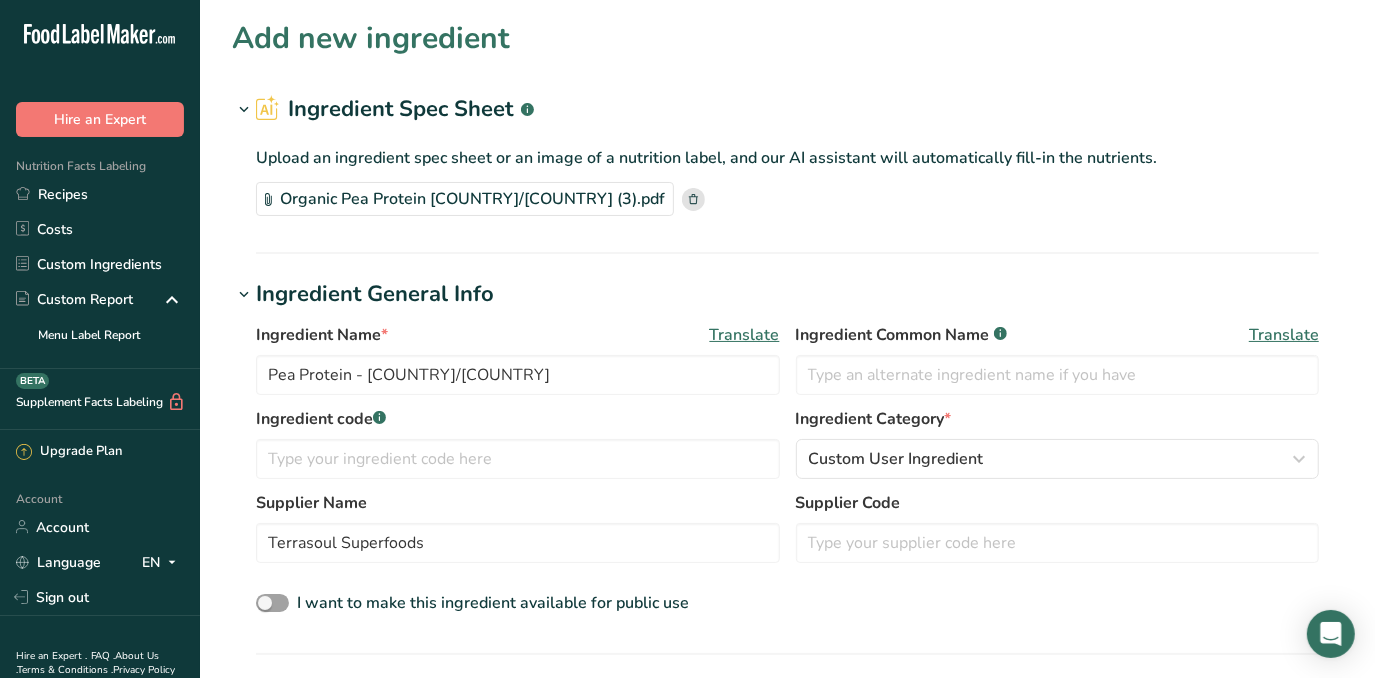click 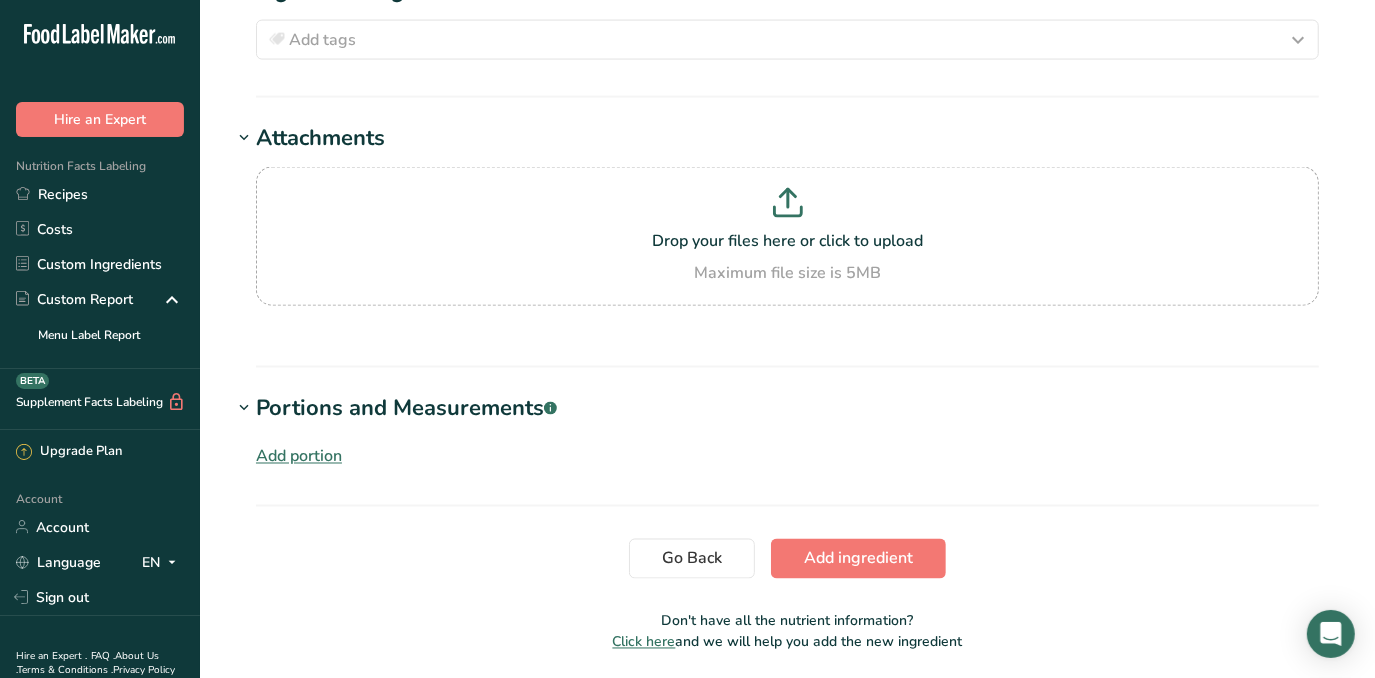 scroll, scrollTop: 2174, scrollLeft: 0, axis: vertical 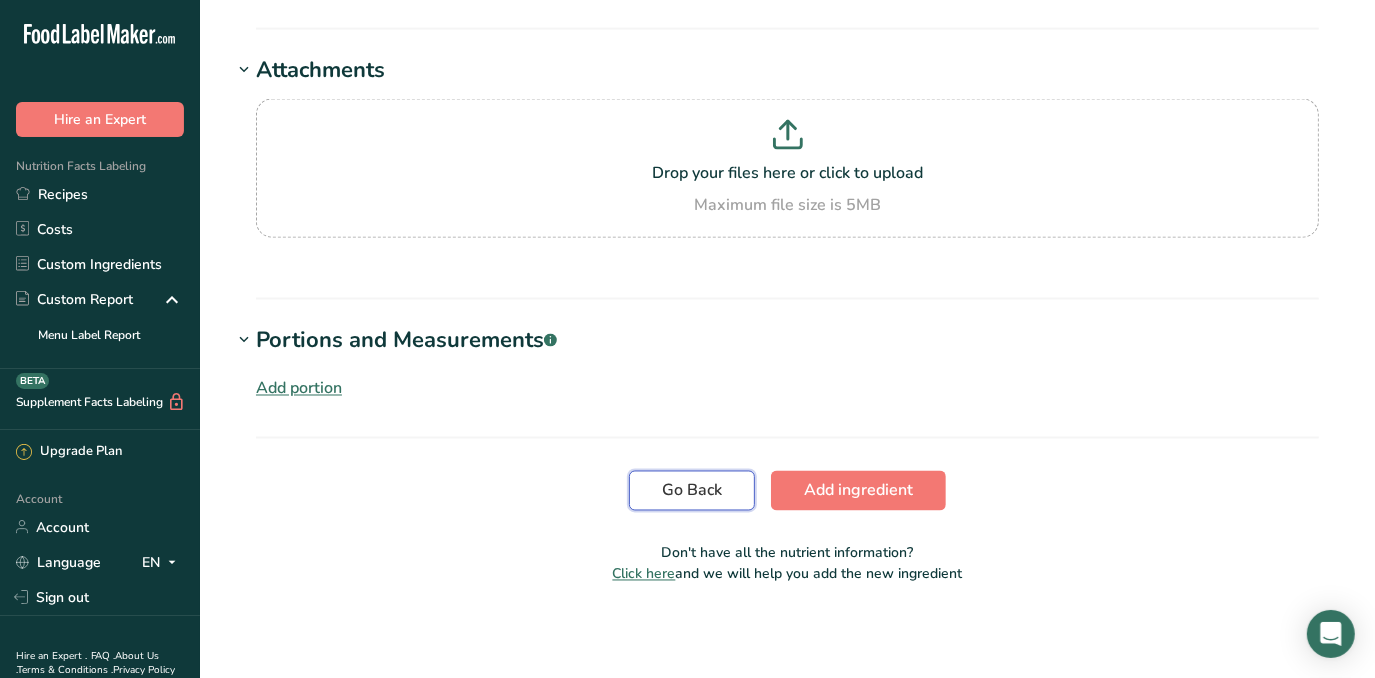 click on "Go Back" at bounding box center [692, 491] 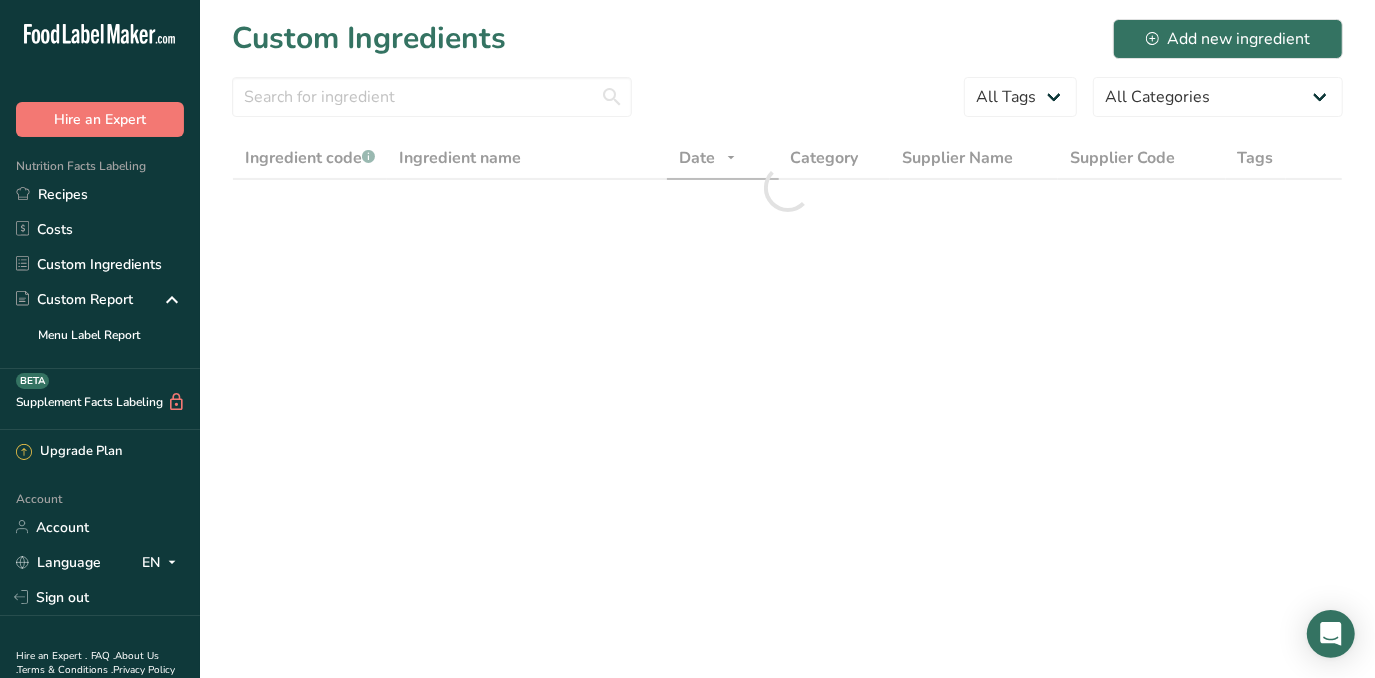 scroll, scrollTop: 0, scrollLeft: 0, axis: both 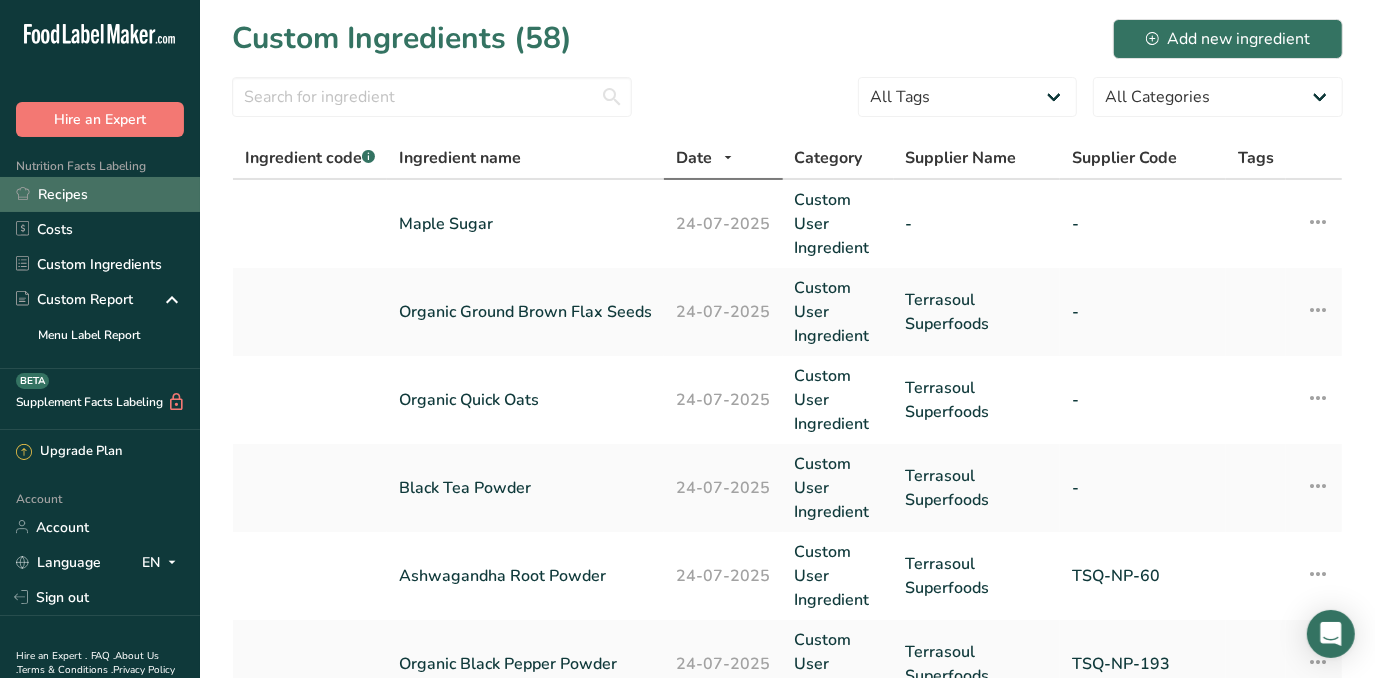 click on "Recipes" at bounding box center [100, 194] 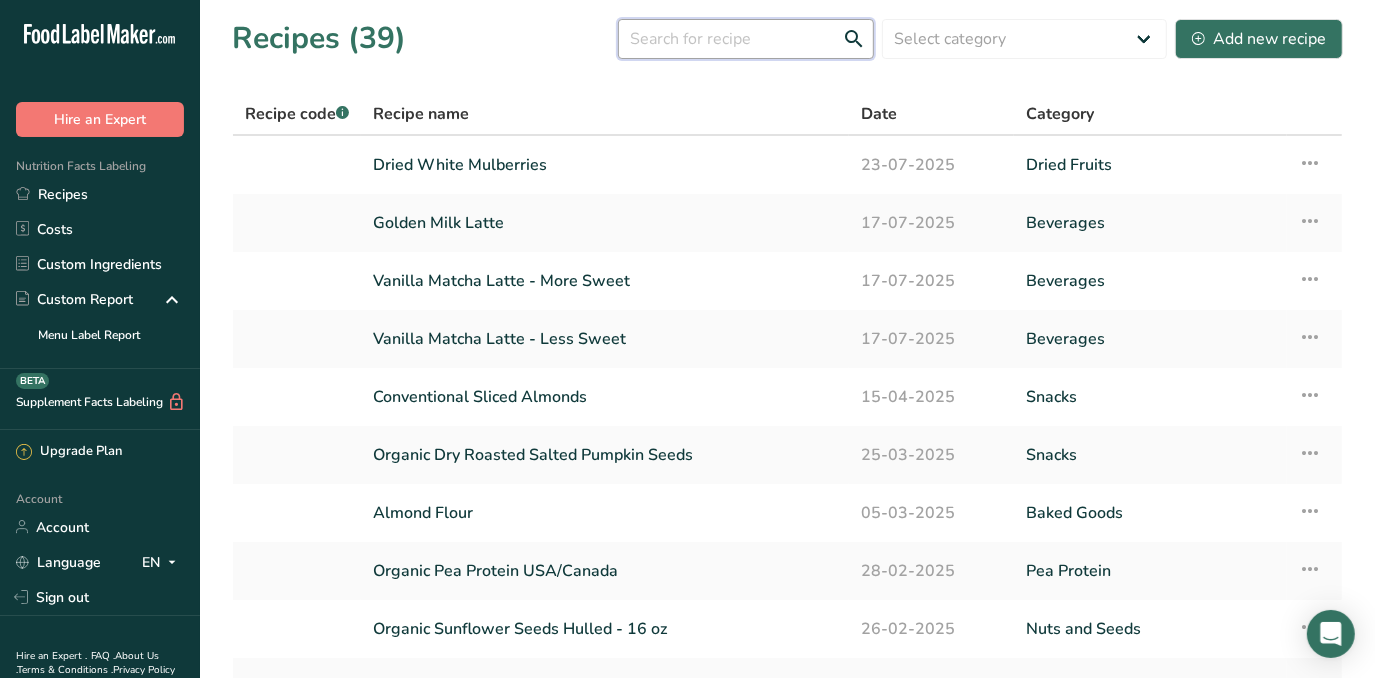 click at bounding box center (746, 39) 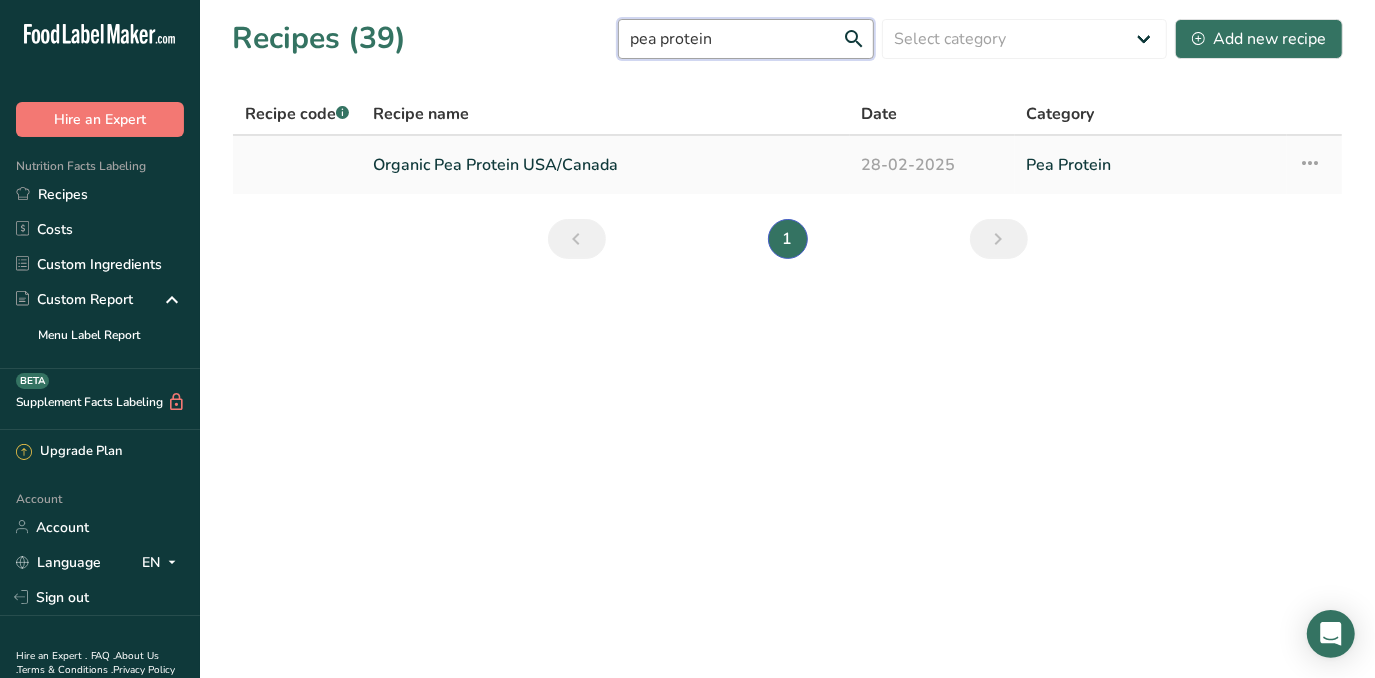 type on "pea protein" 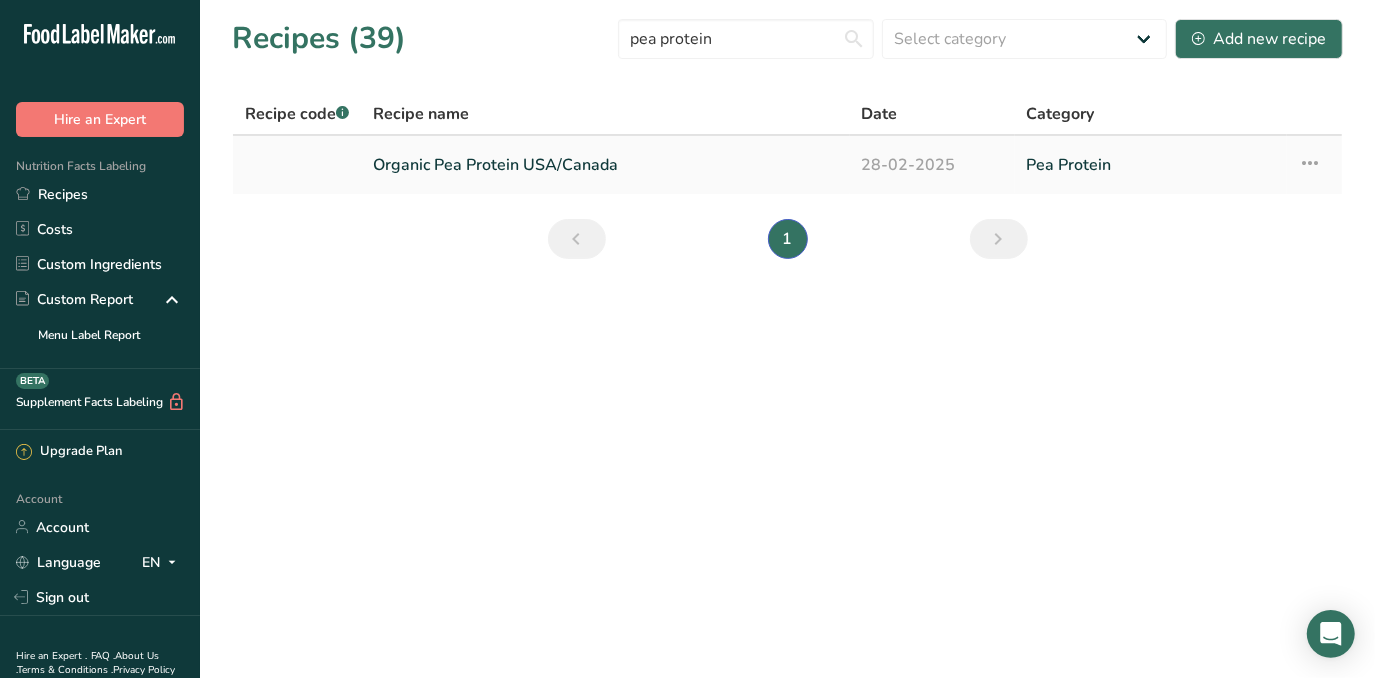 click on "Organic Pea Protein USA/Canada" at bounding box center [605, 165] 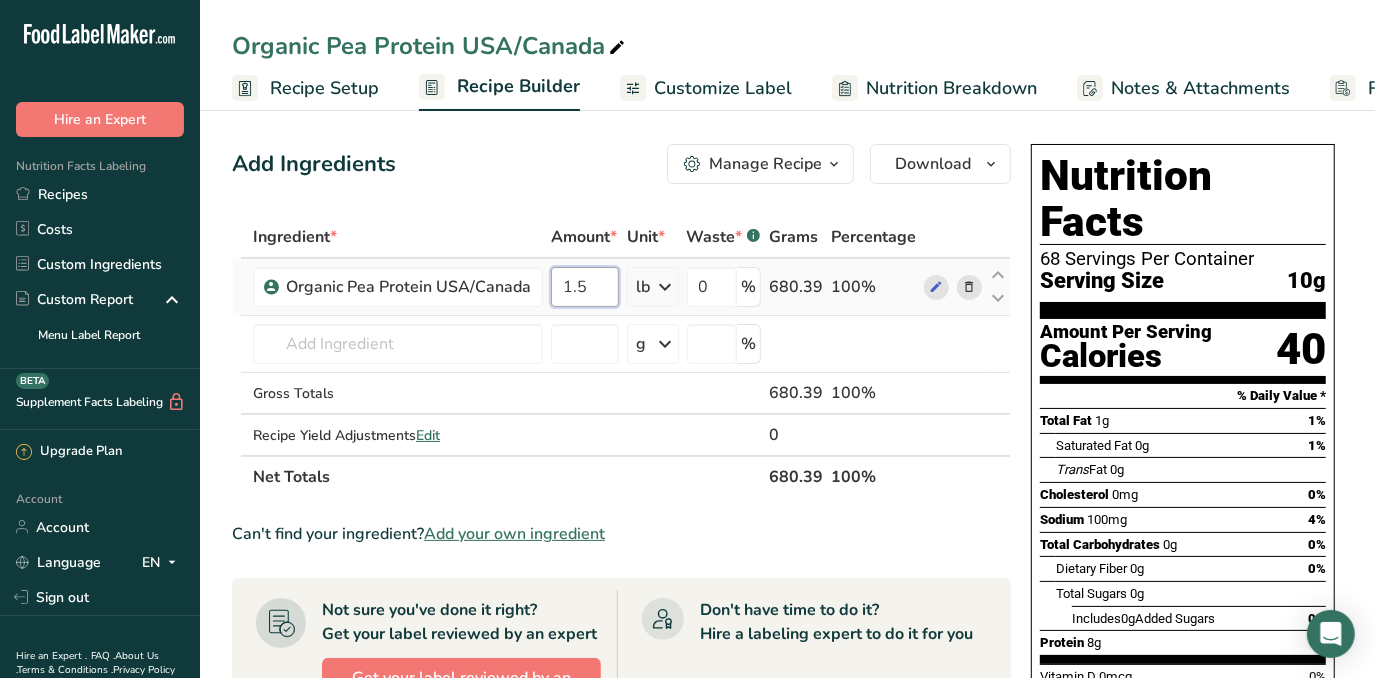 drag, startPoint x: 597, startPoint y: 289, endPoint x: 549, endPoint y: 290, distance: 48.010414 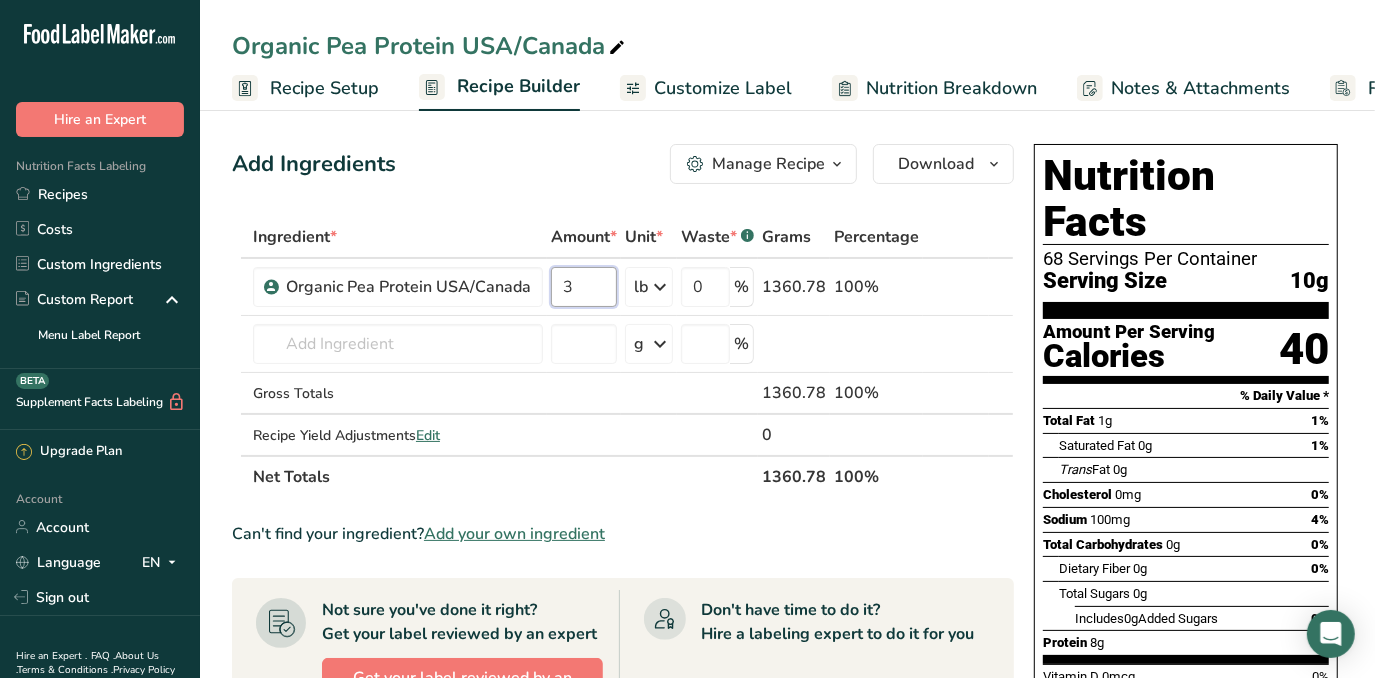 type on "3" 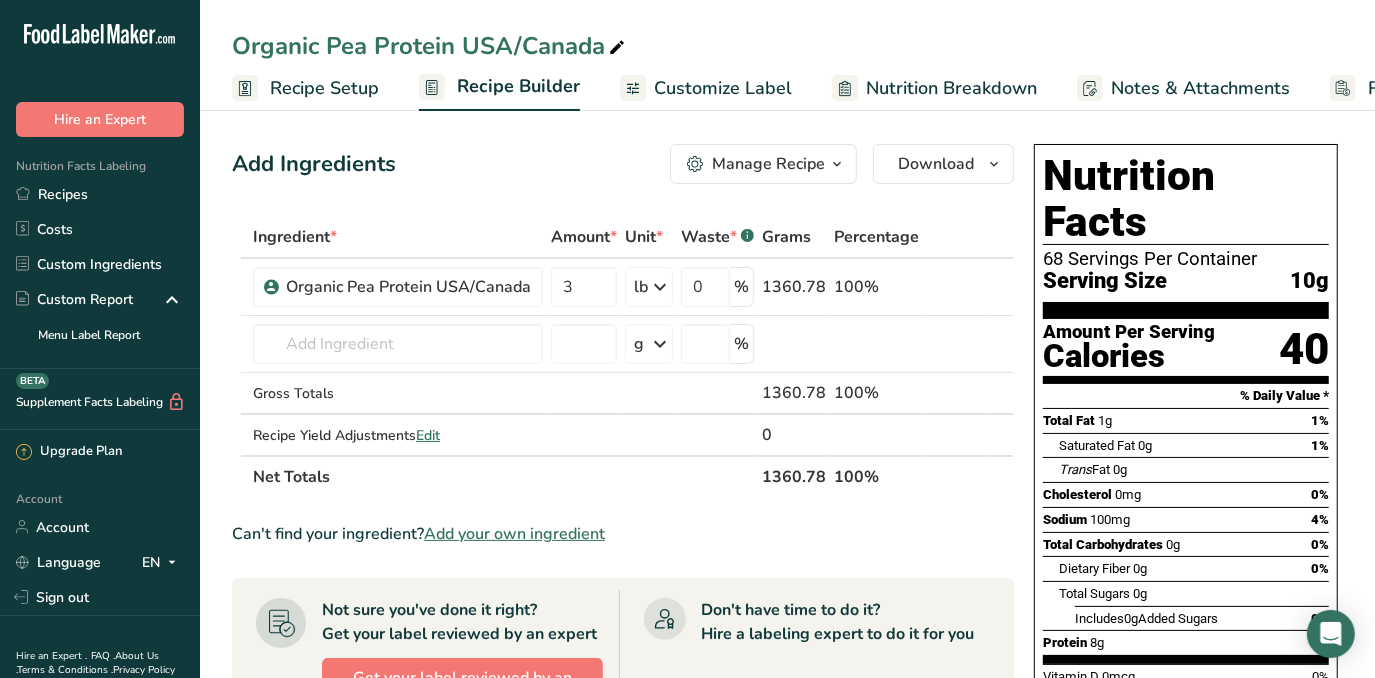 click on "Add Ingredients
Manage Recipe         Delete Recipe           Duplicate Recipe             Scale Recipe             Save as Sub-Recipe   .a-a{fill:#347362;}.b-a{fill:#fff;}                               Nutrition Breakdown                 Recipe Card
NEW
Amino Acids Pattern Report           Activity History
Download
Choose your preferred label style
Standard FDA label
Standard FDA label
The most common format for nutrition facts labels in compliance with the FDA's typeface, style and requirements
Tabular FDA label
A label format compliant with the FDA regulations presented in a tabular (horizontal) display.
Linear FDA label
A simple linear display for small sized packages.
Simplified FDA label" at bounding box center [787, 674] 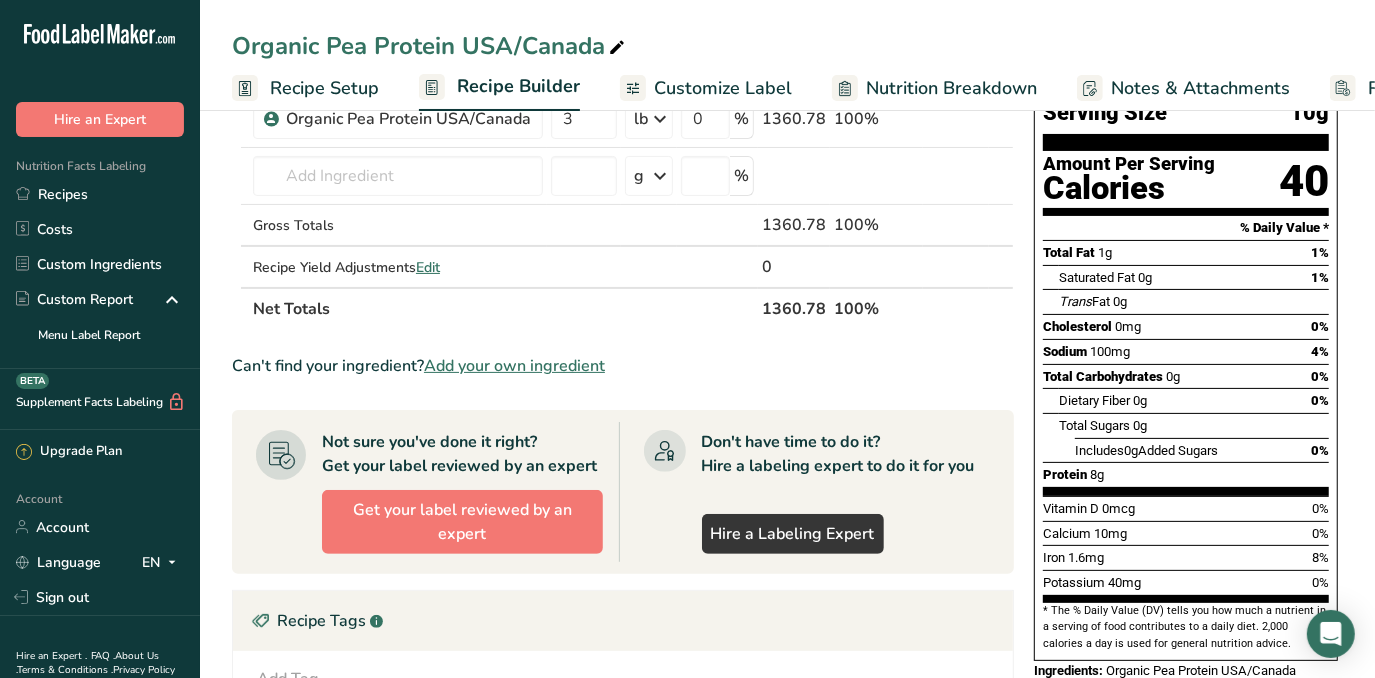 scroll, scrollTop: 0, scrollLeft: 0, axis: both 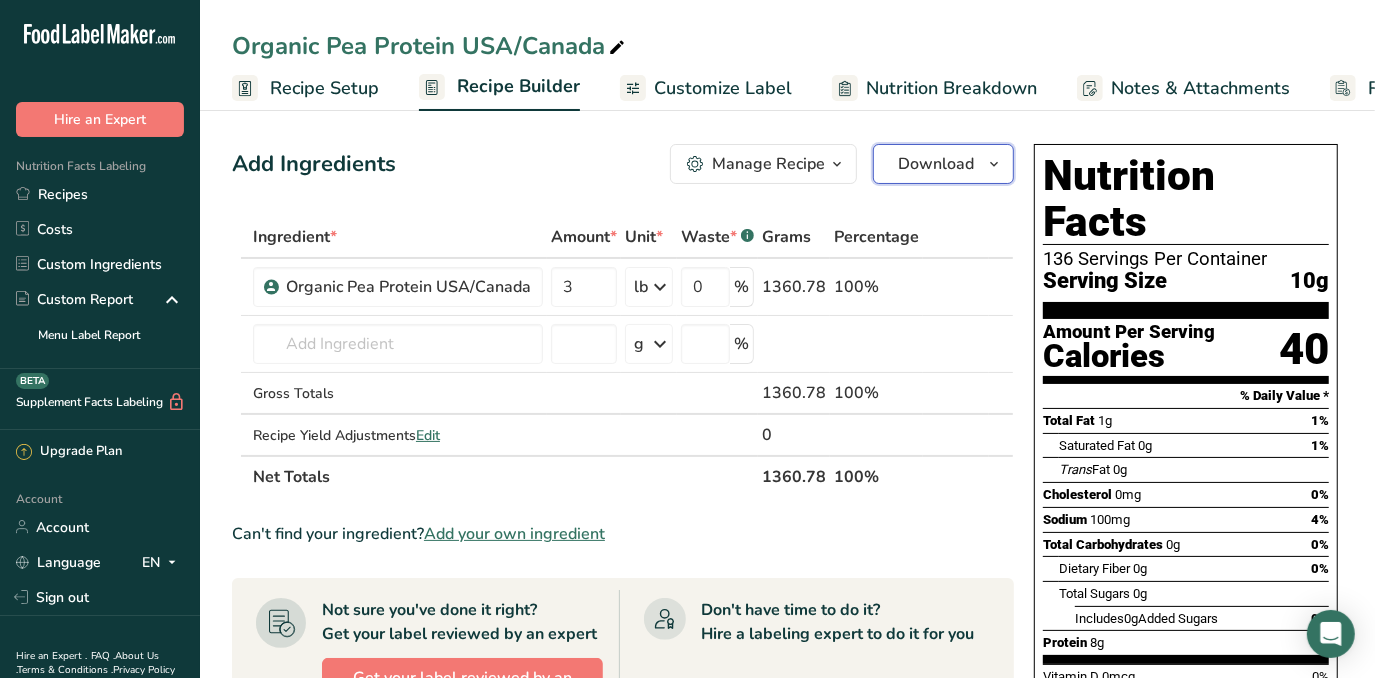 click on "Download" at bounding box center [936, 164] 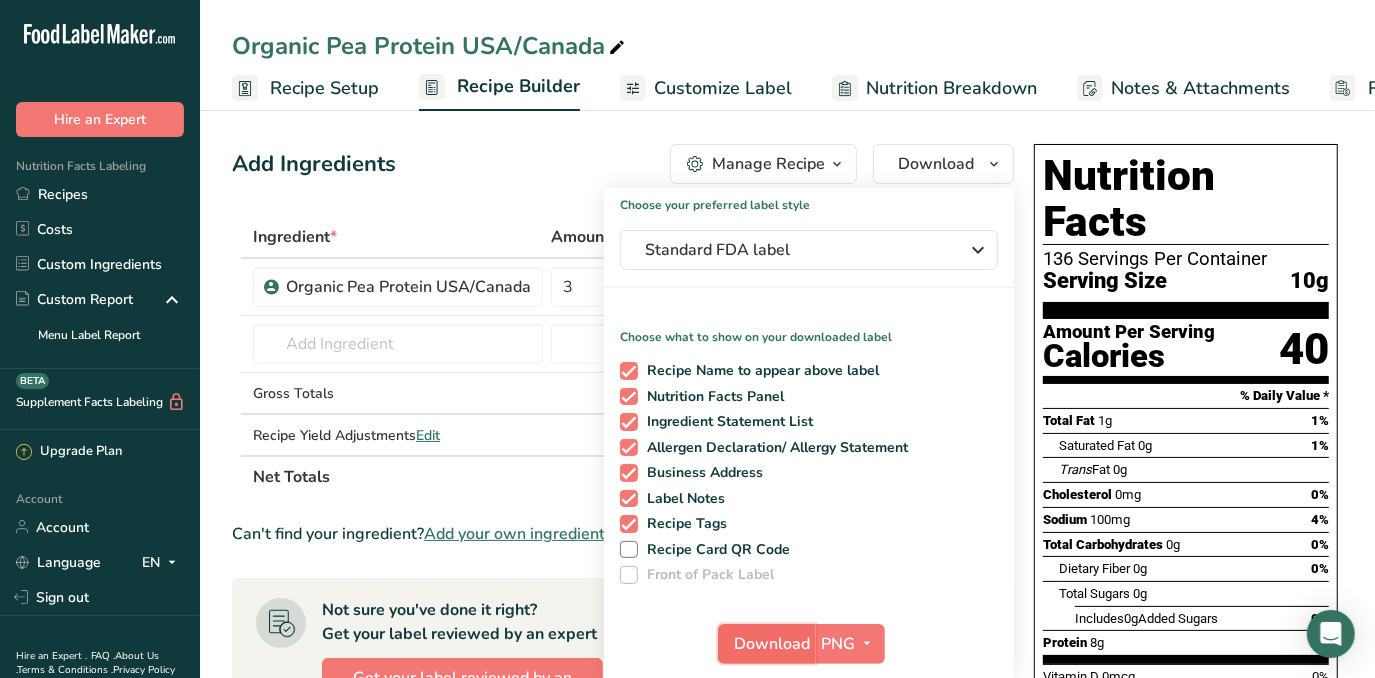 click on "Download" at bounding box center (773, 644) 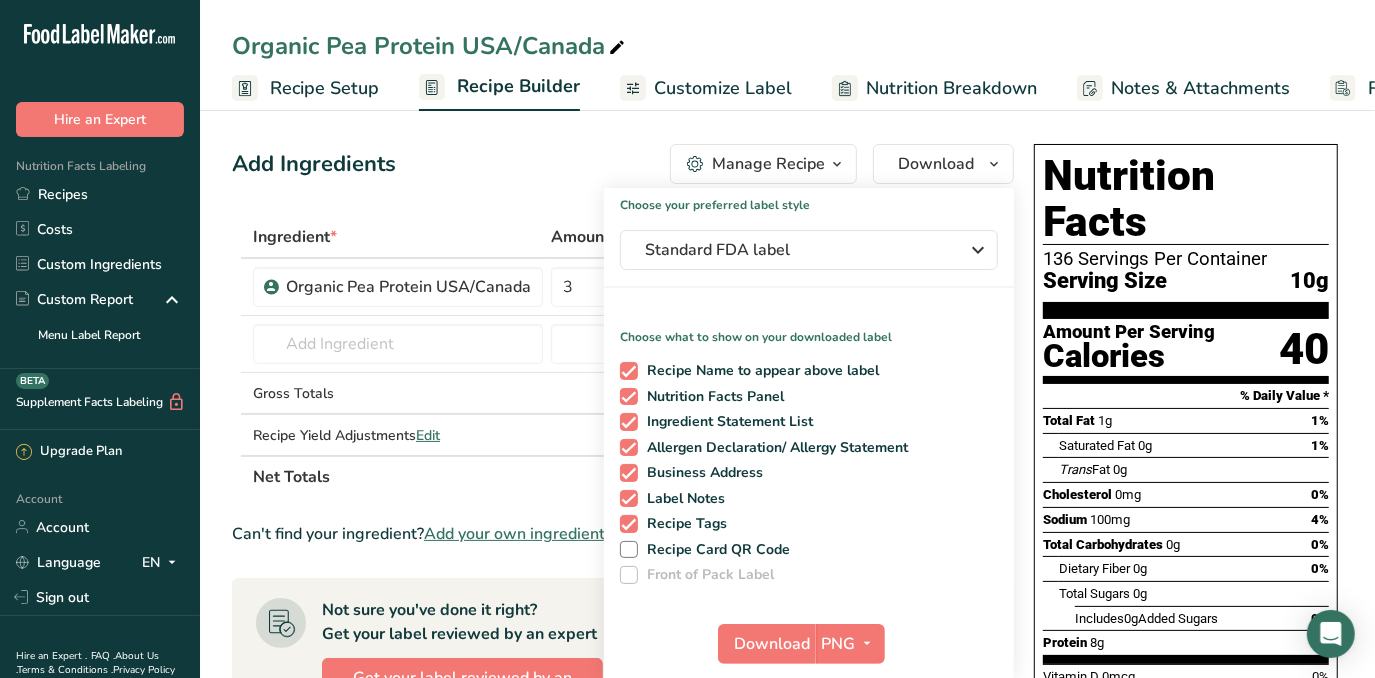 click on "Add Ingredients
Manage Recipe         Delete Recipe           Duplicate Recipe             Scale Recipe             Save as Sub-Recipe   .a-a{fill:#347362;}.b-a{fill:#fff;}                               Nutrition Breakdown                 Recipe Card
NEW
Amino Acids Pattern Report           Activity History
Download
Choose your preferred label style
Standard FDA label
Standard FDA label
The most common format for nutrition facts labels in compliance with the FDA's typeface, style and requirements
Tabular FDA label
A label format compliant with the FDA regulations presented in a tabular (horizontal) display.
Linear FDA label
A simple linear display for small sized packages.
Simplified FDA label" at bounding box center [623, 164] 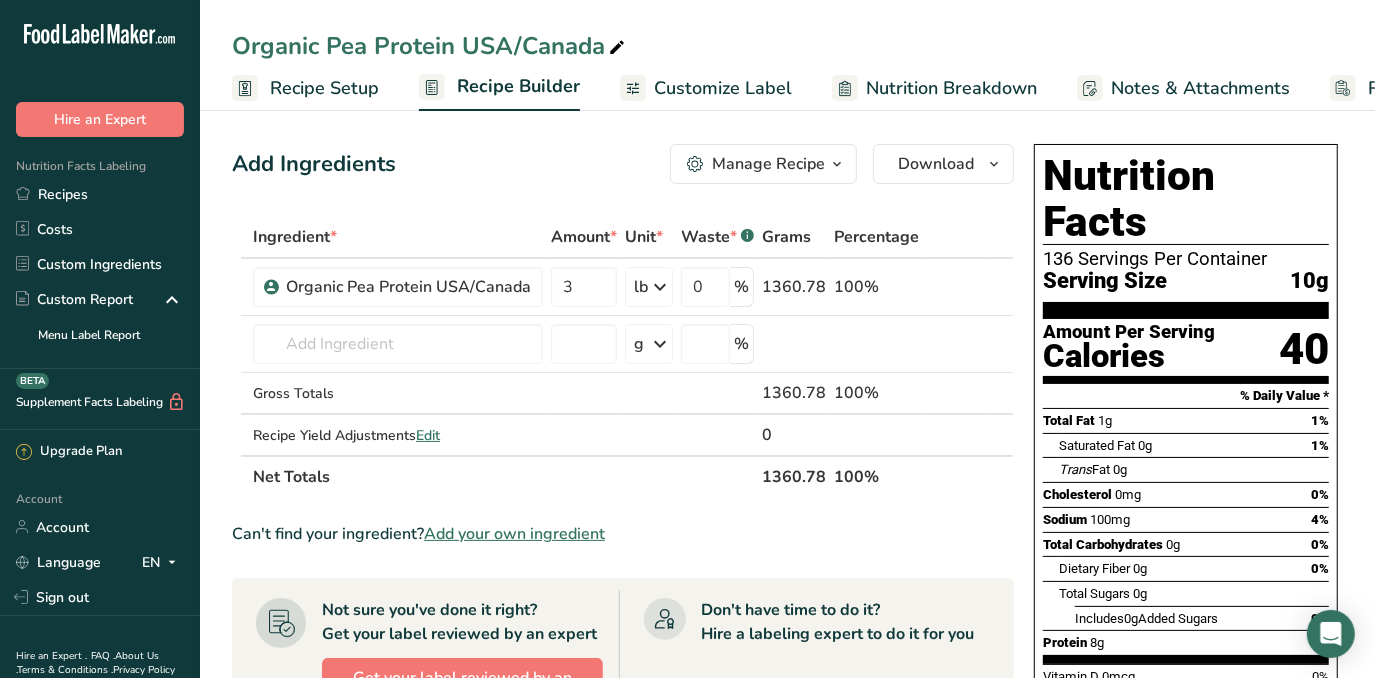 click on "Recipe Setup" at bounding box center [324, 88] 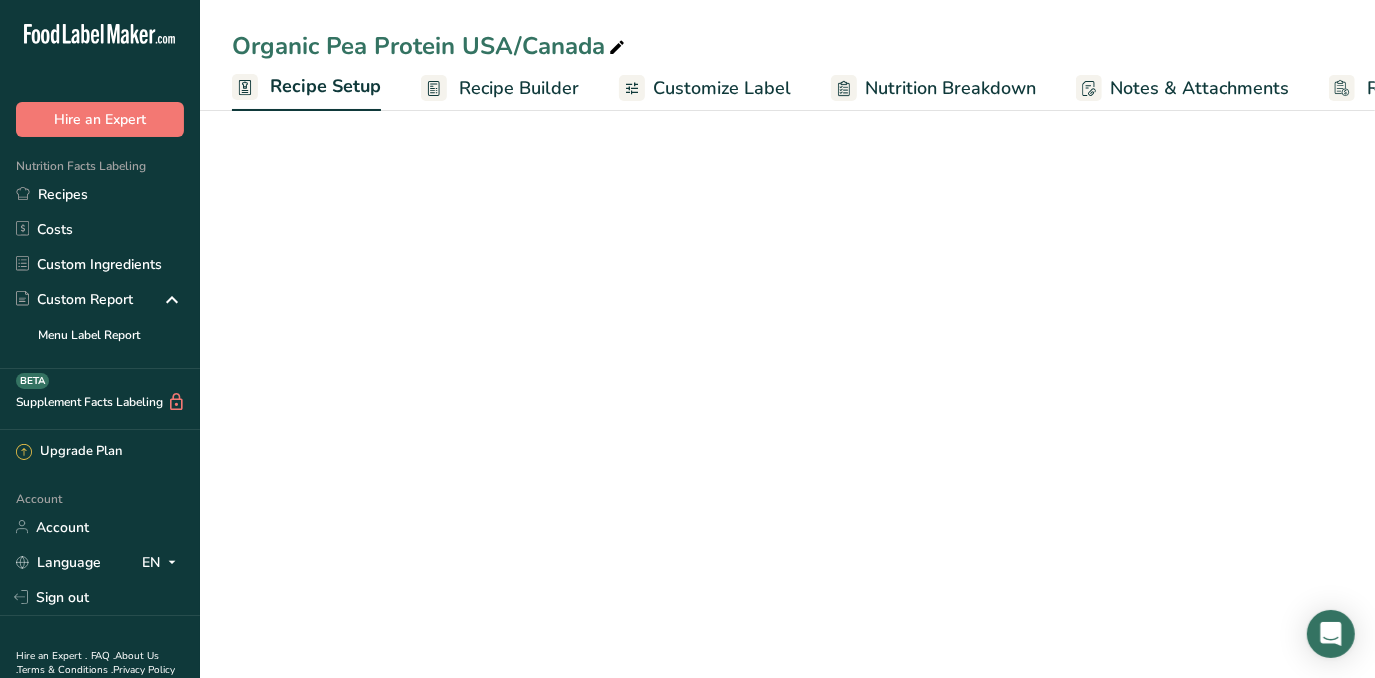 scroll, scrollTop: 0, scrollLeft: 7, axis: horizontal 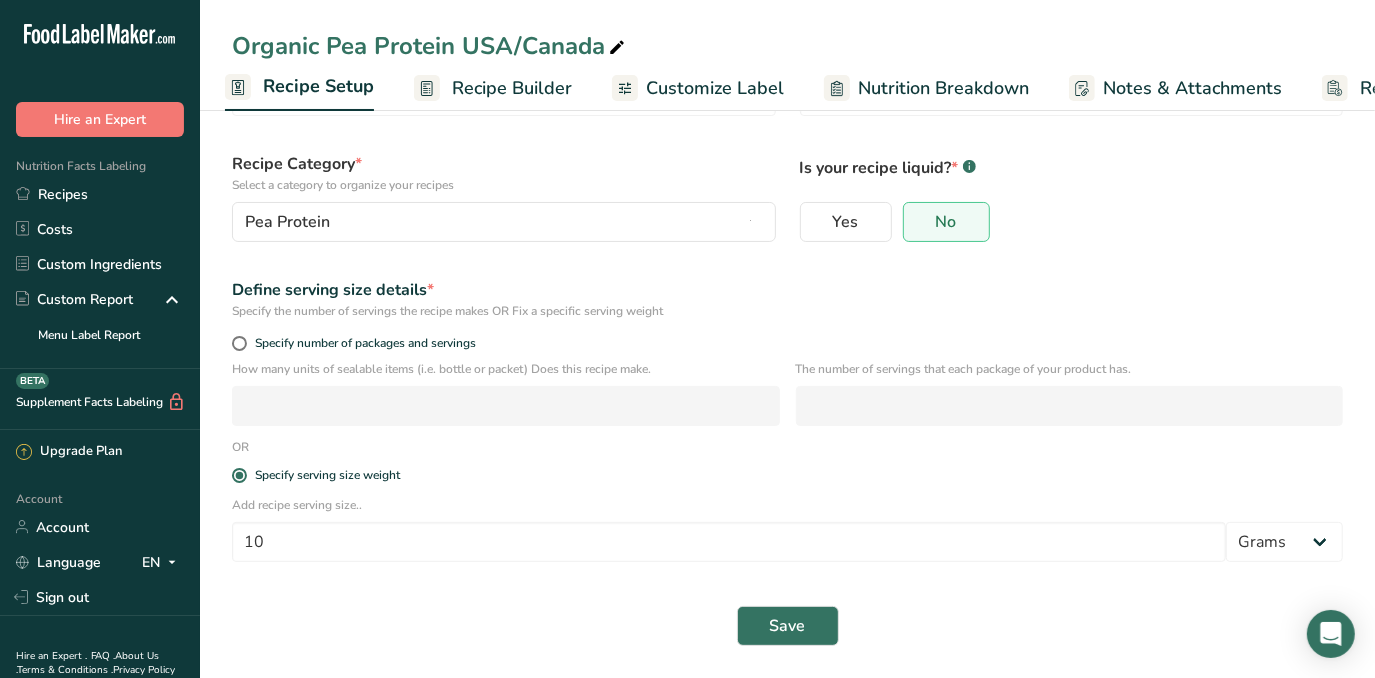click on "Recipe Builder" at bounding box center (512, 88) 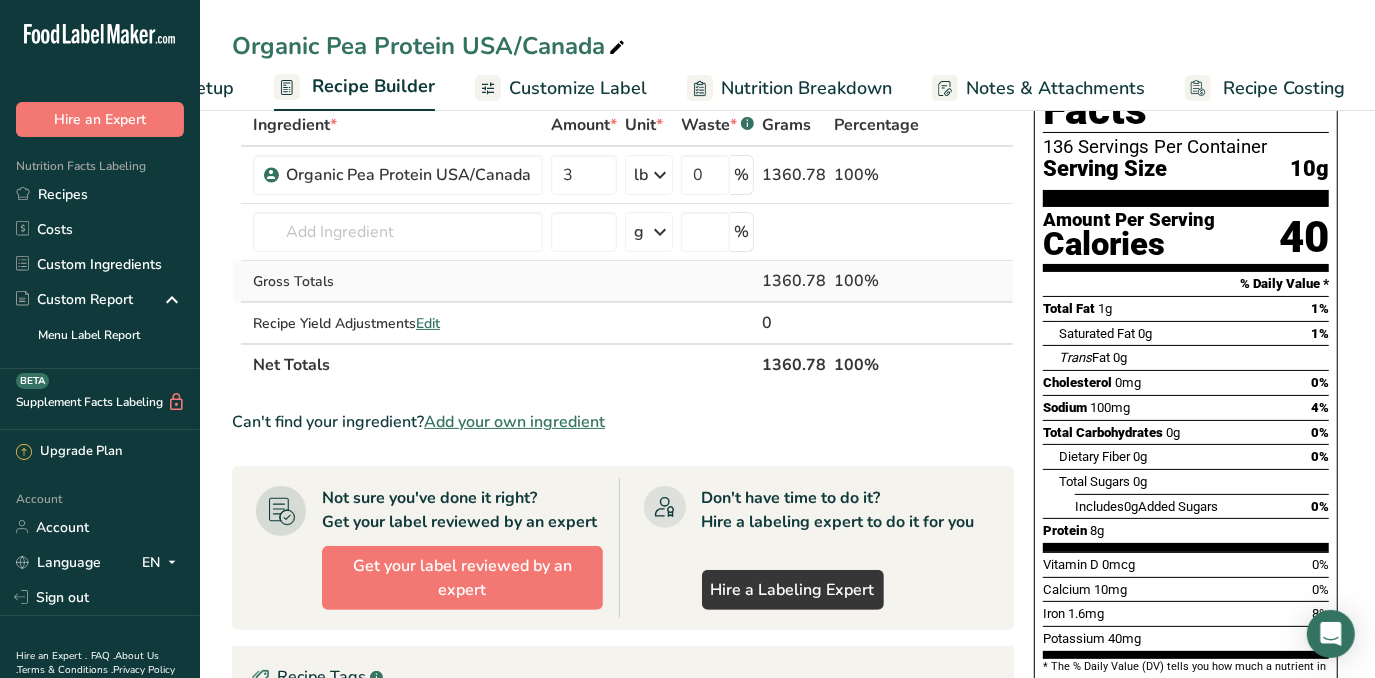 scroll, scrollTop: 0, scrollLeft: 146, axis: horizontal 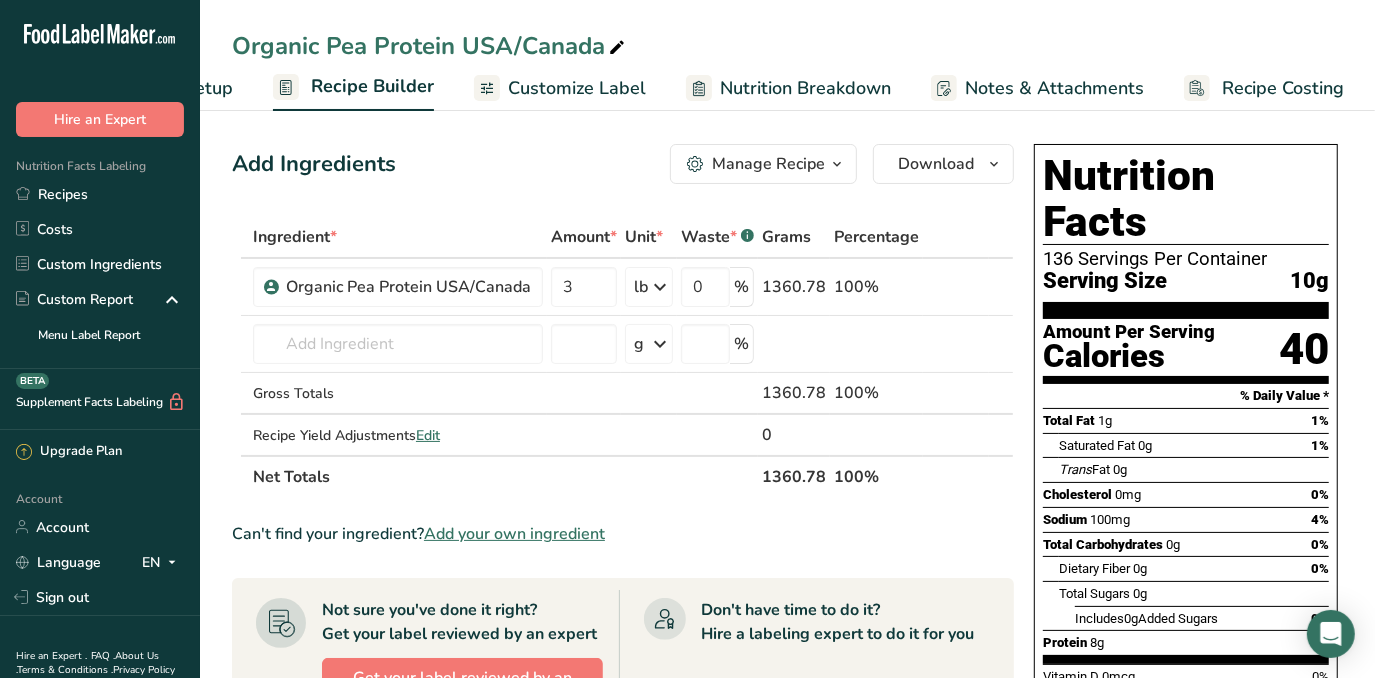 click on "Nutrition Facts
136 Servings Per Container
Serving Size
10g
Amount Per Serving
Calories
40
% Daily Value *
Total Fat
1g
1%
Saturated Fat
0g
1%
Trans  Fat
0g
Cholesterol
0mg
0%
Sodium
100mg
4%
Total Carbohydrates
0g
0%
Dietary Fiber
0g
0%" at bounding box center (1186, 486) 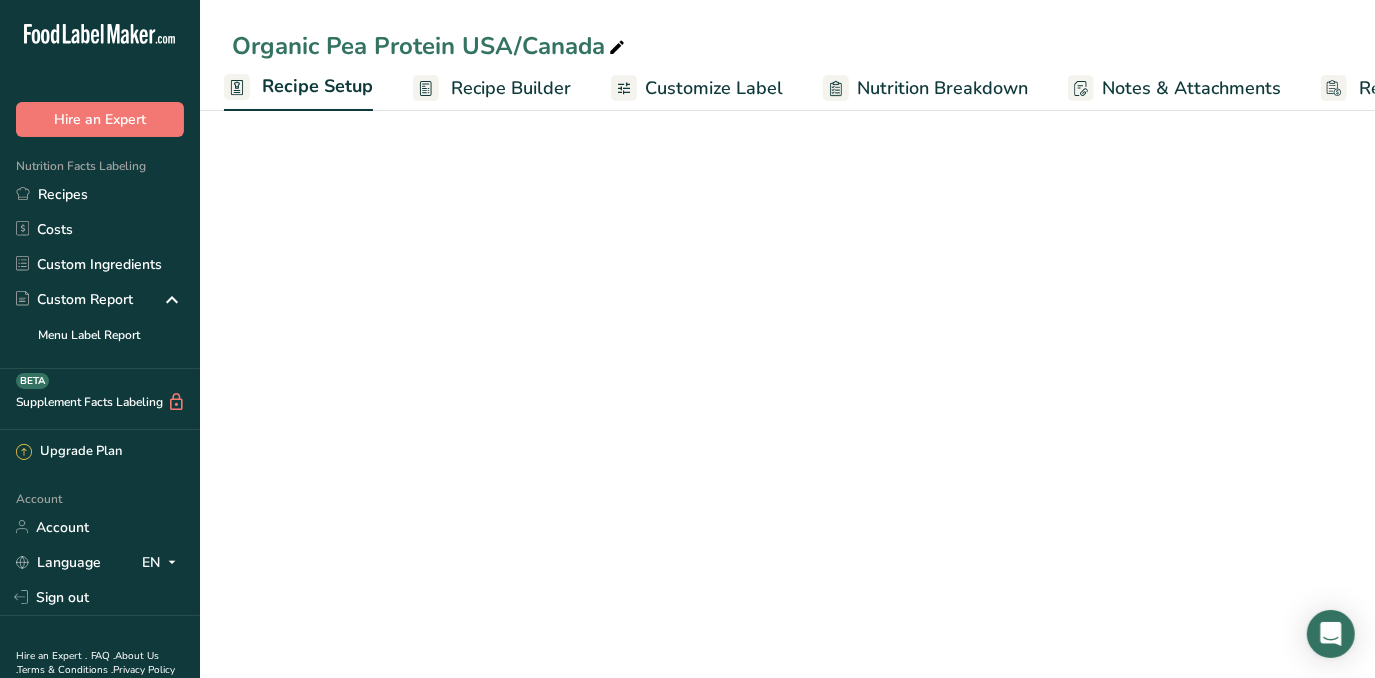 scroll, scrollTop: 0, scrollLeft: 7, axis: horizontal 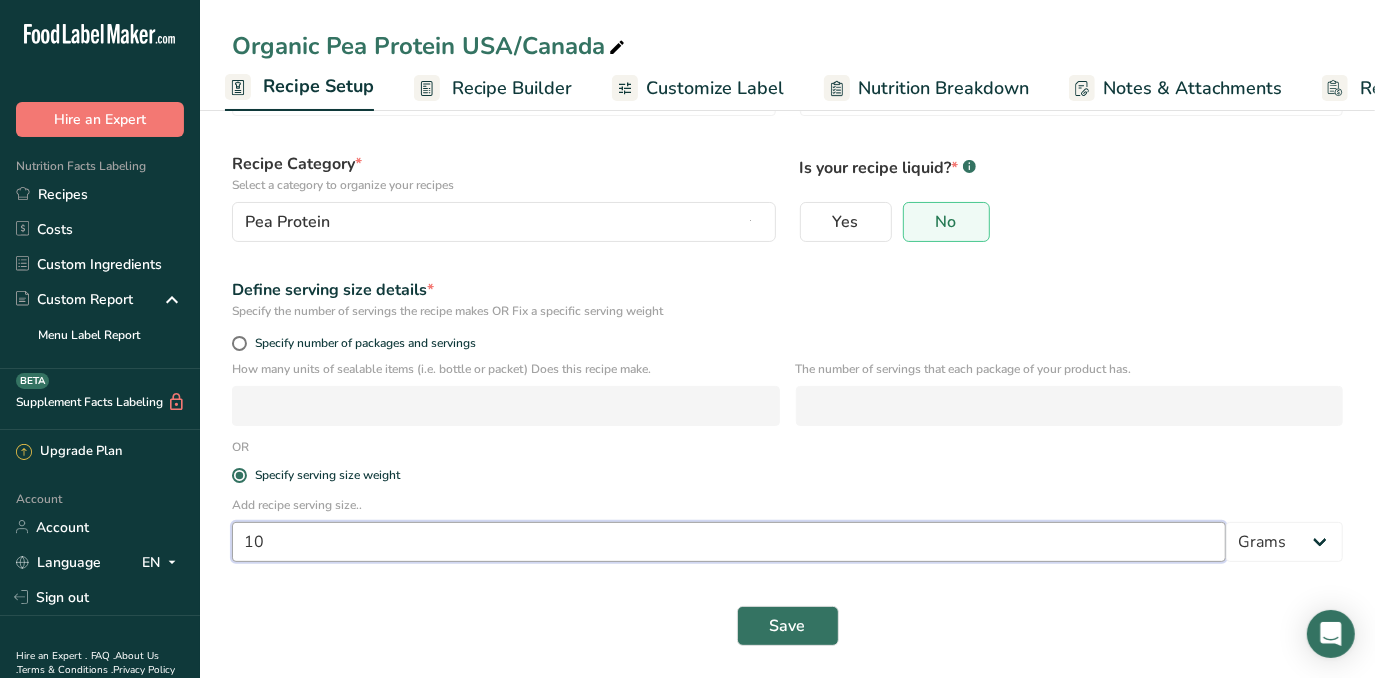 click on "10" at bounding box center (729, 542) 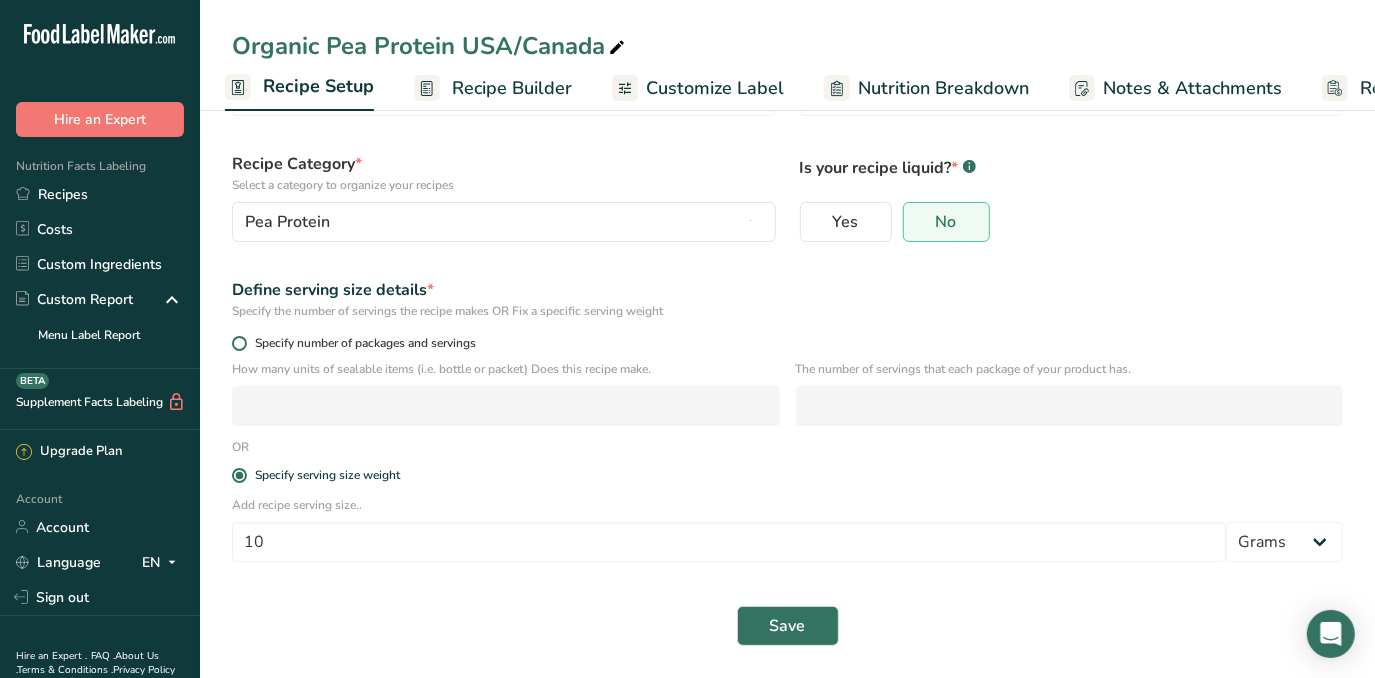 click on "Specify number of packages and servings" at bounding box center (787, 343) 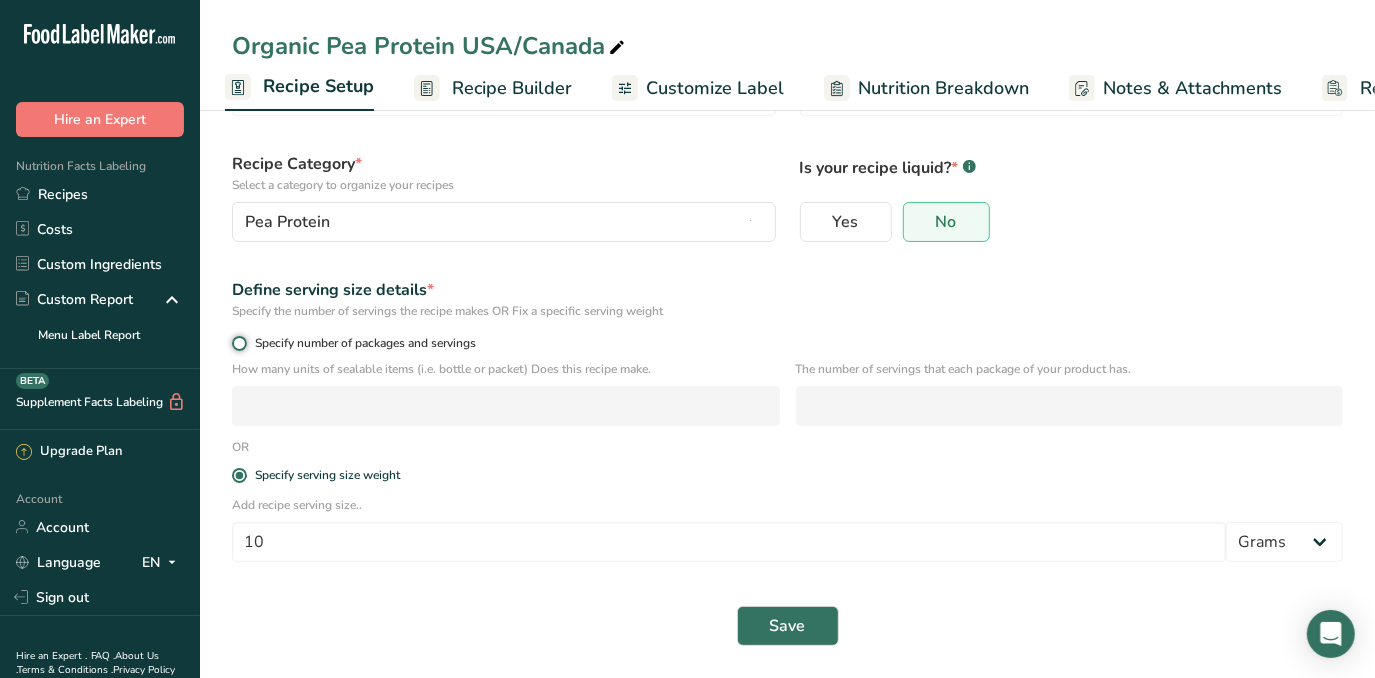 click on "Specify number of packages and servings" at bounding box center (238, 343) 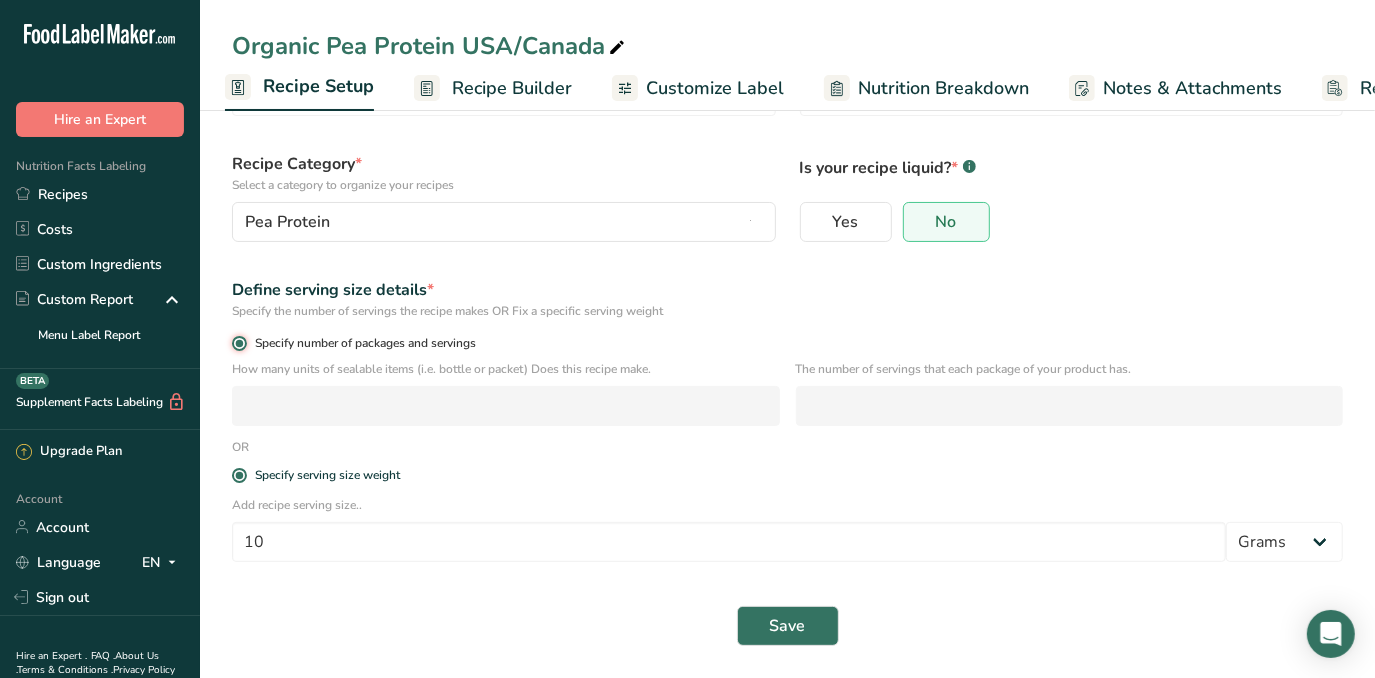 radio on "false" 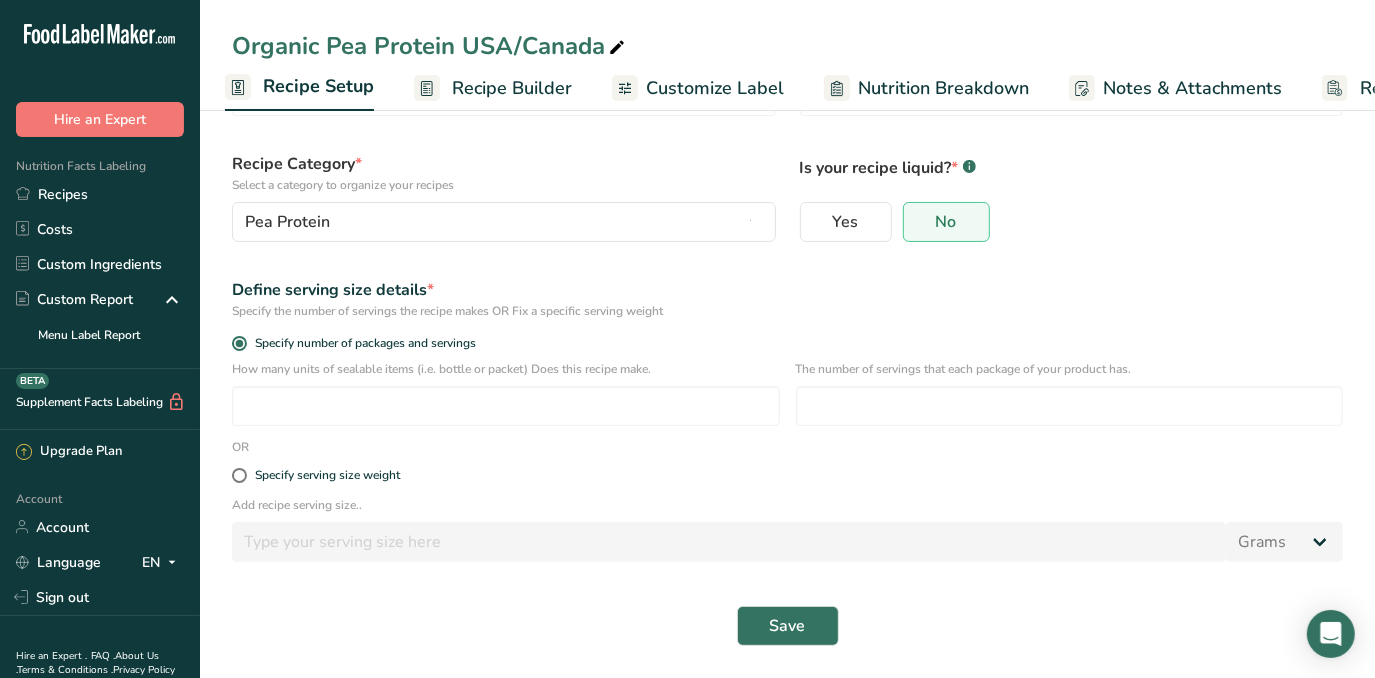 drag, startPoint x: 594, startPoint y: 441, endPoint x: 459, endPoint y: 458, distance: 136.06616 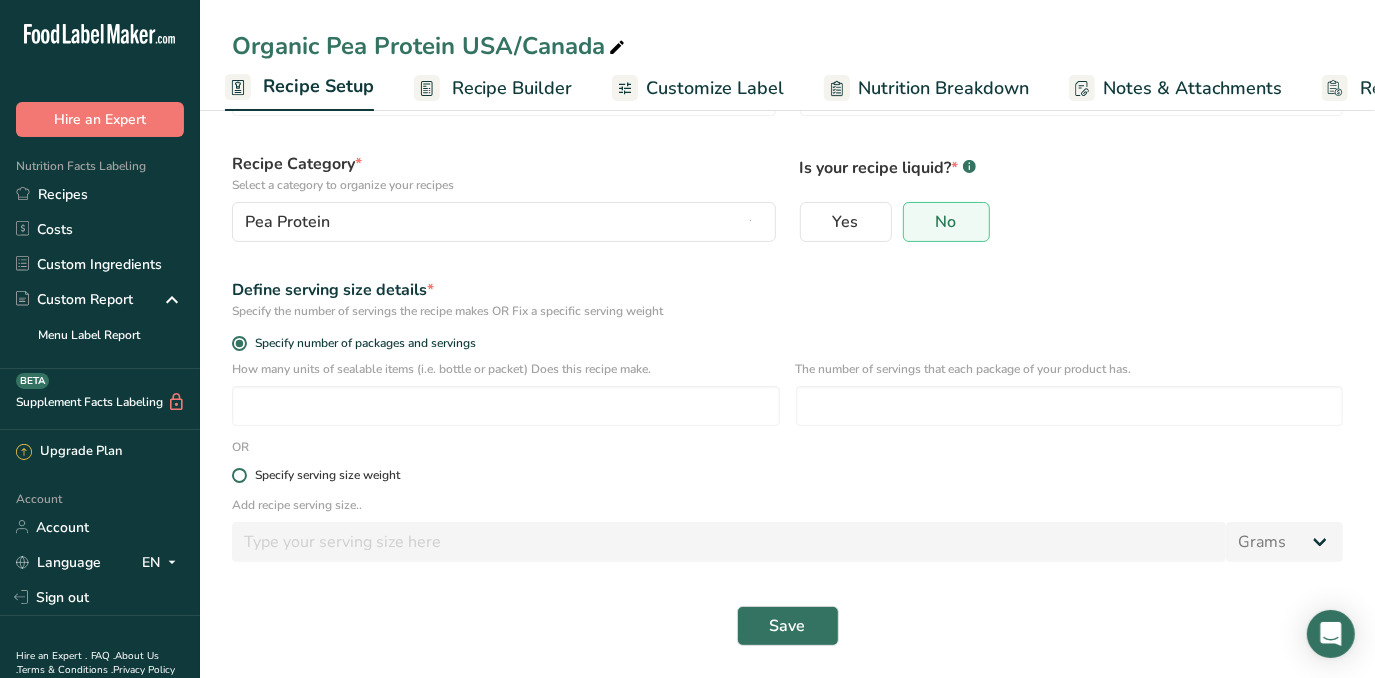 click on "Specify serving size weight" at bounding box center (327, 475) 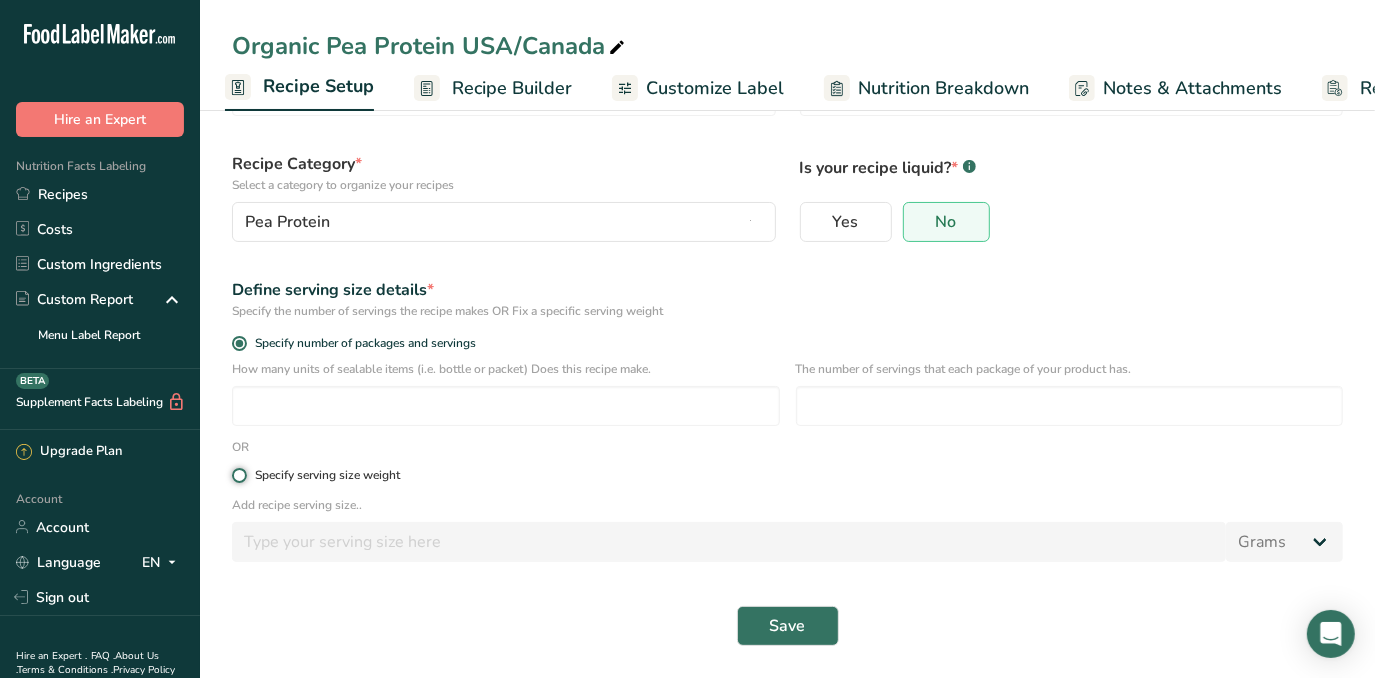 click on "Specify serving size weight" at bounding box center (238, 475) 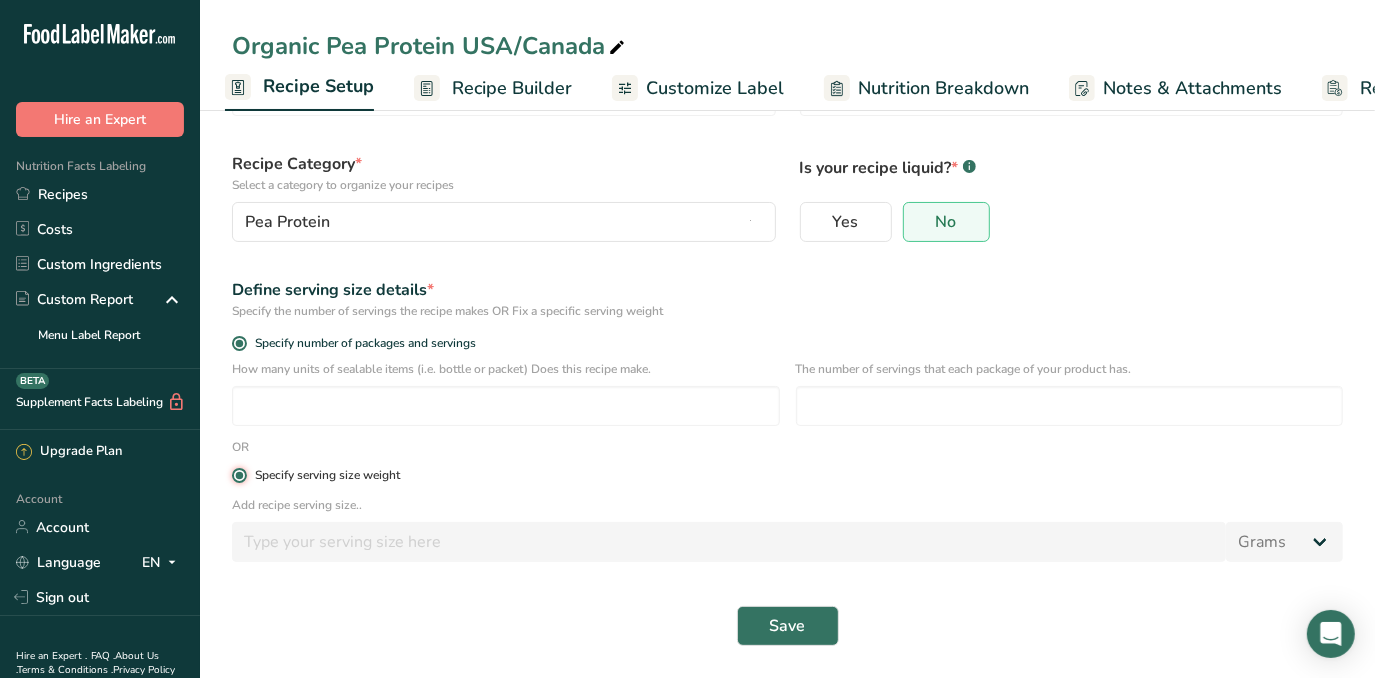 radio on "false" 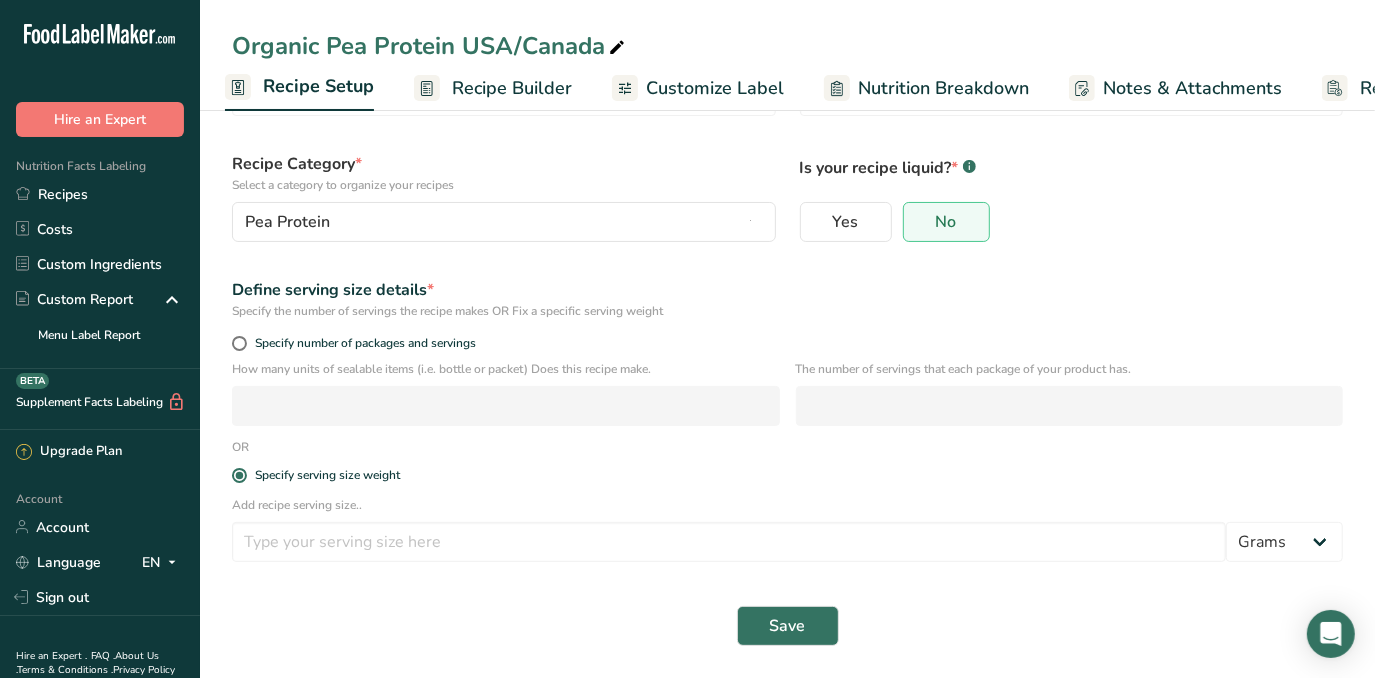 click on "Recipe Builder" at bounding box center (493, 88) 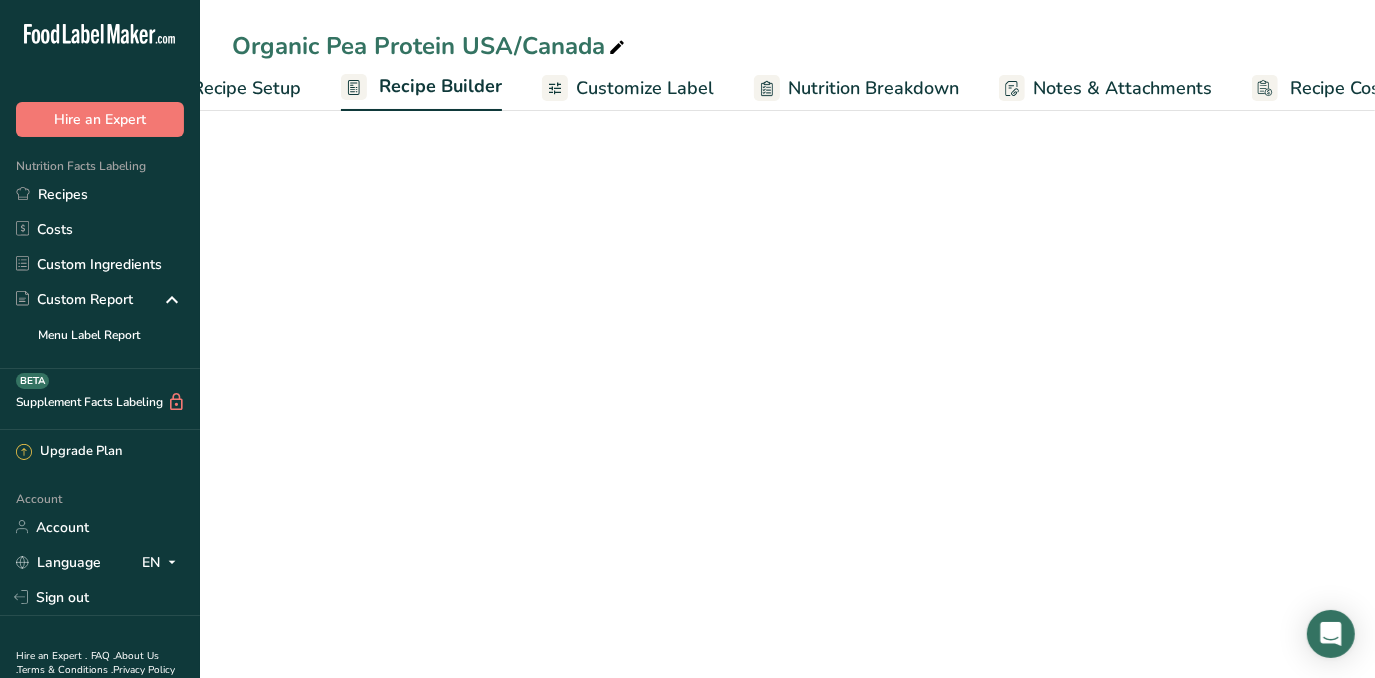 scroll, scrollTop: 0, scrollLeft: 146, axis: horizontal 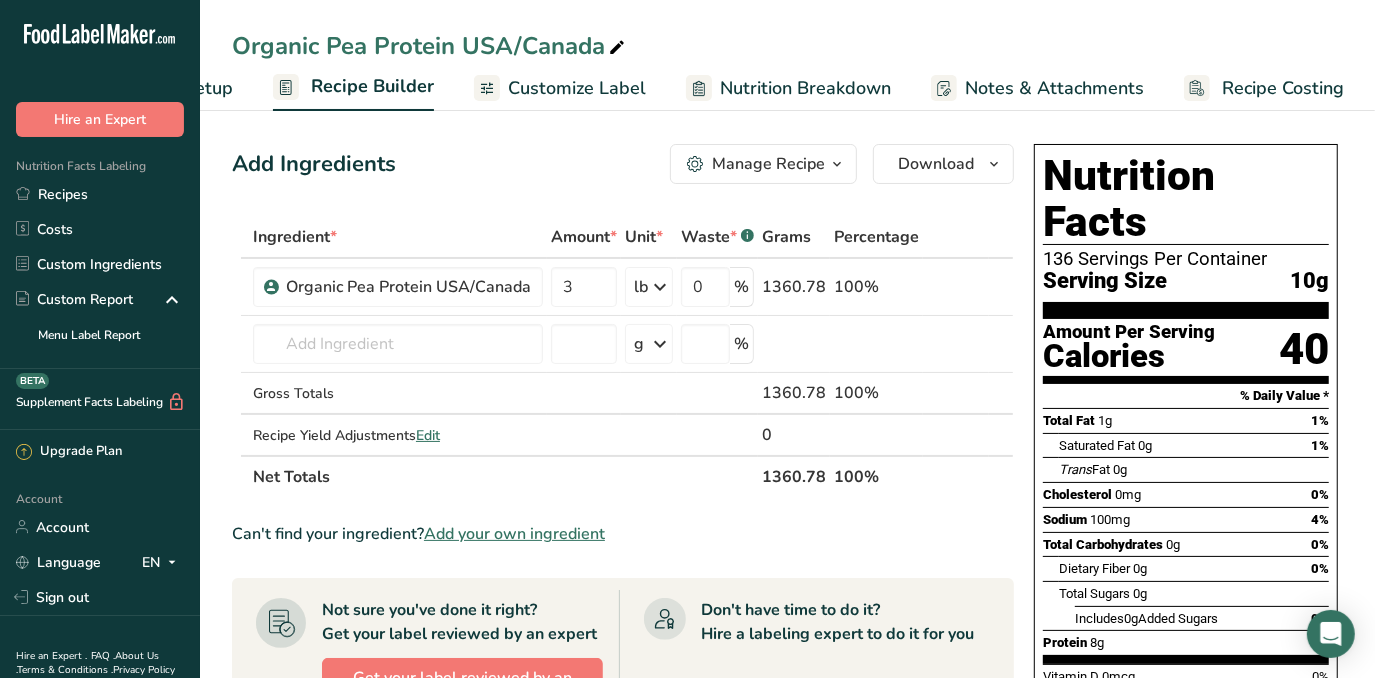 click 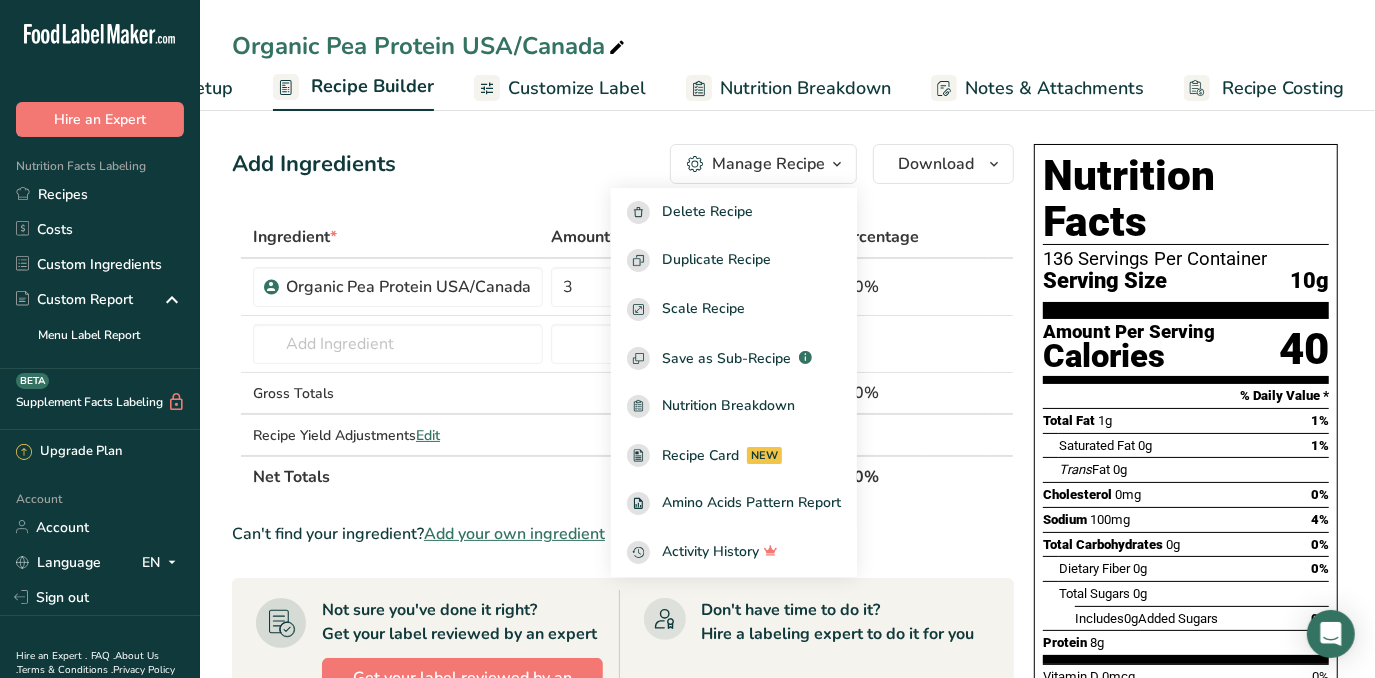 click on "Manage Recipe" at bounding box center [768, 164] 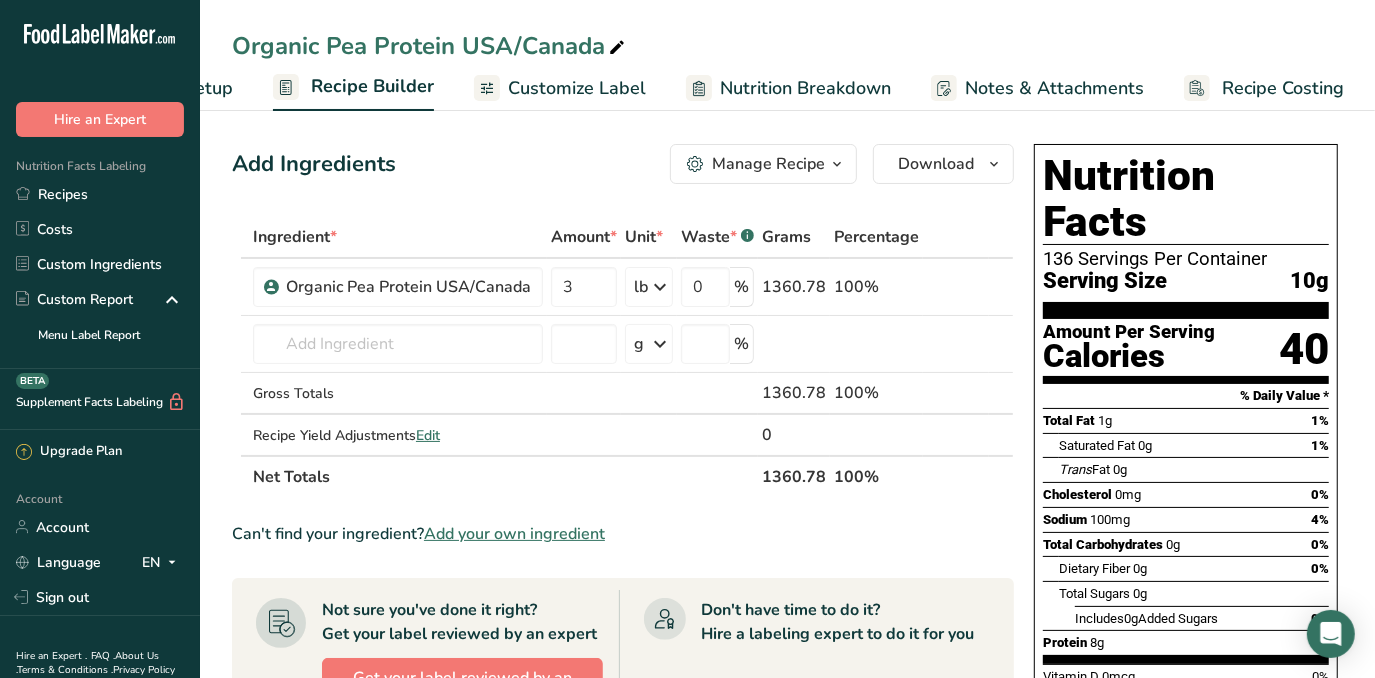 drag, startPoint x: 816, startPoint y: 78, endPoint x: 973, endPoint y: 89, distance: 157.38487 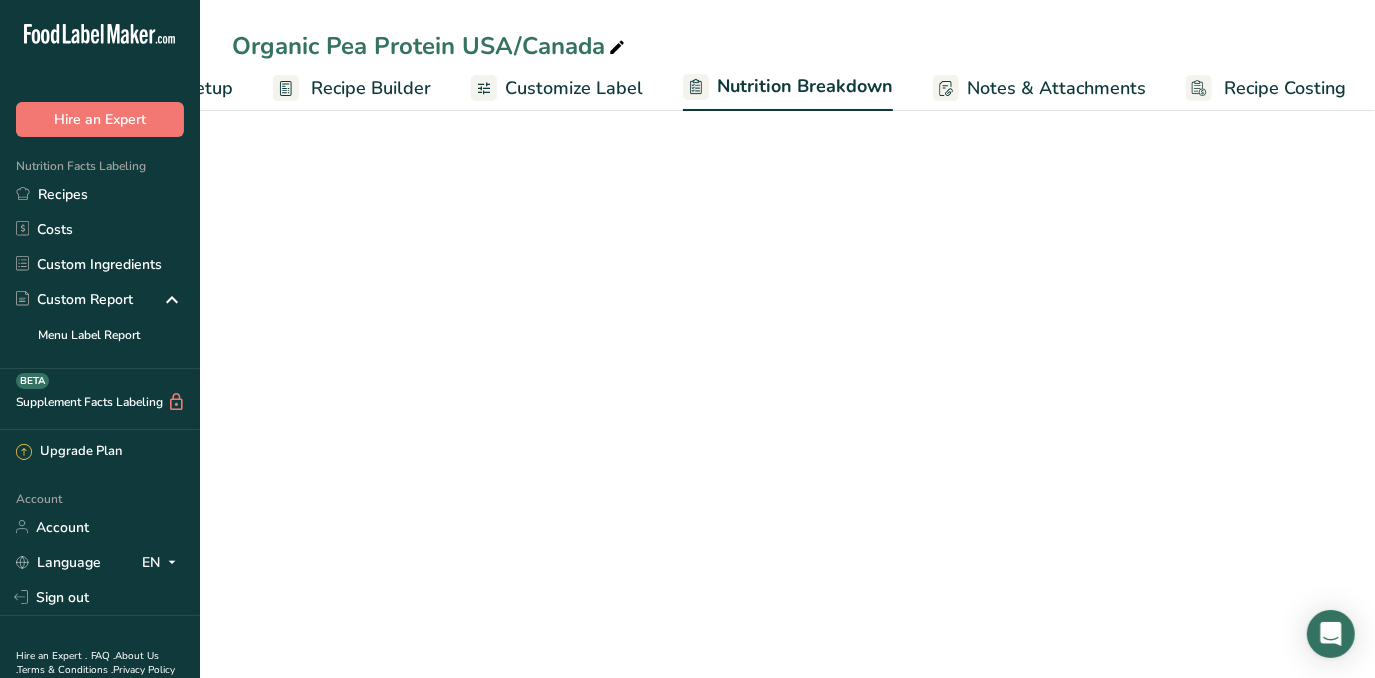 scroll, scrollTop: 0, scrollLeft: 147, axis: horizontal 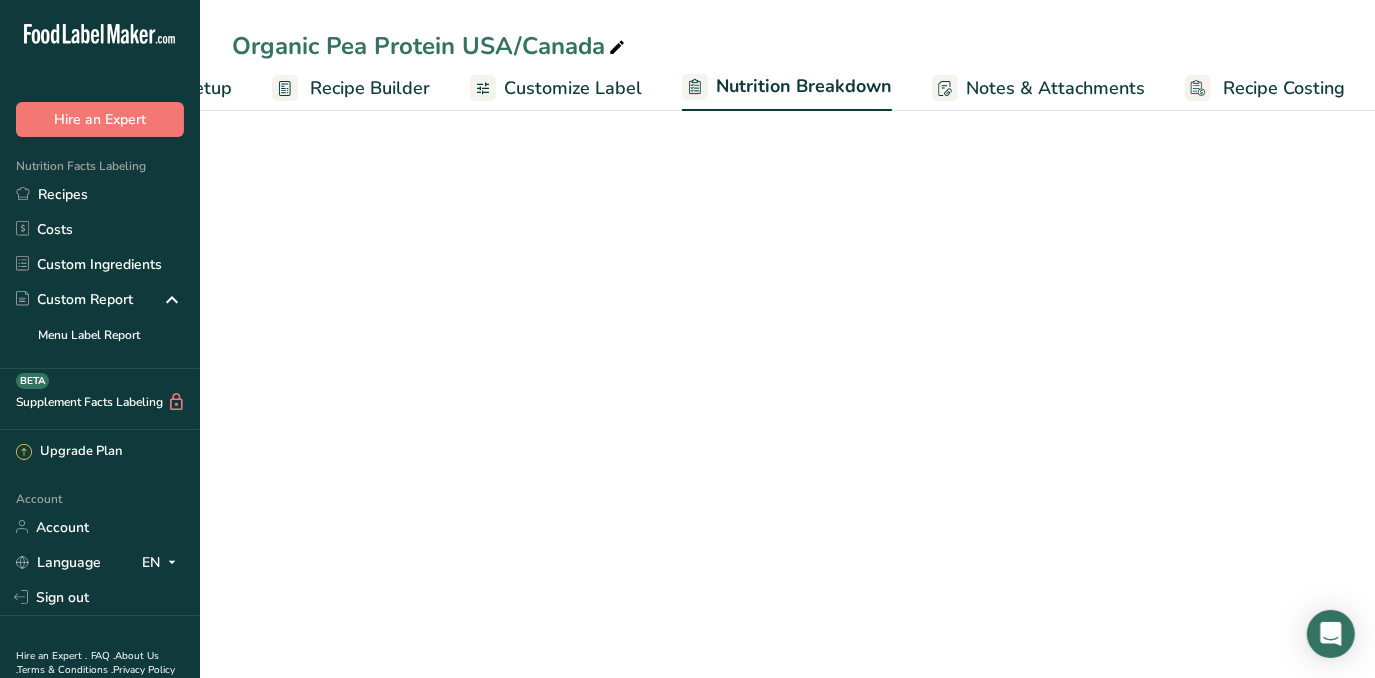 select on "Calories" 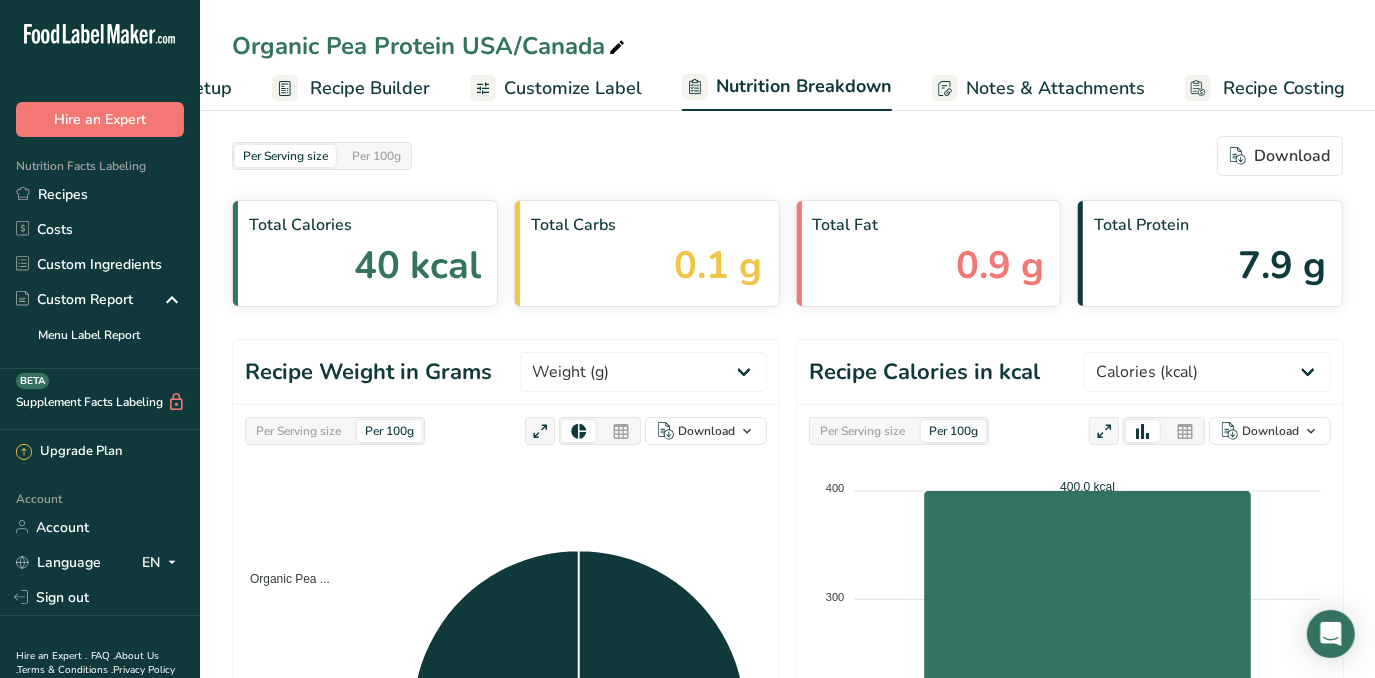 click on "Customize Label" at bounding box center (573, 88) 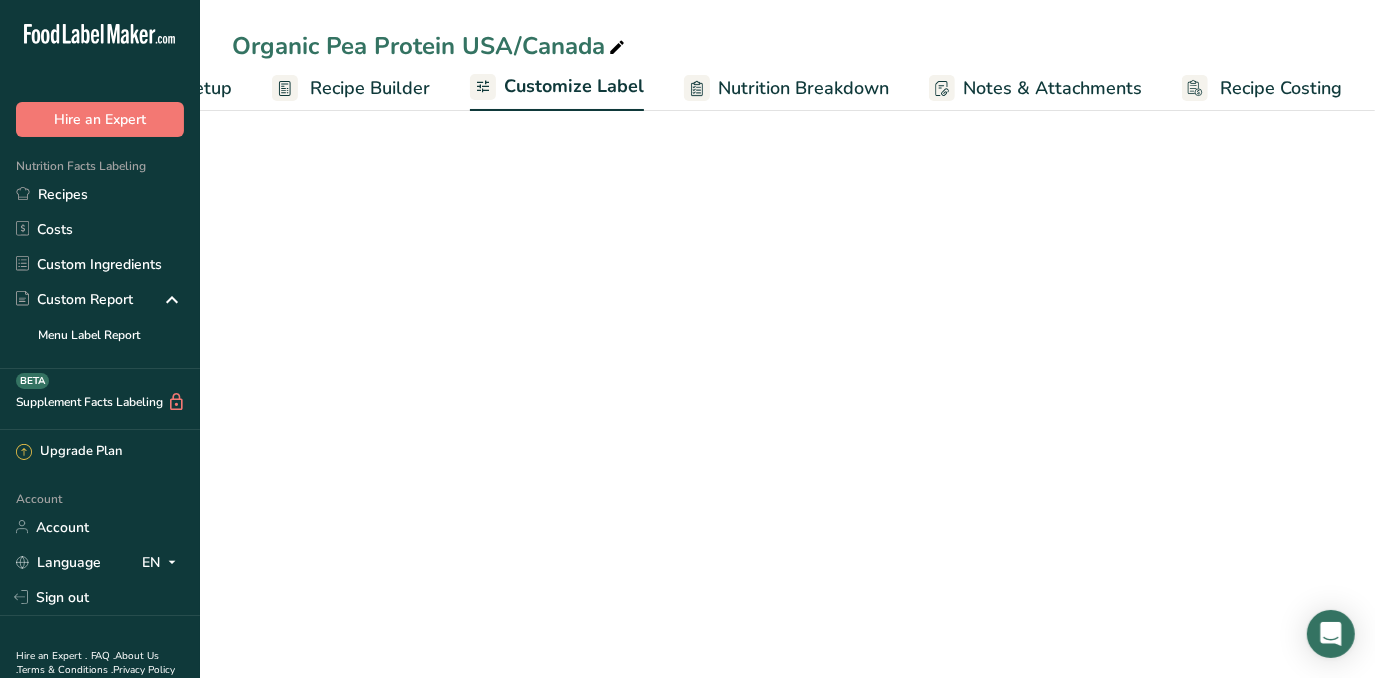 scroll, scrollTop: 0, scrollLeft: 146, axis: horizontal 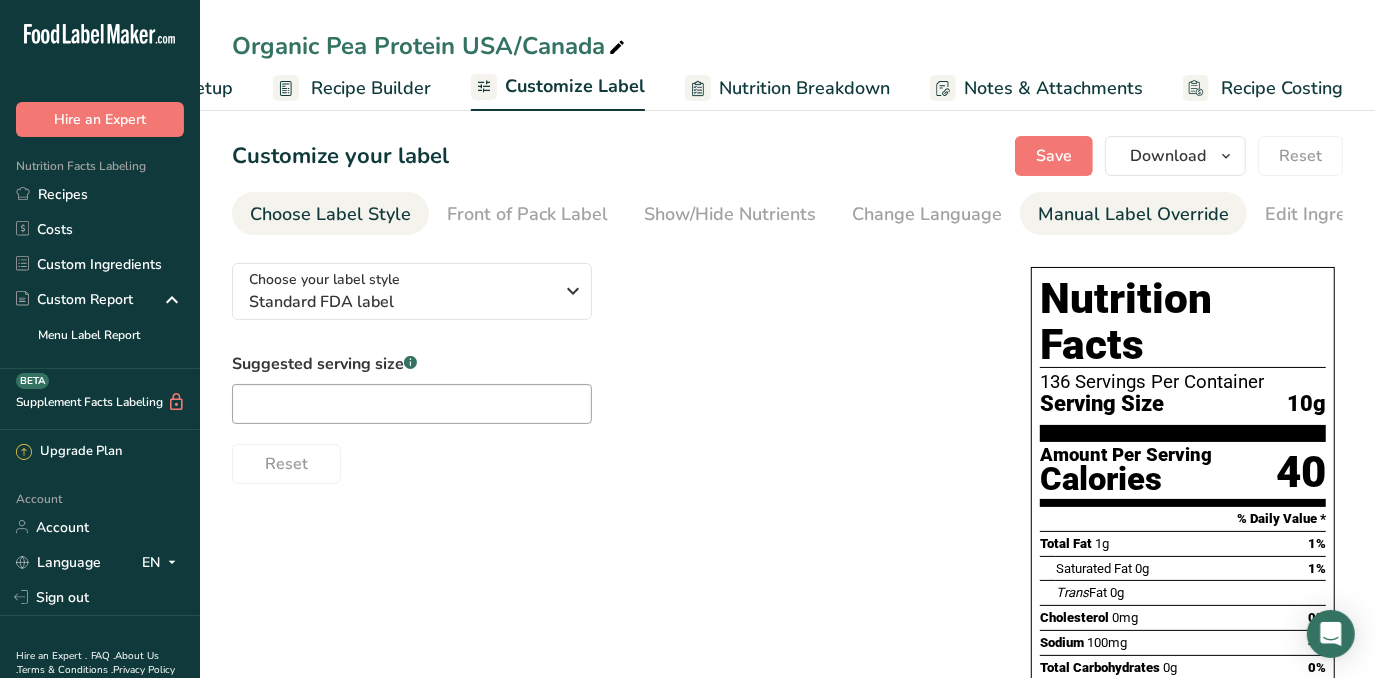 click on "Manual Label Override" at bounding box center [1133, 214] 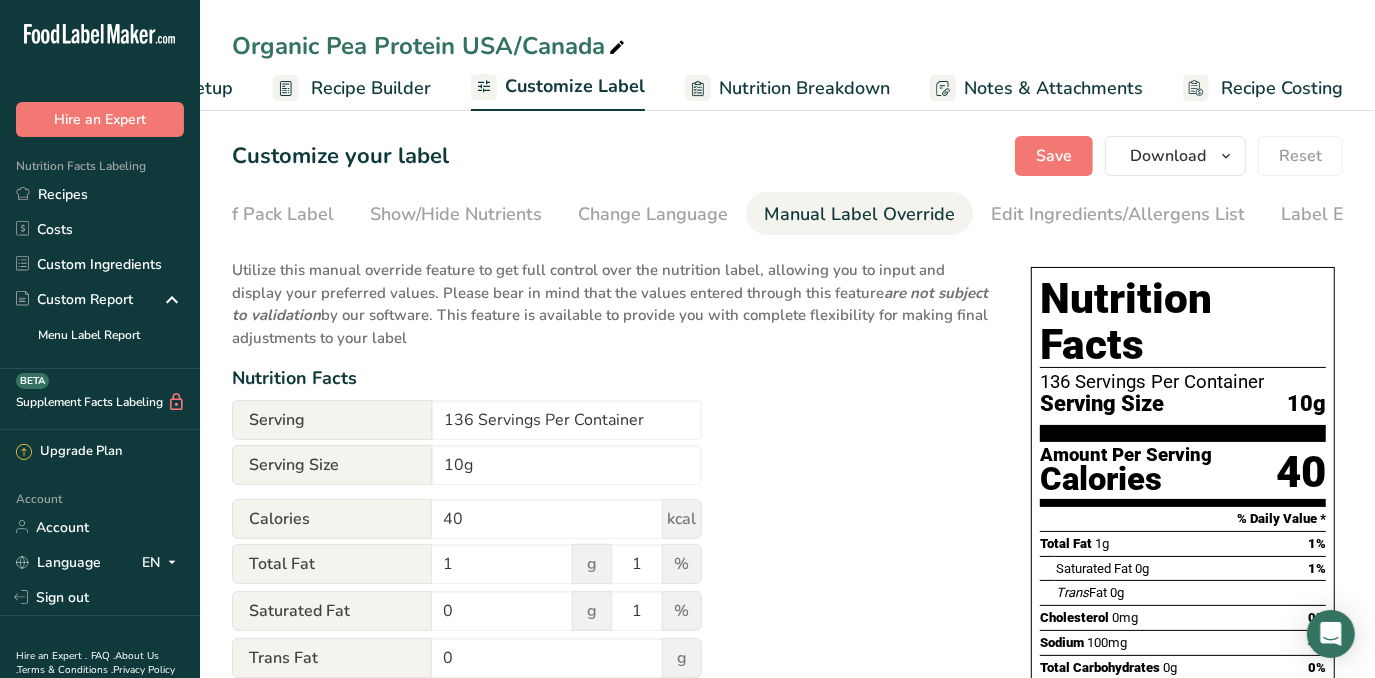 scroll, scrollTop: 0, scrollLeft: 341, axis: horizontal 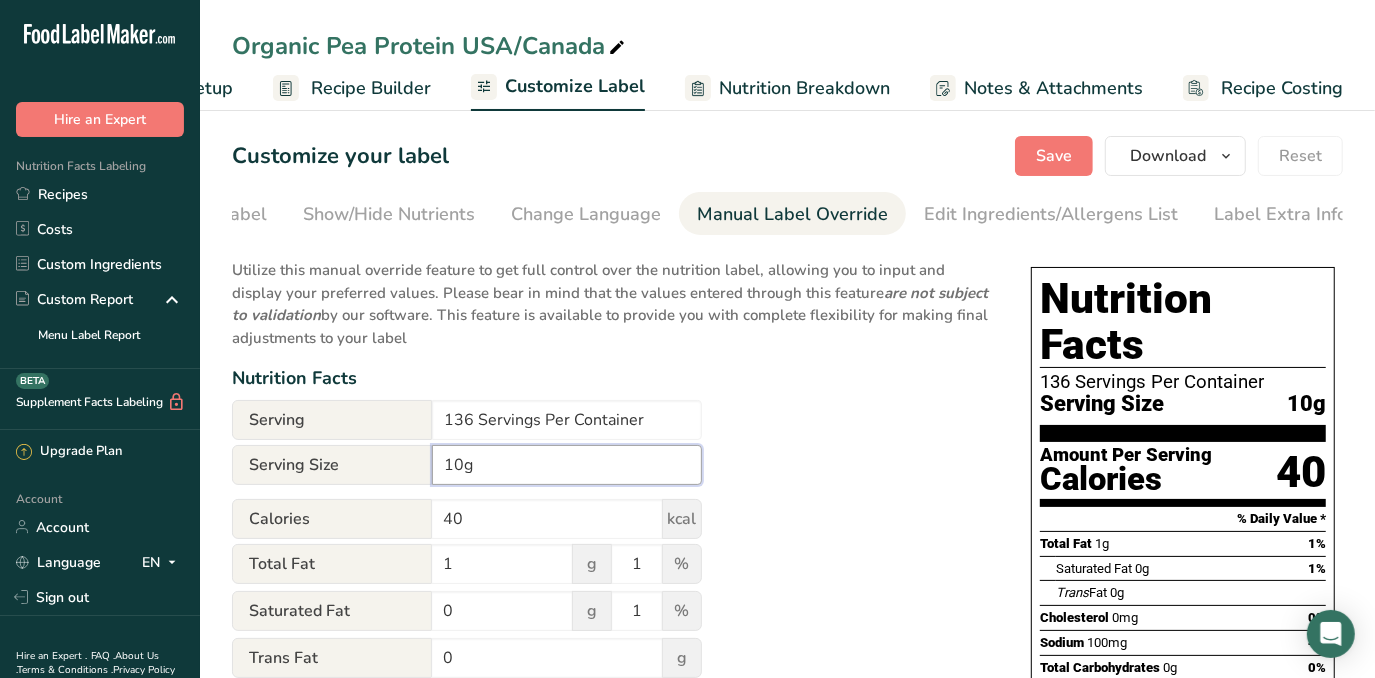 click on "10g" at bounding box center [567, 465] 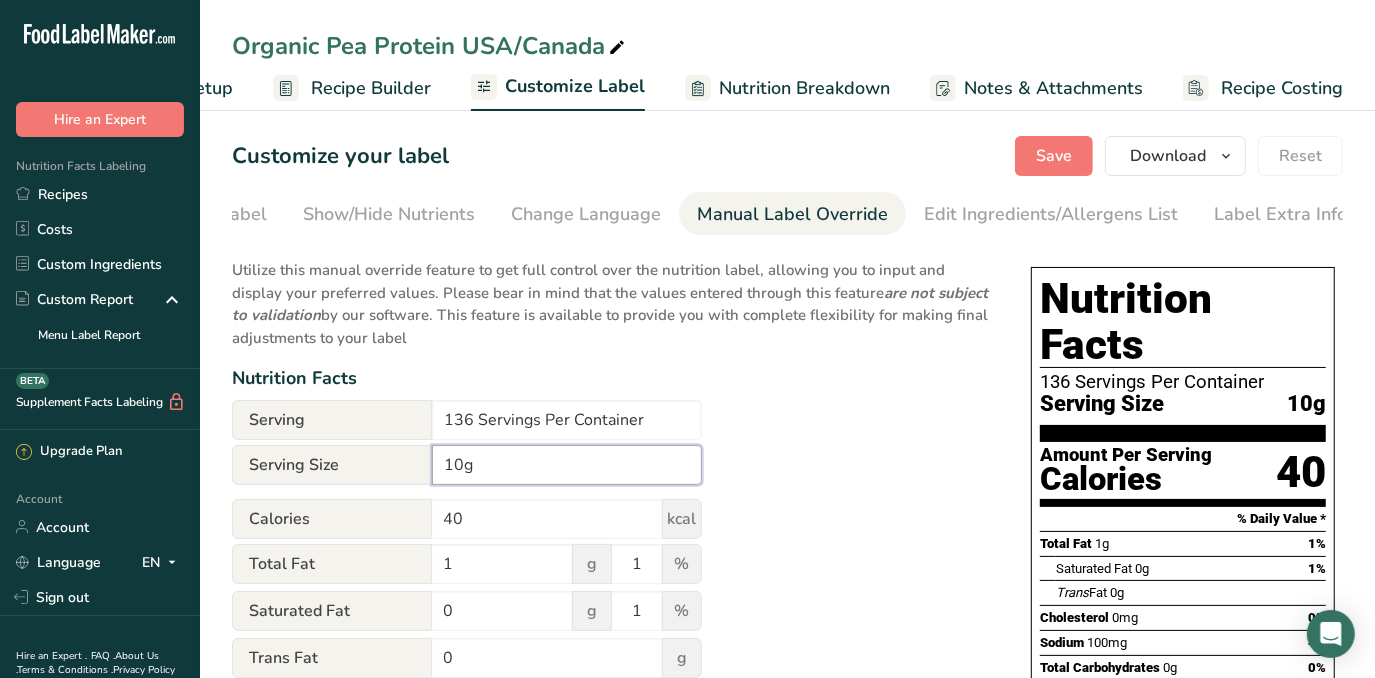 click on "10g" at bounding box center [567, 465] 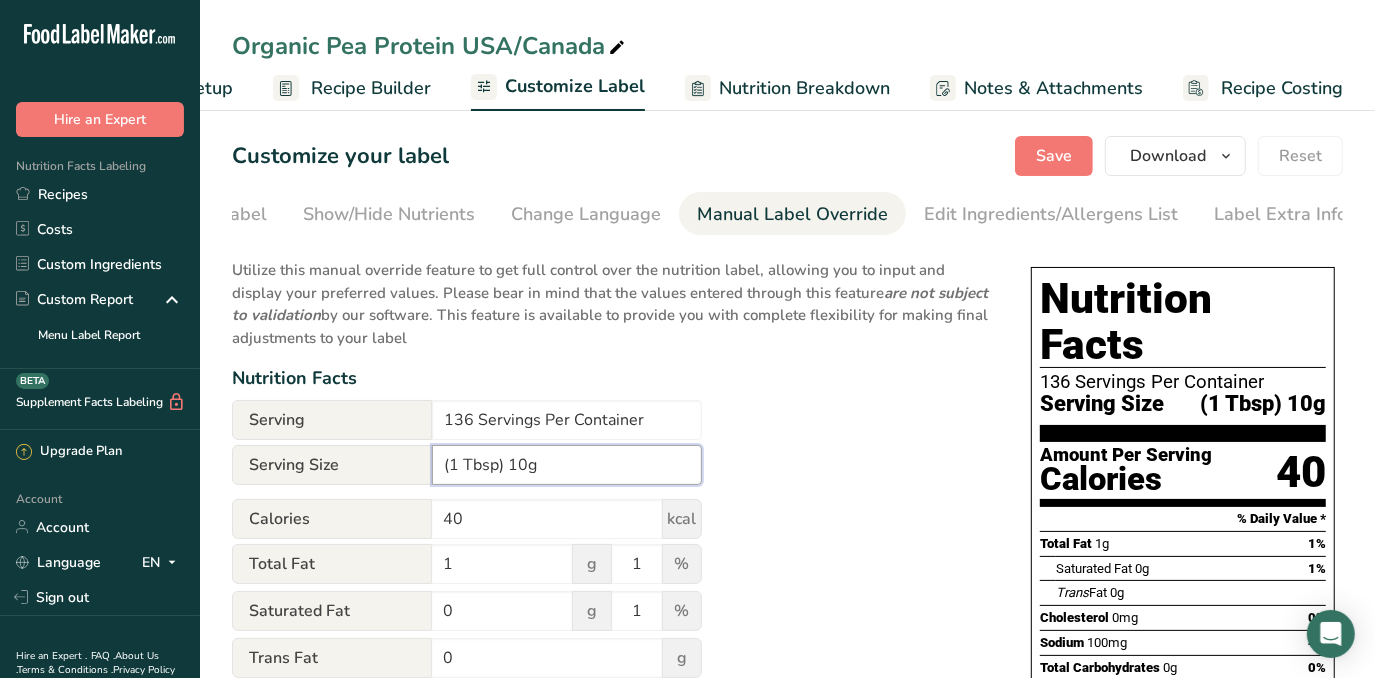 click on "(1 Tbsp) 10g" at bounding box center (567, 465) 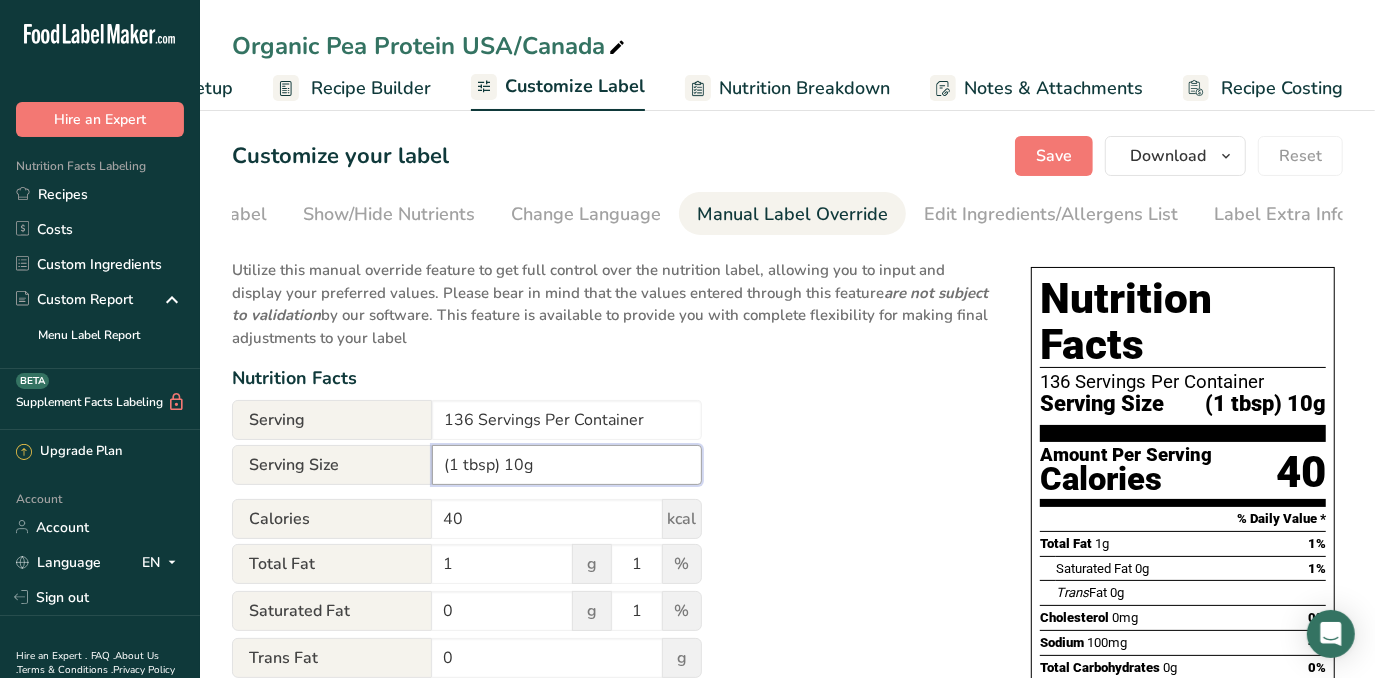 click on "(1 tbsp) 10g" at bounding box center (567, 465) 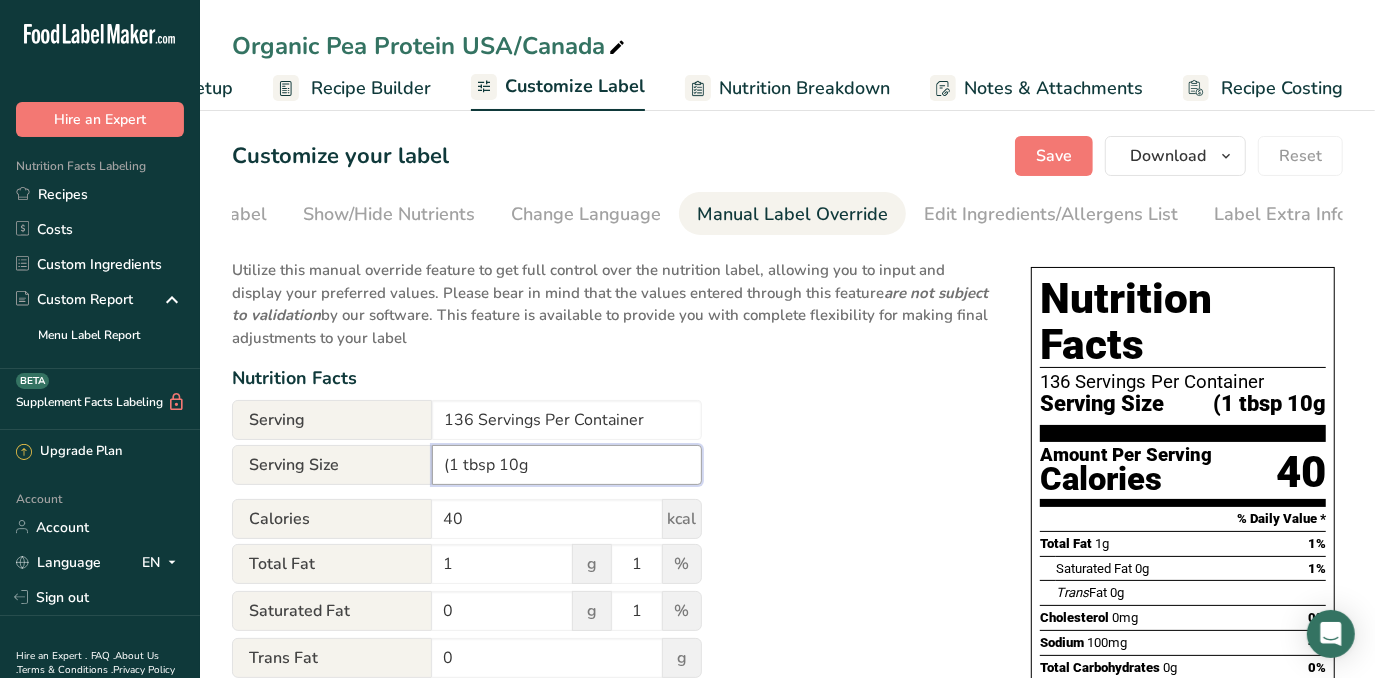 click on "(1 tbsp 10g" at bounding box center [567, 465] 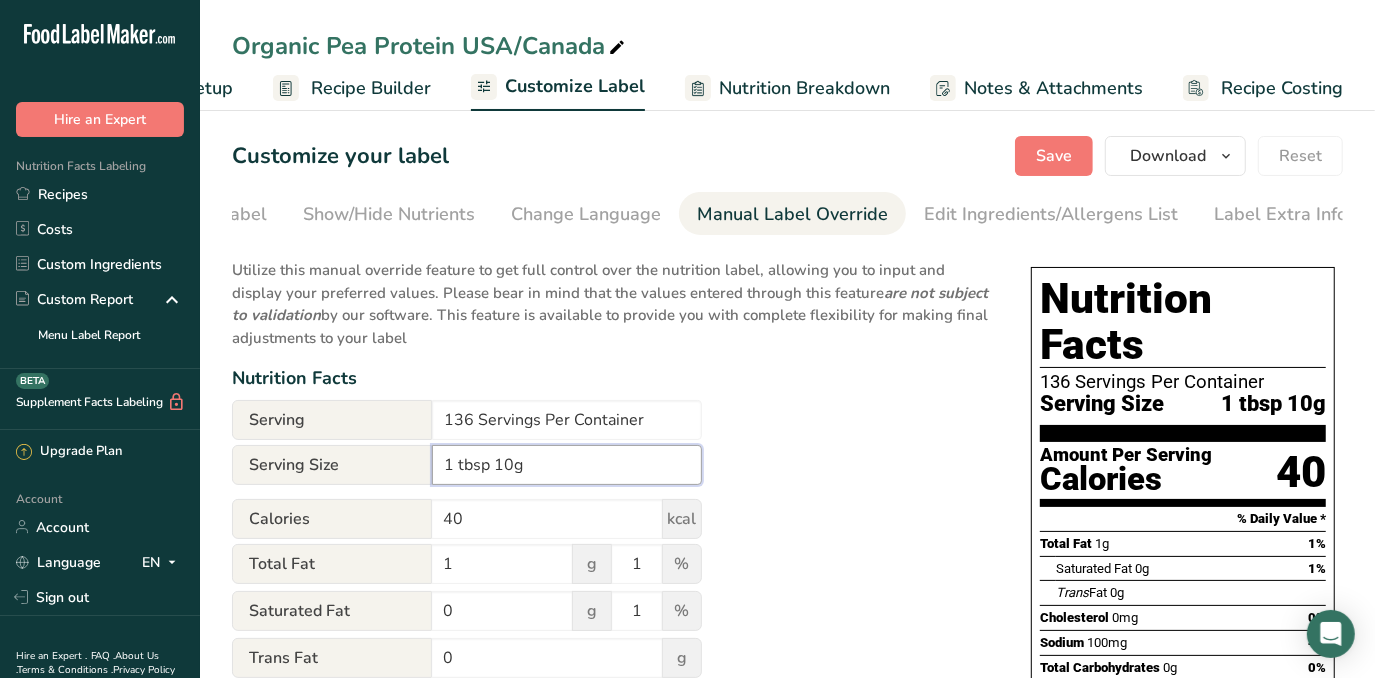 click on "1 tbsp 10g" at bounding box center (567, 465) 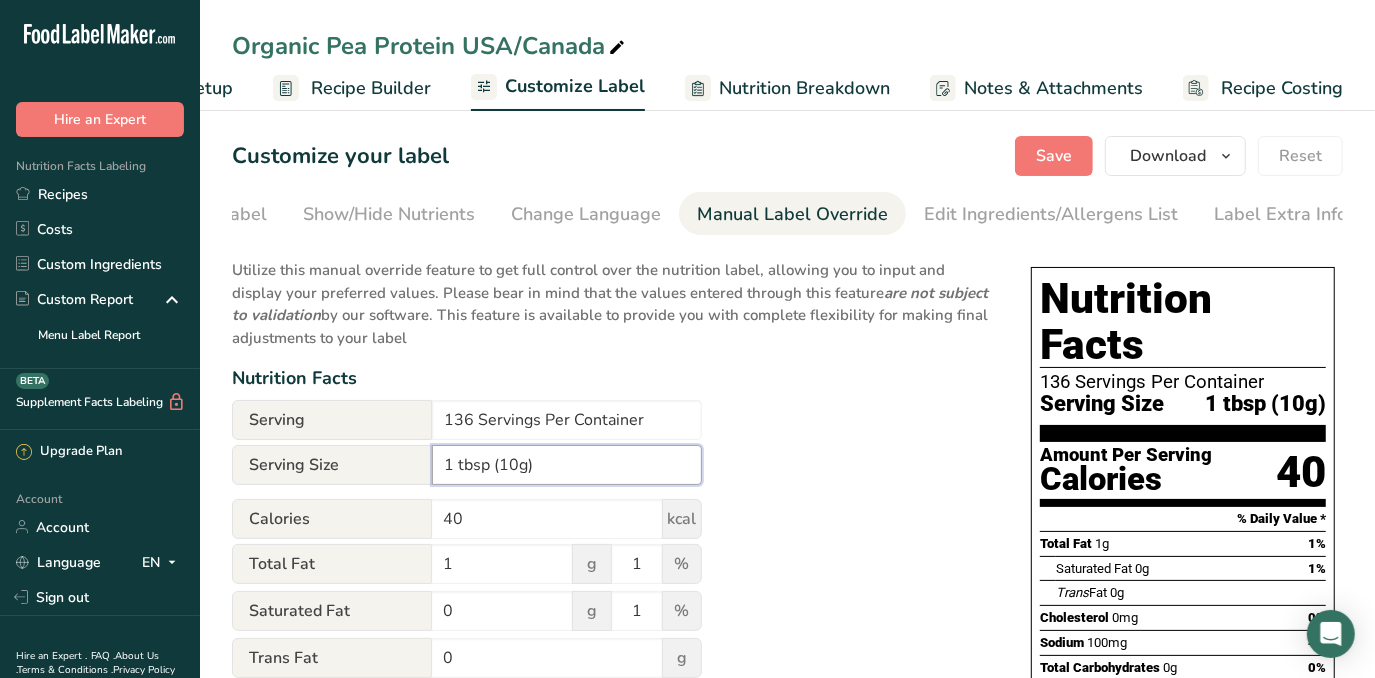 click on "1 tbsp (10g)" at bounding box center [567, 465] 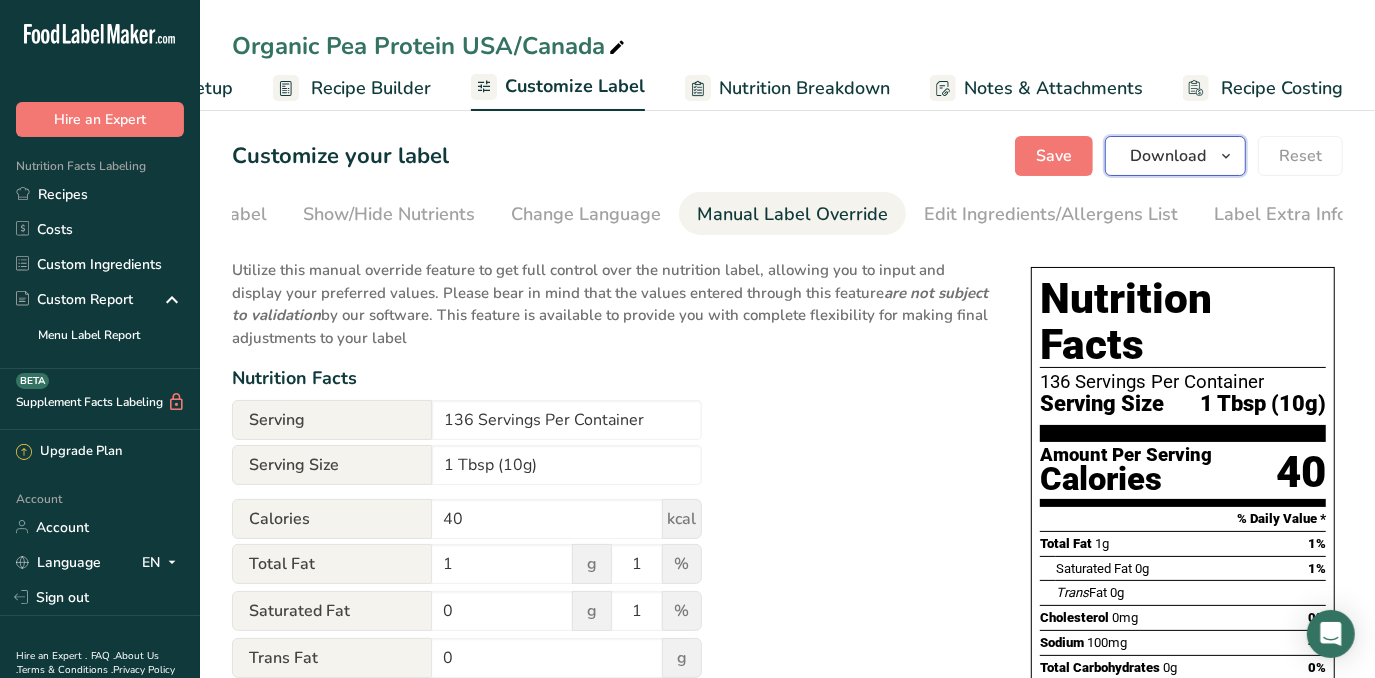 click on "Download" at bounding box center (1175, 156) 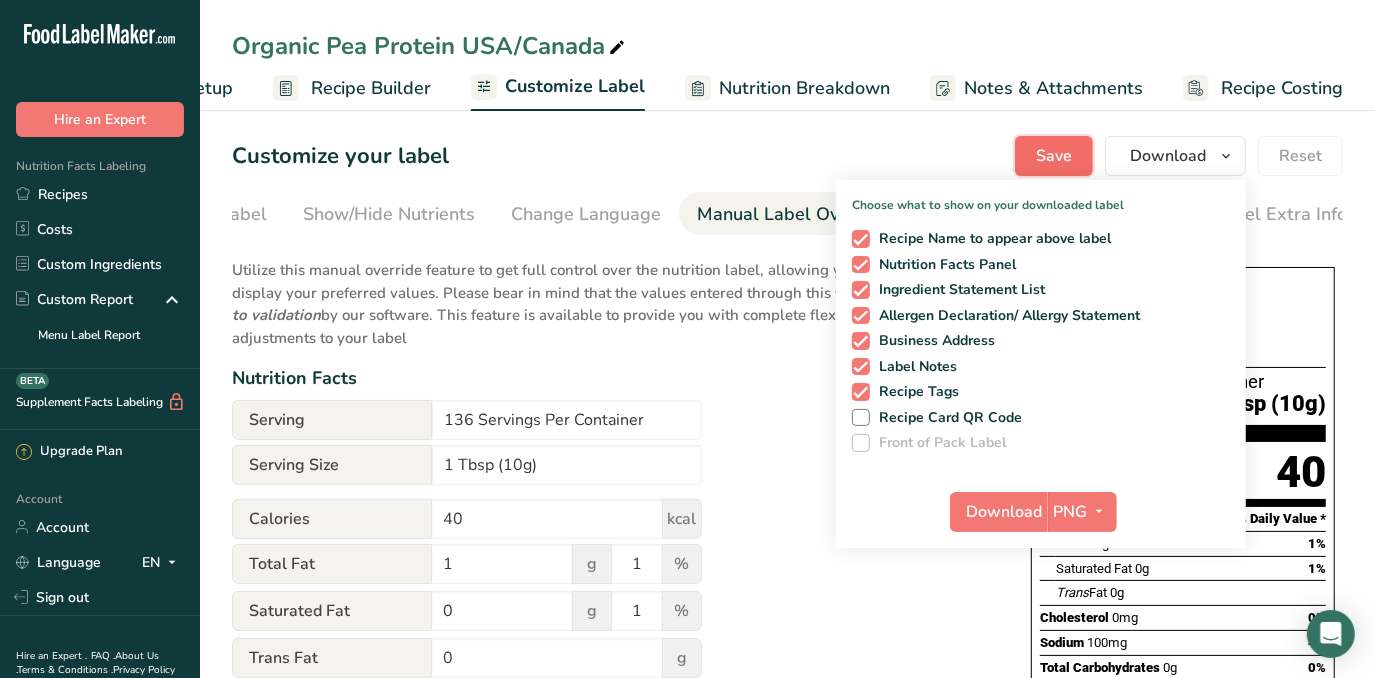 click on "Save" at bounding box center (1054, 156) 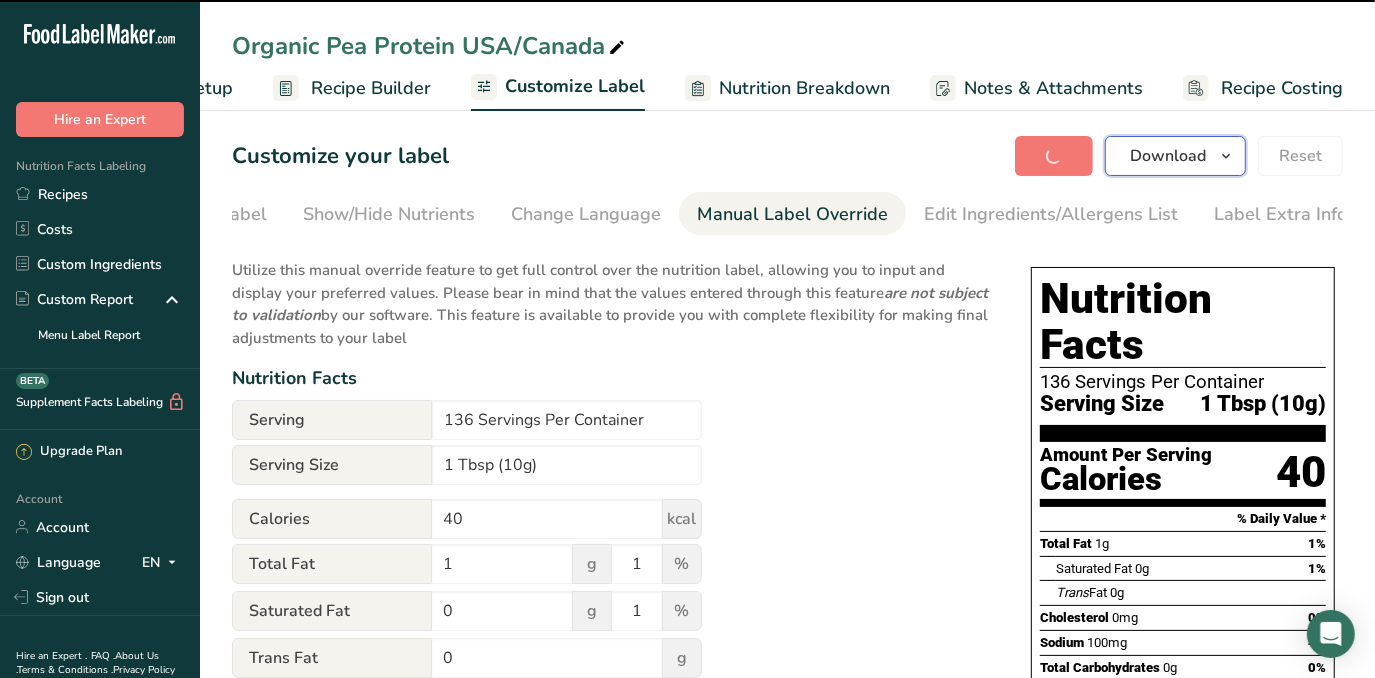click on "Download" at bounding box center (1168, 156) 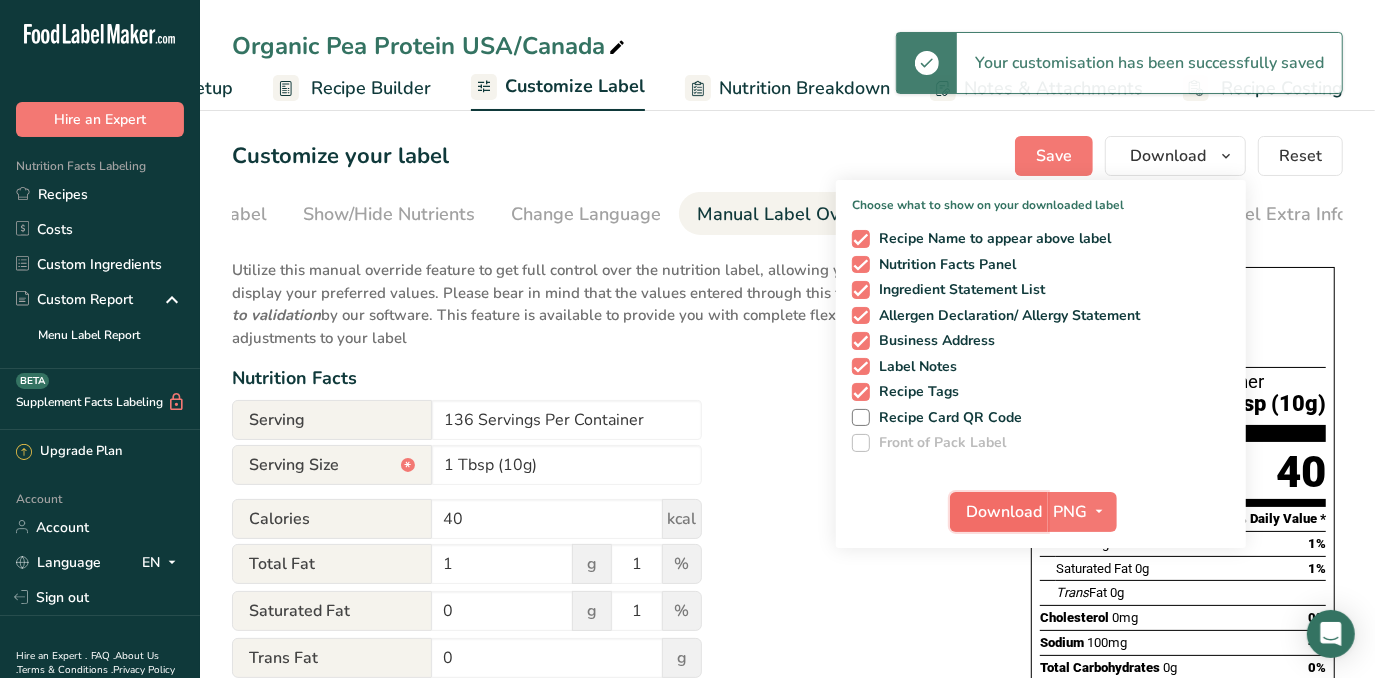 click on "Download" at bounding box center (1005, 512) 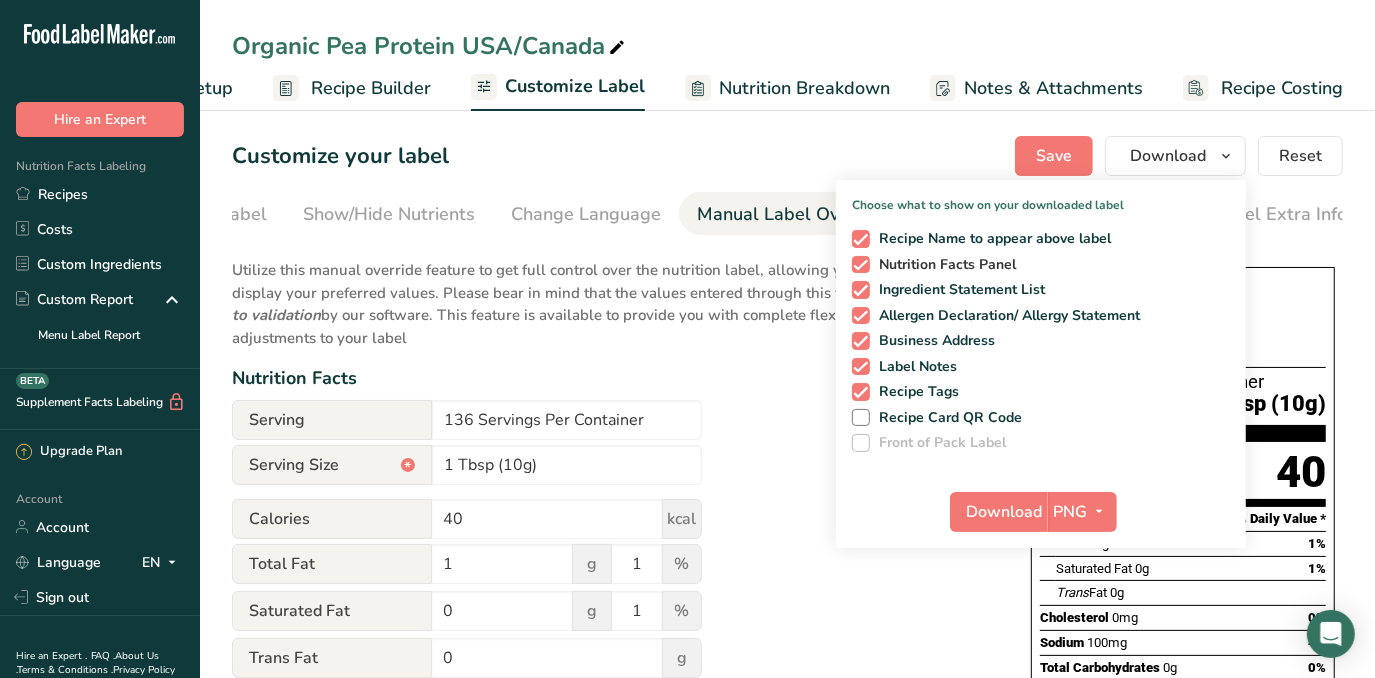 click on "Recipe Name to appear above label
Nutrition Facts Panel
Ingredient Statement List
Allergen Declaration/ Allergy Statement
Business Address
Label Notes
Recipe Tags
Recipe Card QR Code
Front of Pack Label" at bounding box center [1041, 337] 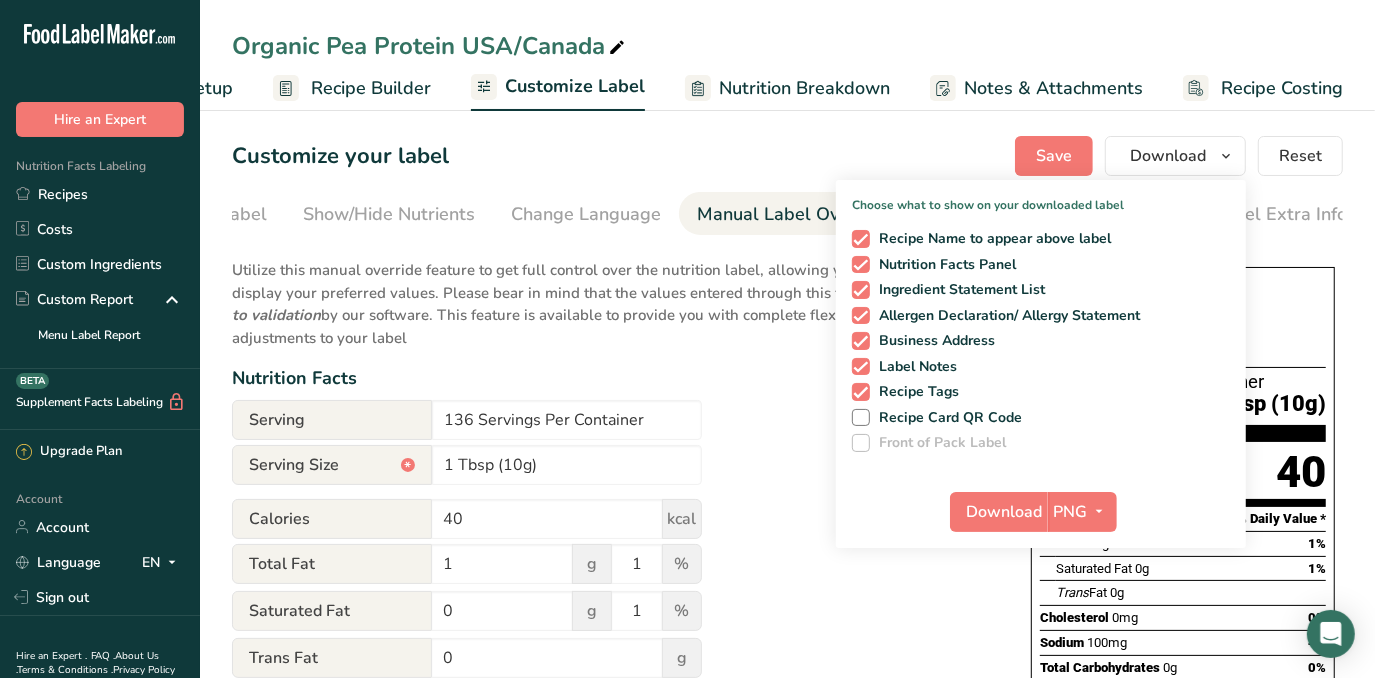 click on "Recipe Name to appear above label
Nutrition Facts Panel
Ingredient Statement List
Allergen Declaration/ Allergy Statement
Business Address
Label Notes
Recipe Tags
Recipe Card QR Code
Front of Pack Label" at bounding box center (1041, 337) 